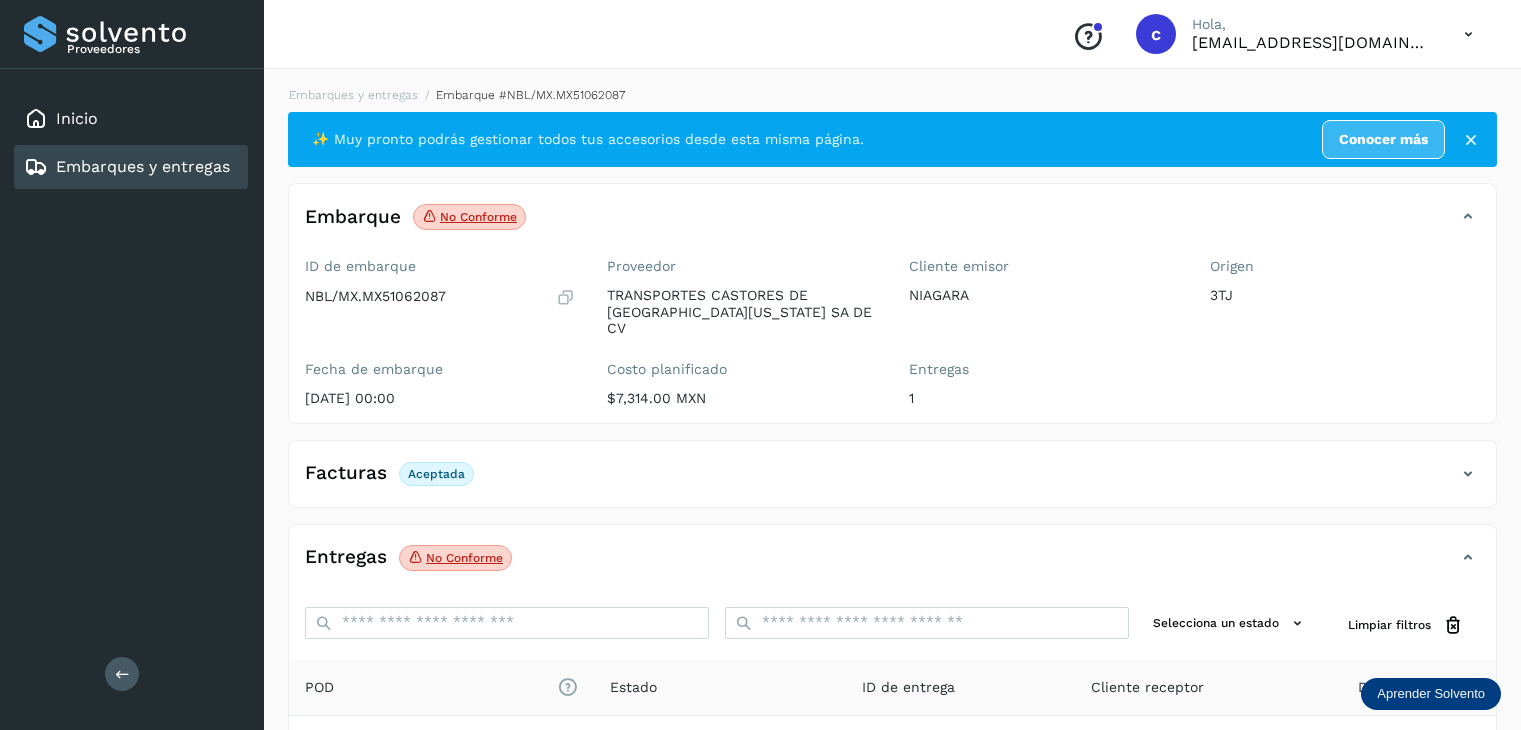 scroll, scrollTop: 217, scrollLeft: 0, axis: vertical 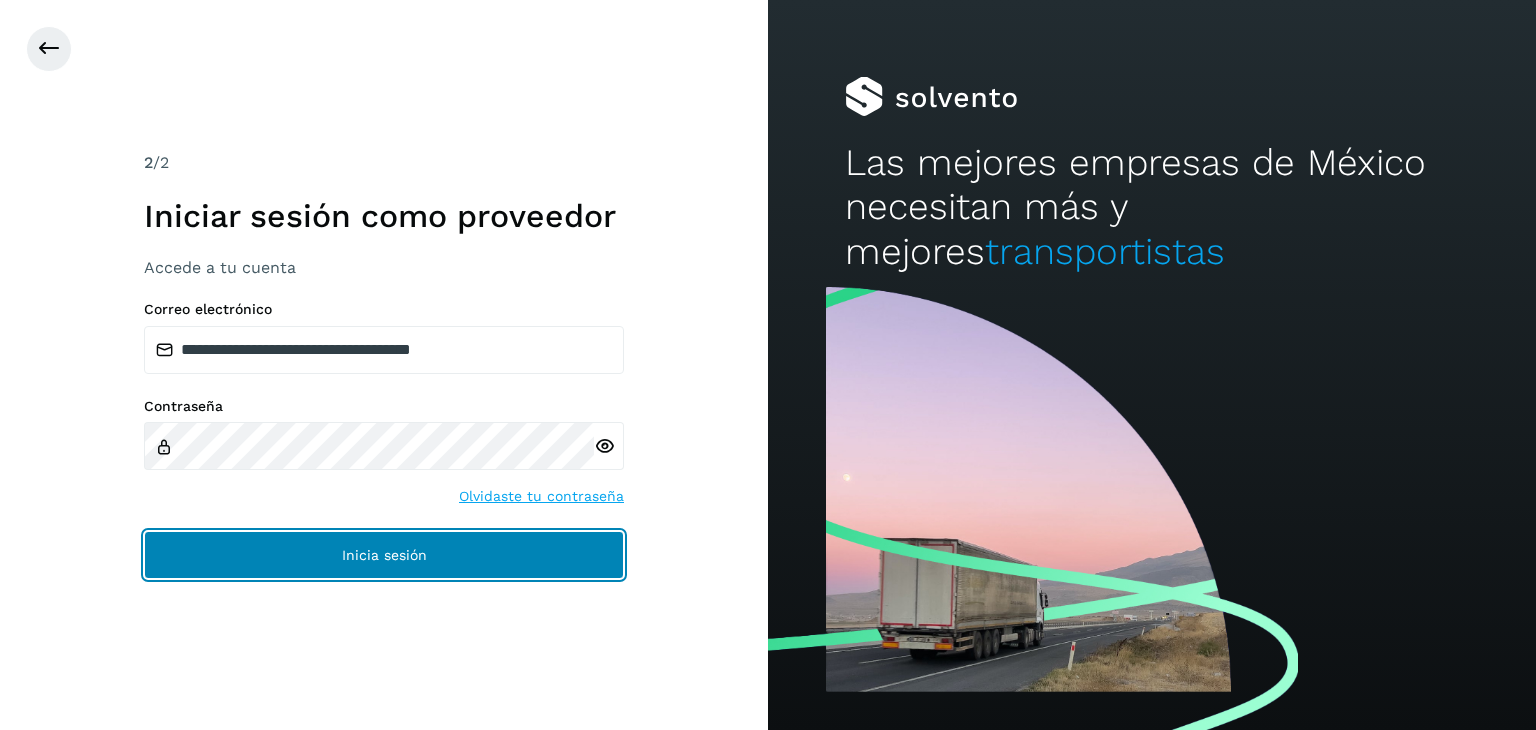click on "Inicia sesión" at bounding box center (384, 555) 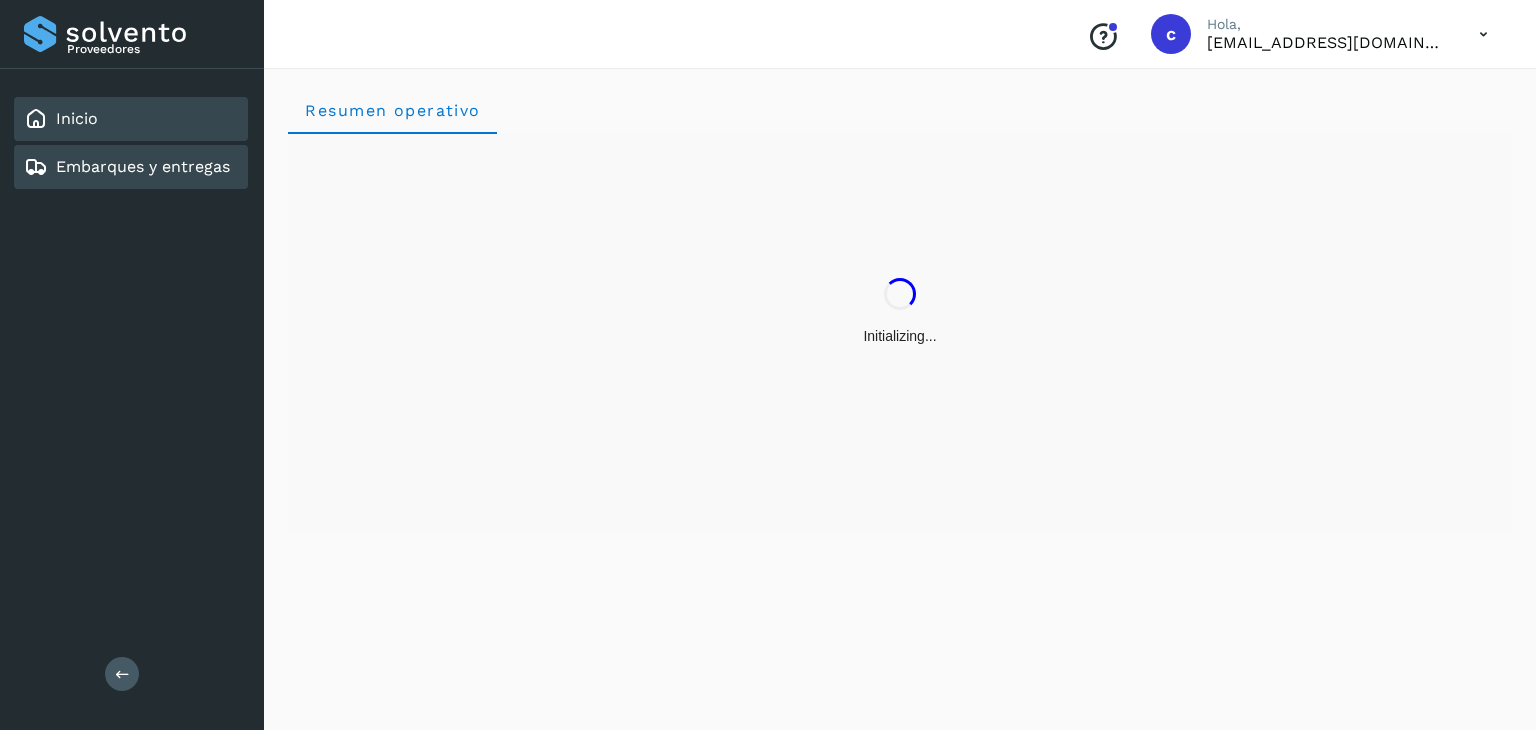 click on "Embarques y entregas" at bounding box center [127, 167] 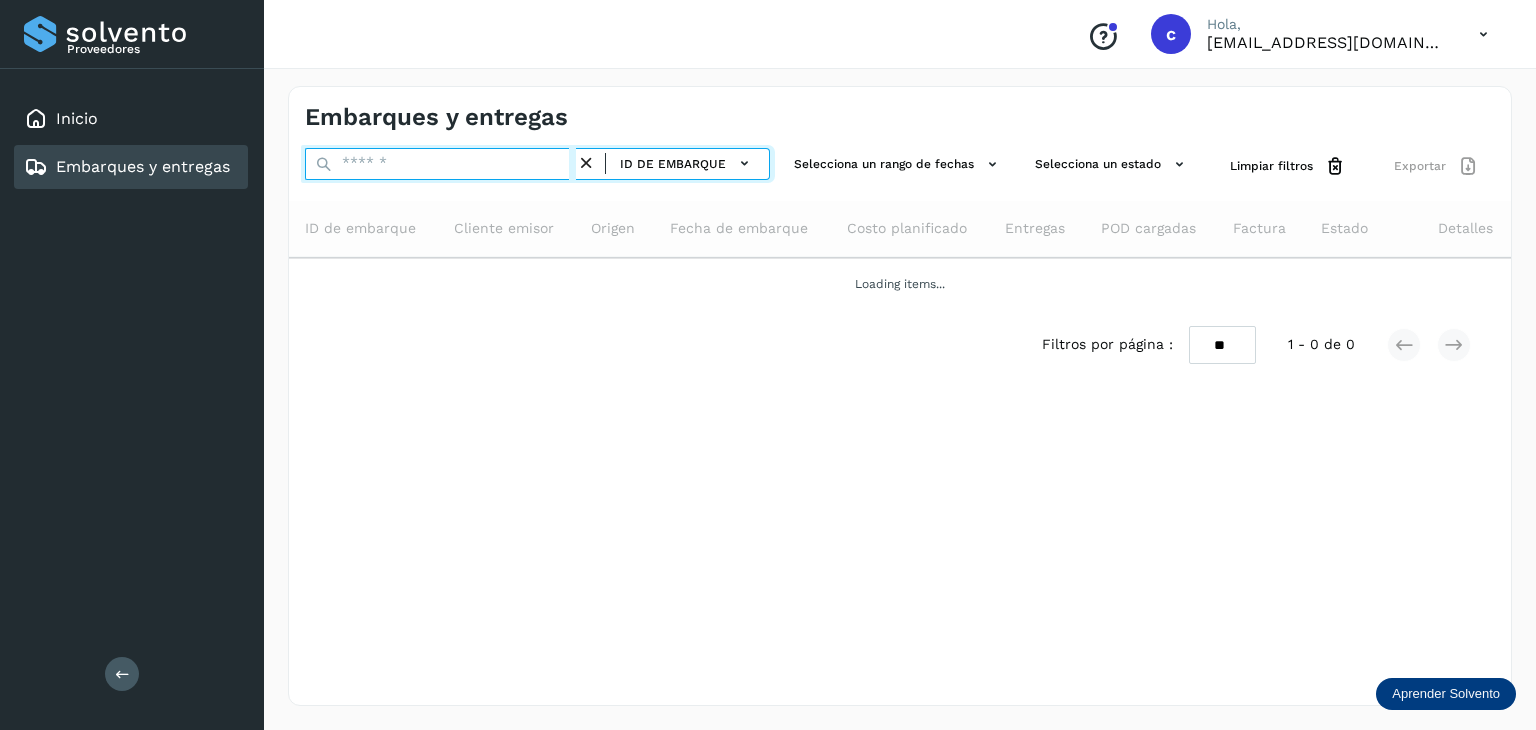 click at bounding box center (440, 164) 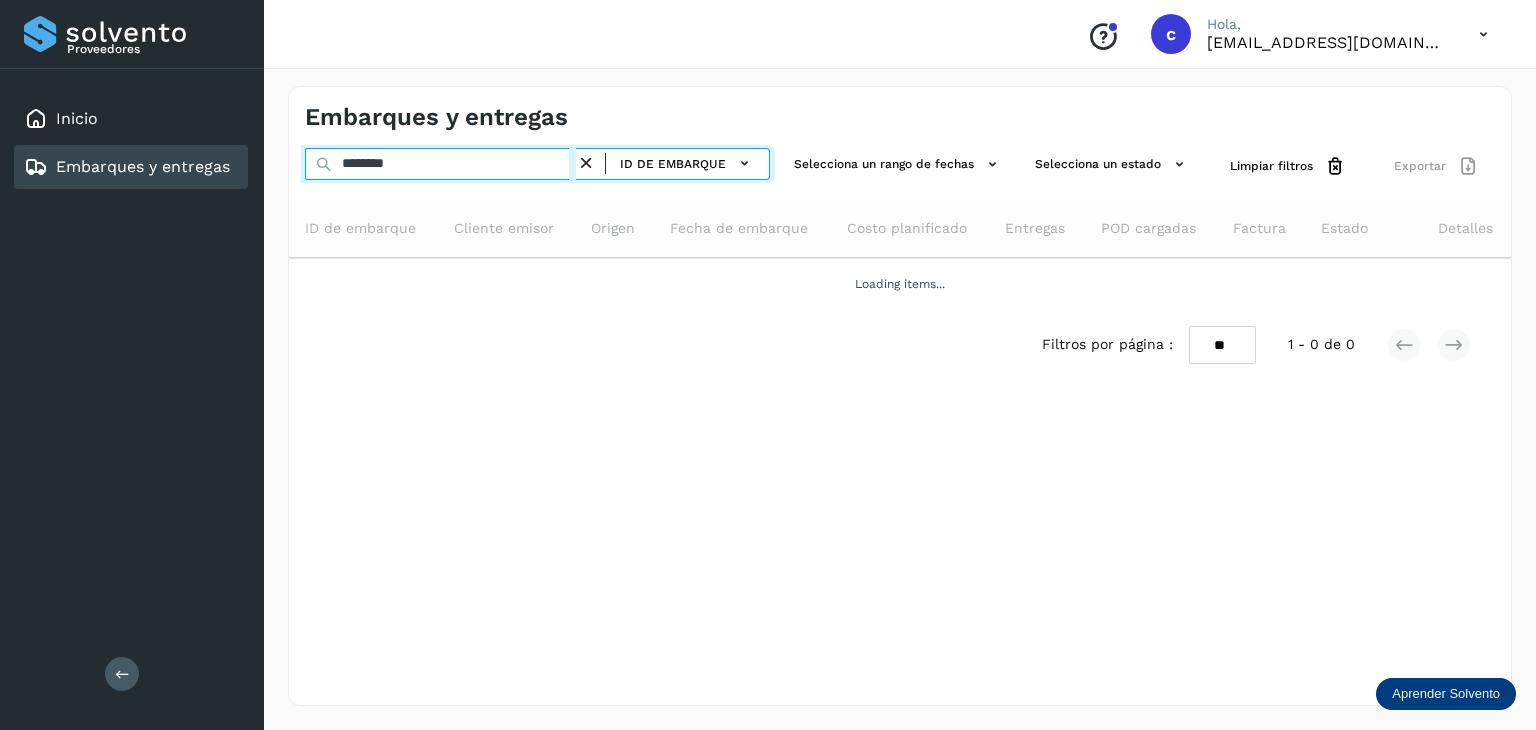 type on "********" 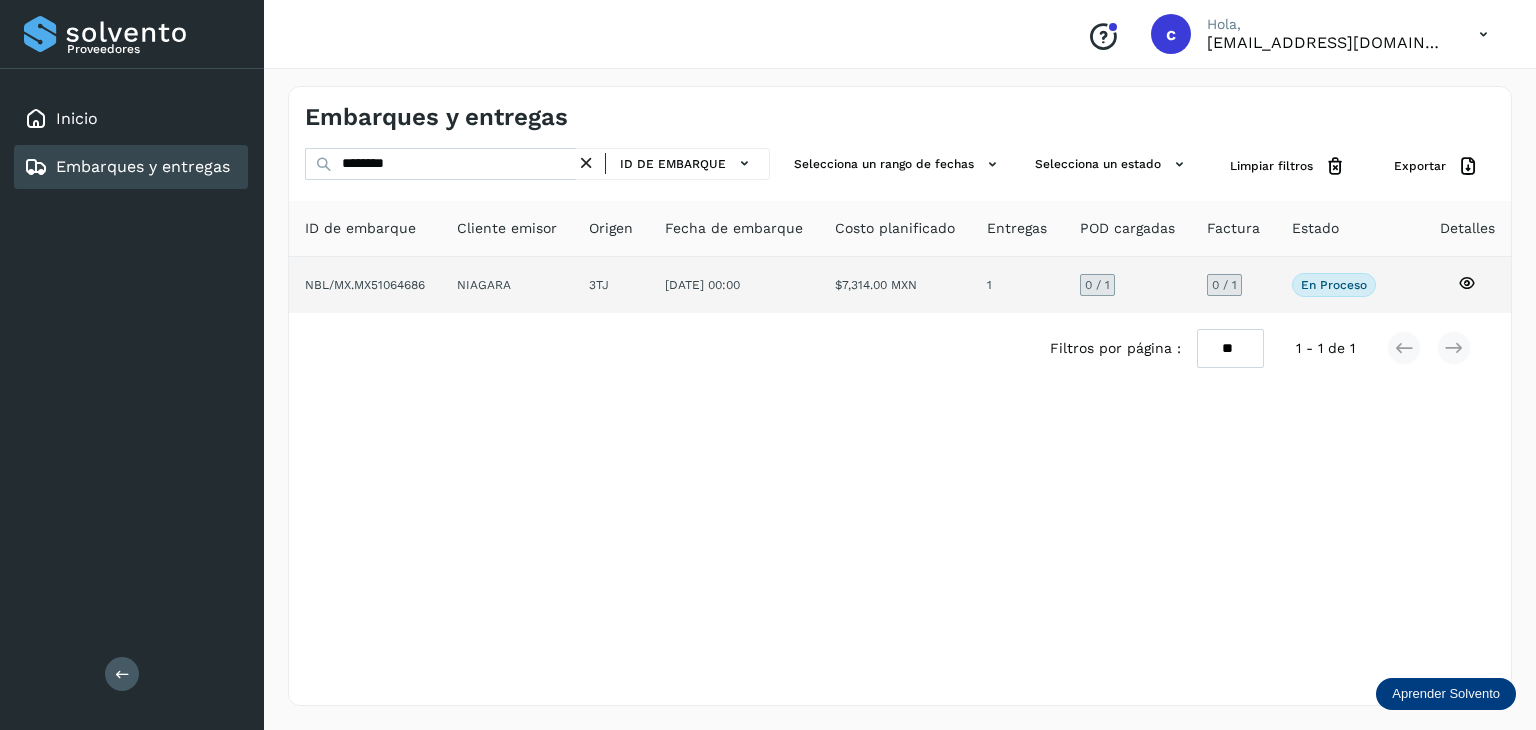 click 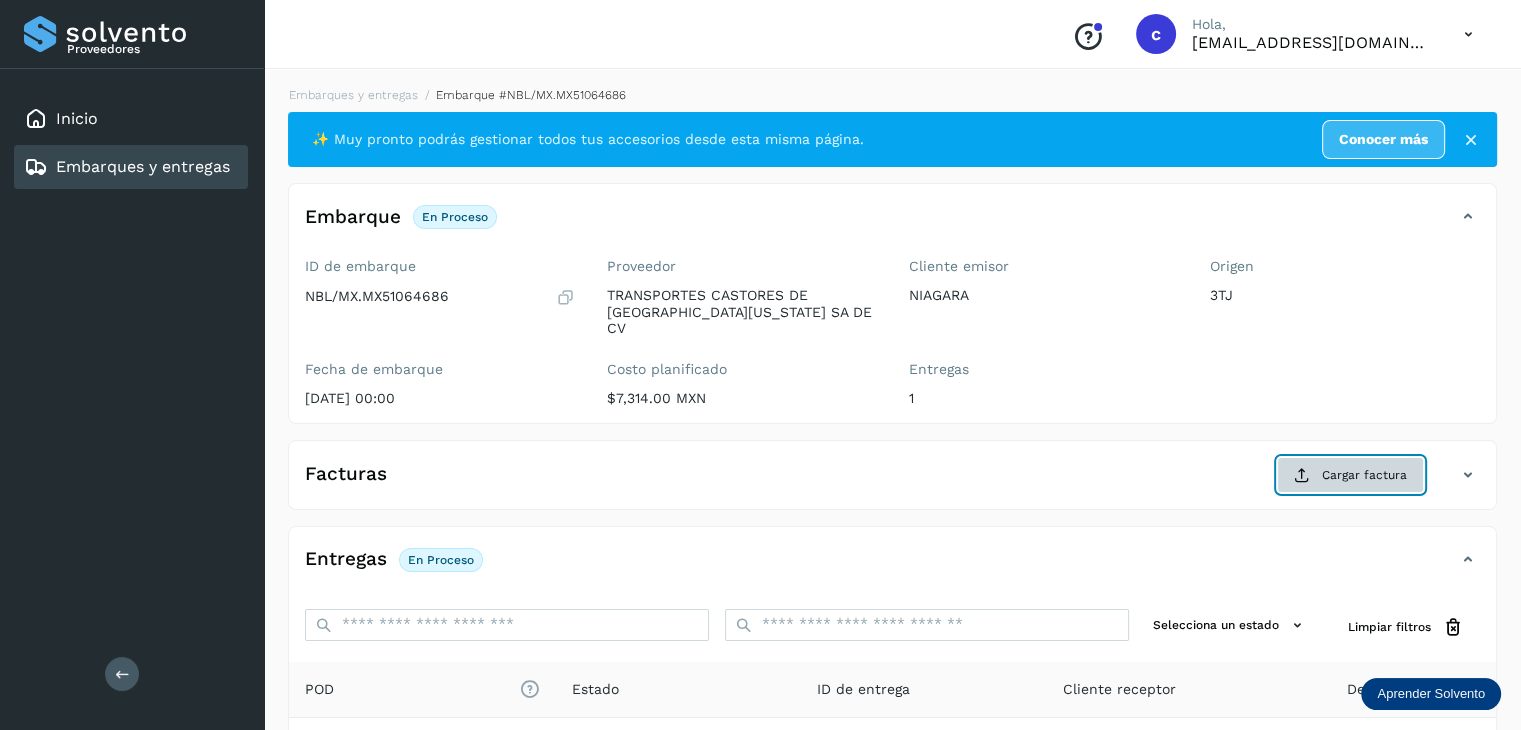 click on "Cargar factura" 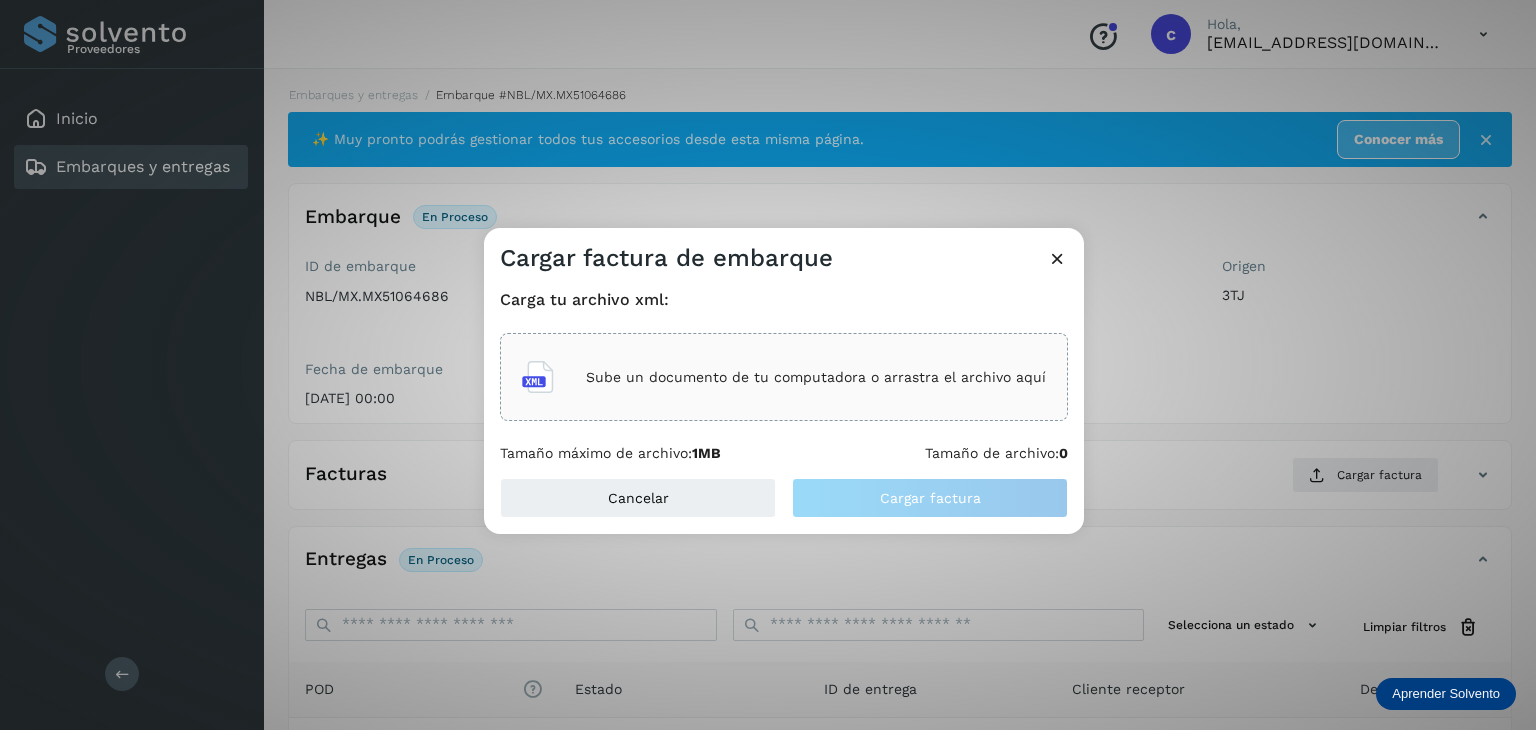 click on "Sube un documento de tu computadora o arrastra el archivo aquí" at bounding box center (816, 377) 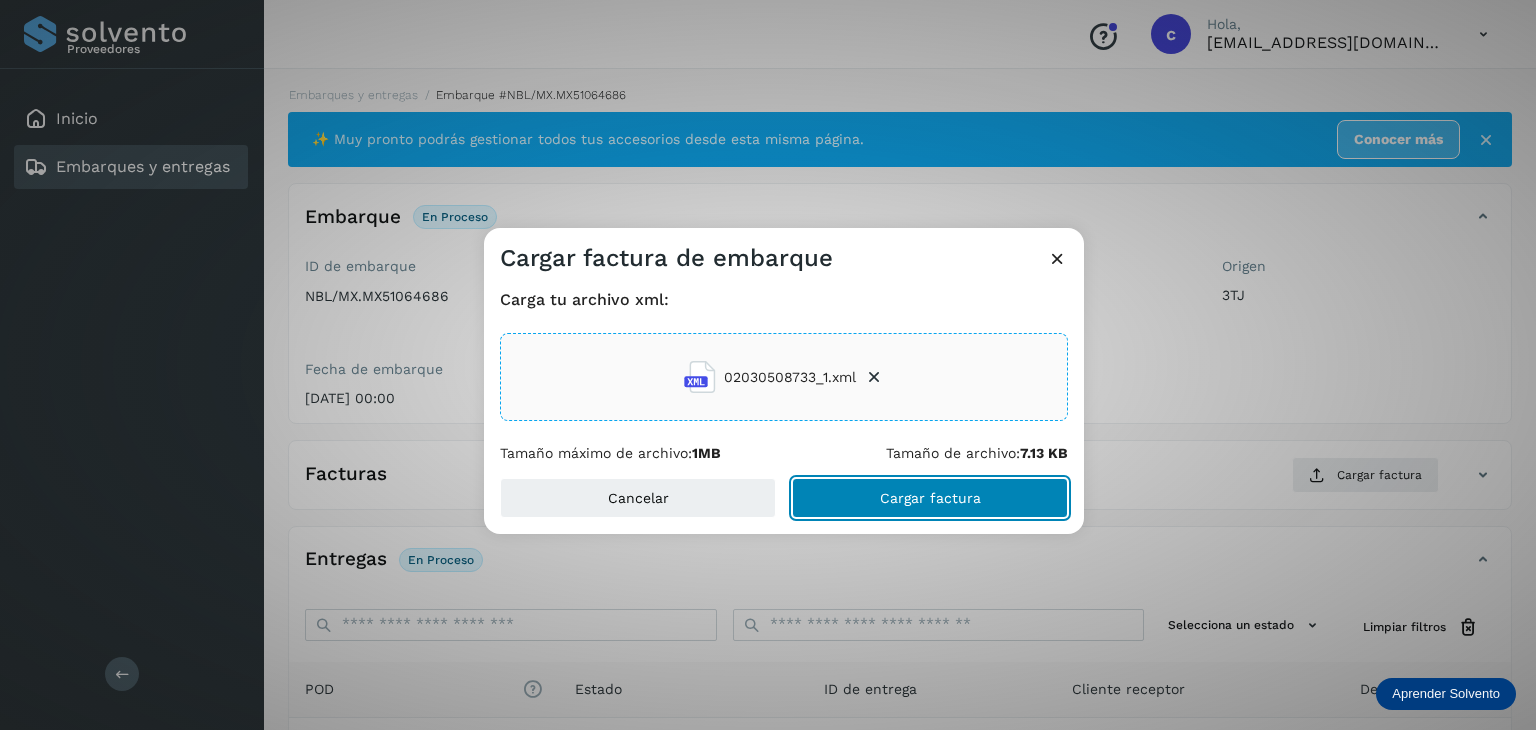 click on "Cargar factura" 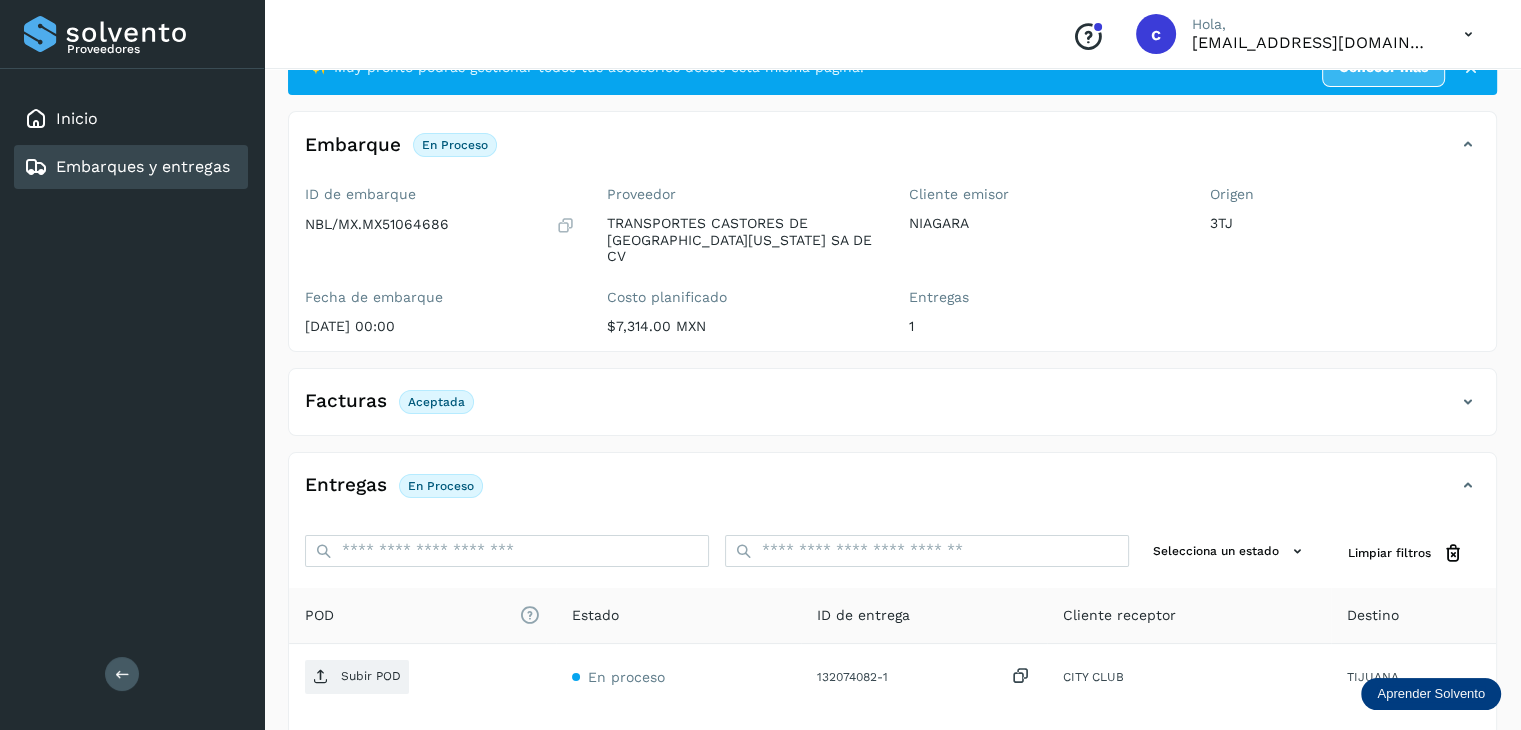 scroll, scrollTop: 229, scrollLeft: 0, axis: vertical 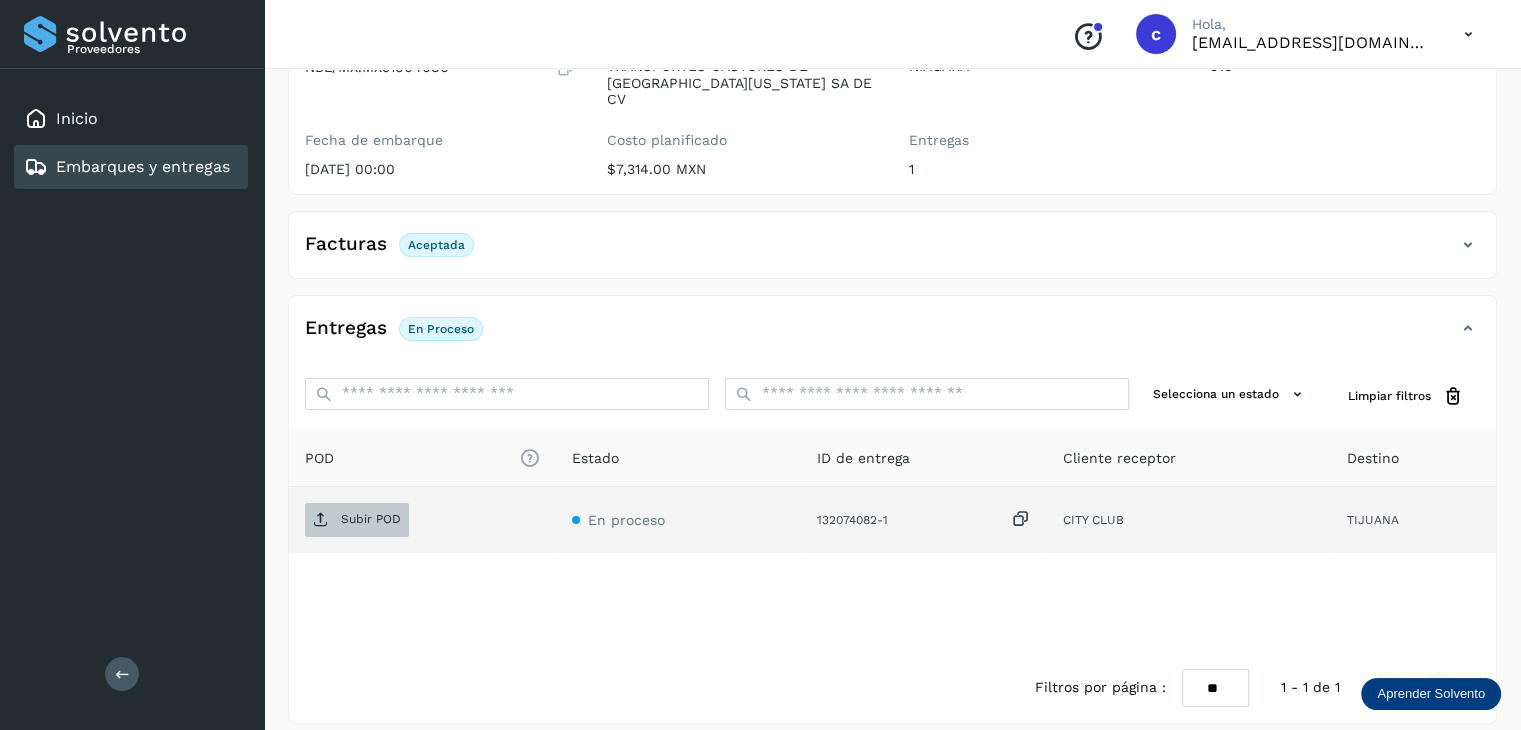 click on "Subir POD" at bounding box center (371, 519) 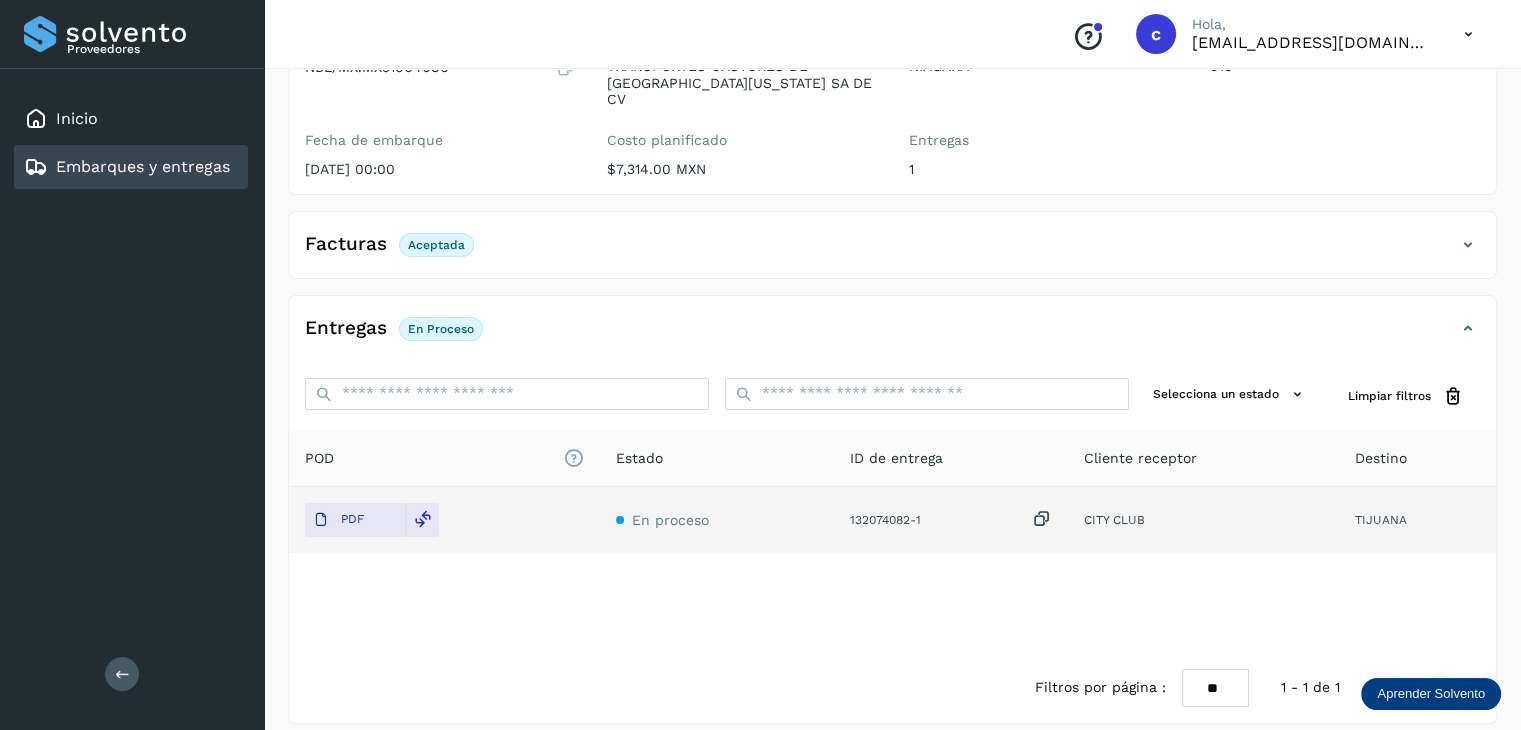 click on "Embarques y entregas" at bounding box center (143, 166) 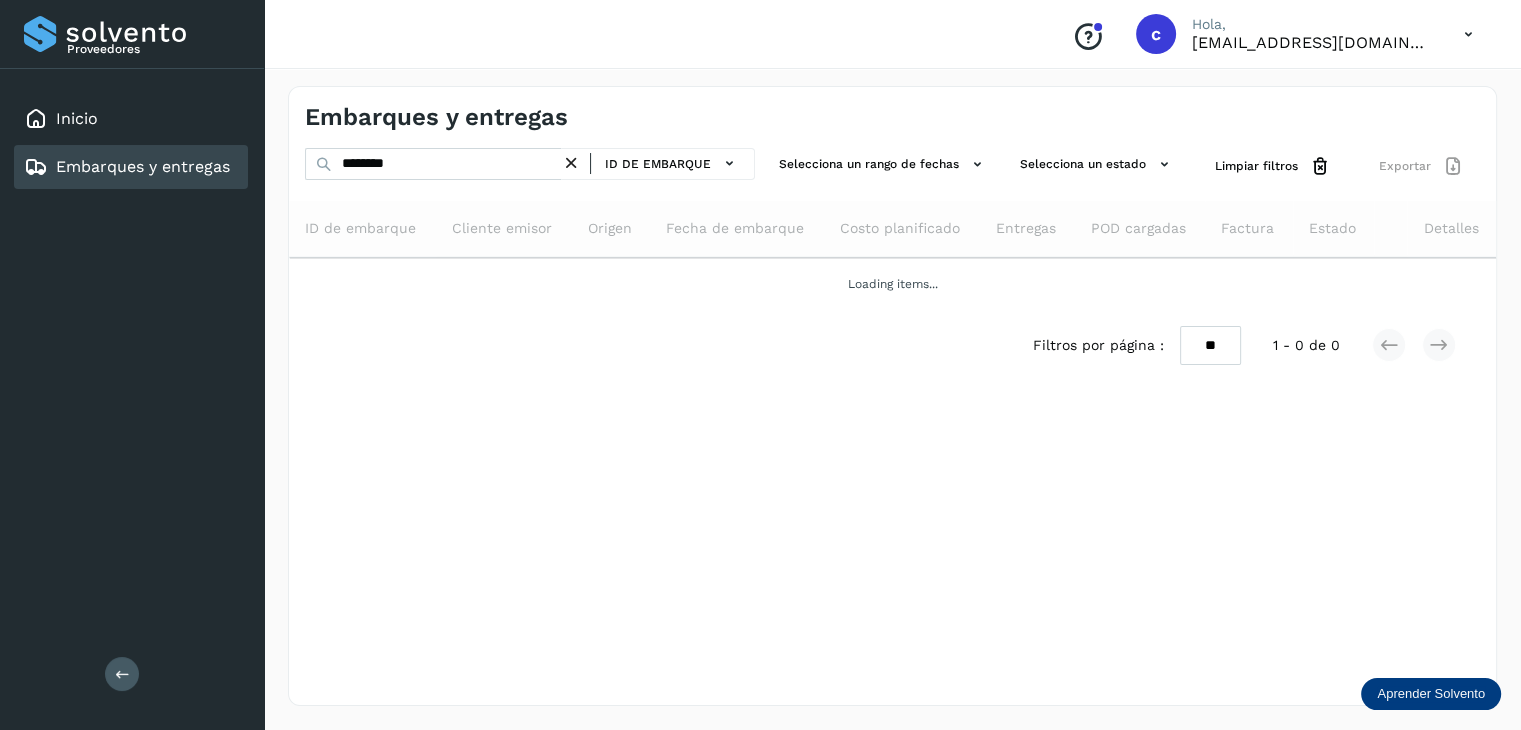 scroll, scrollTop: 0, scrollLeft: 0, axis: both 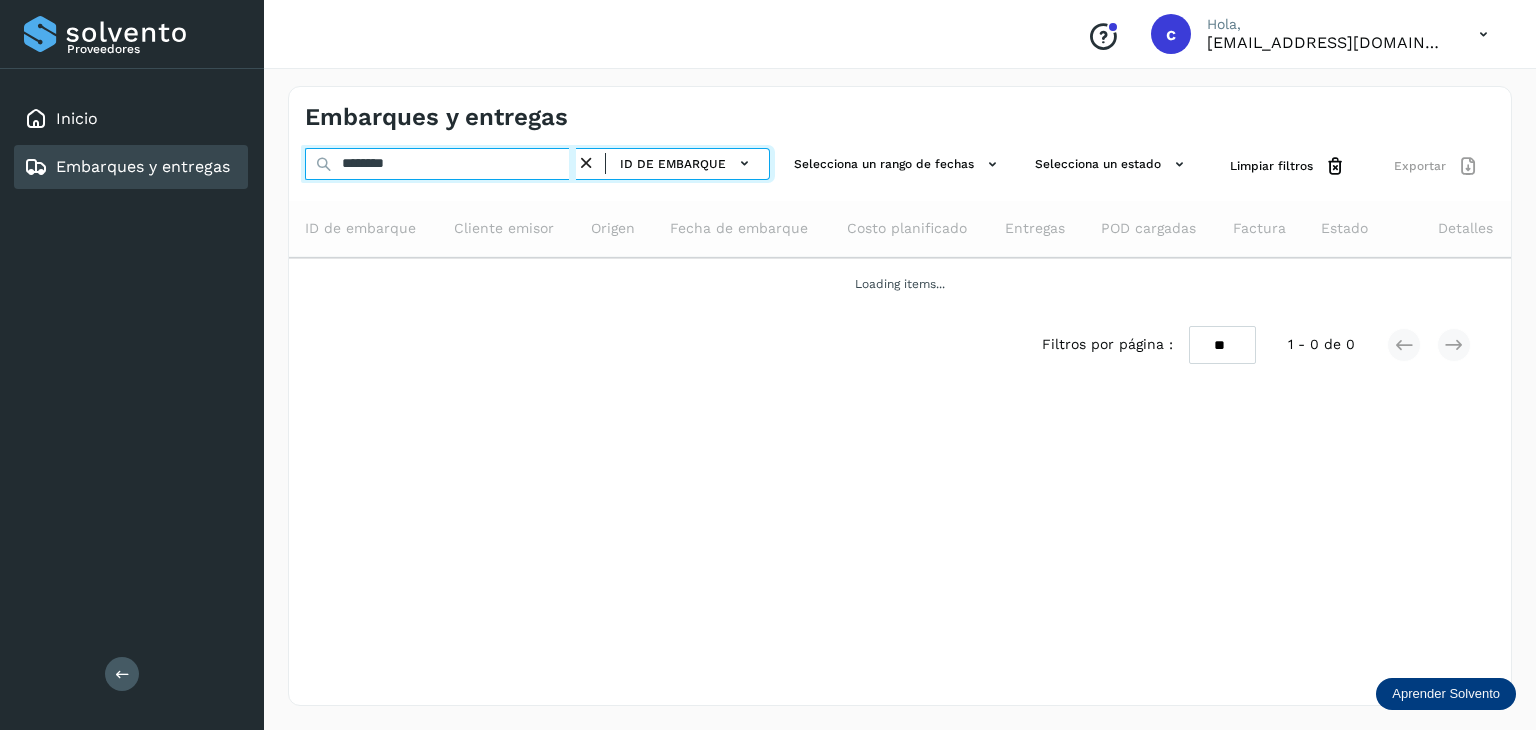 drag, startPoint x: 285, startPoint y: 164, endPoint x: 287, endPoint y: 174, distance: 10.198039 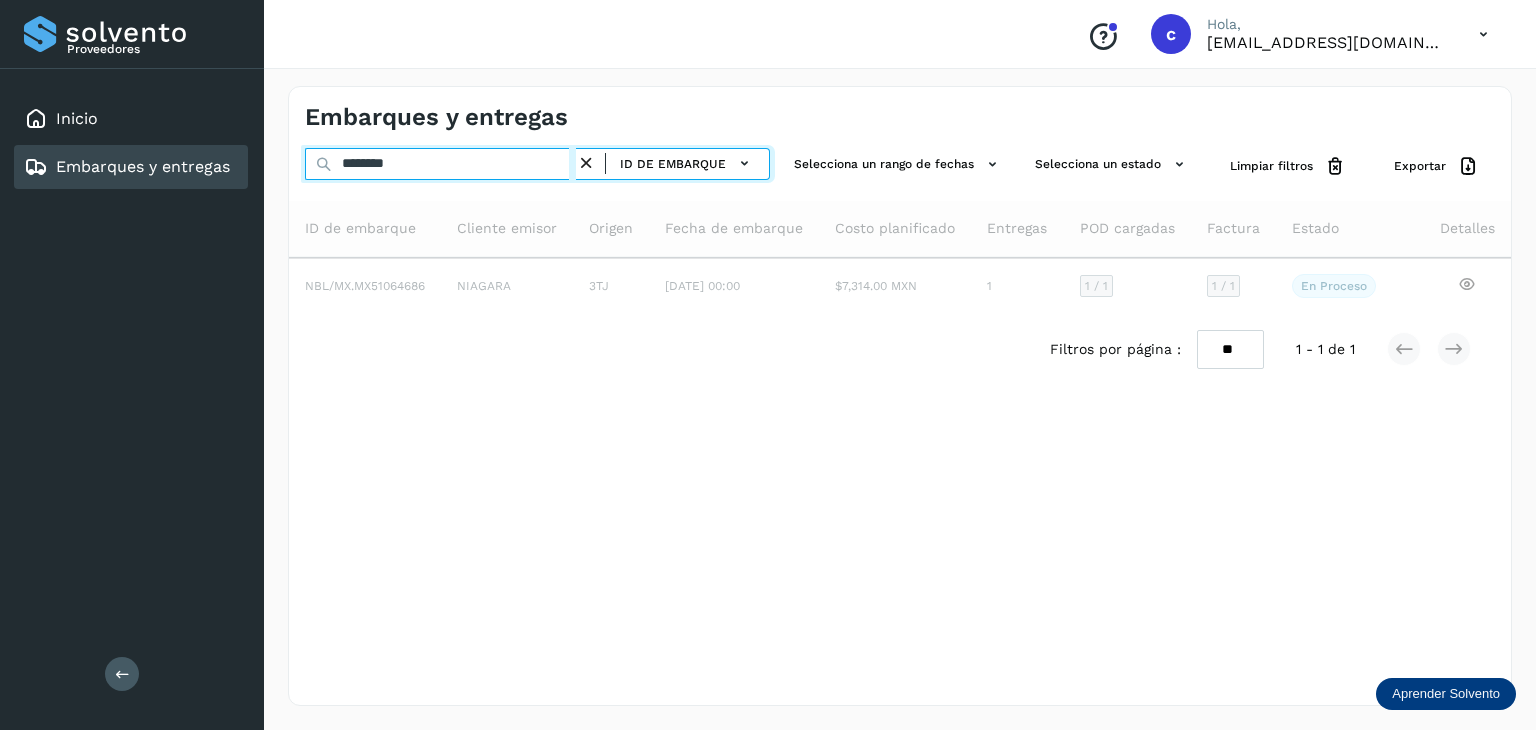 type on "********" 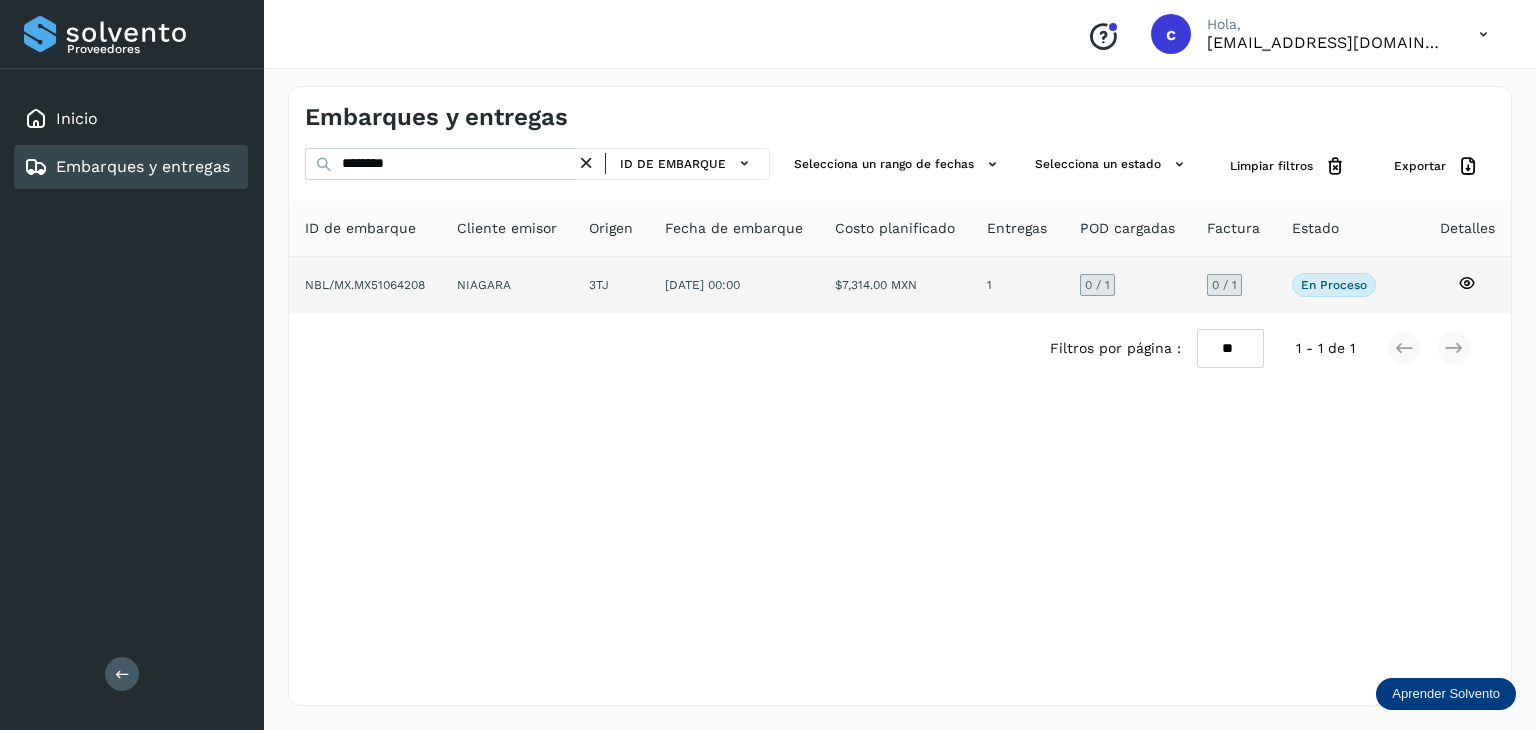 click 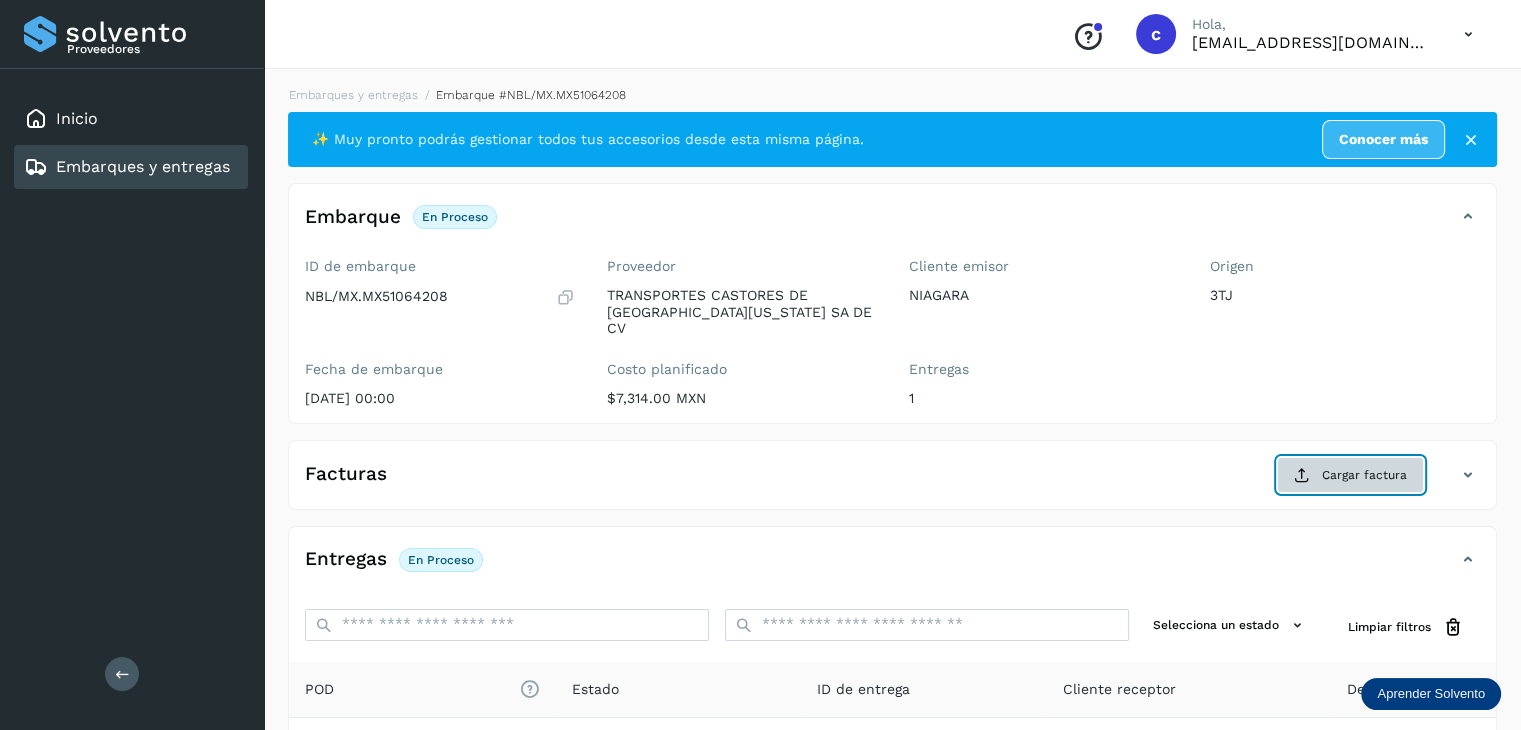 click on "Cargar factura" 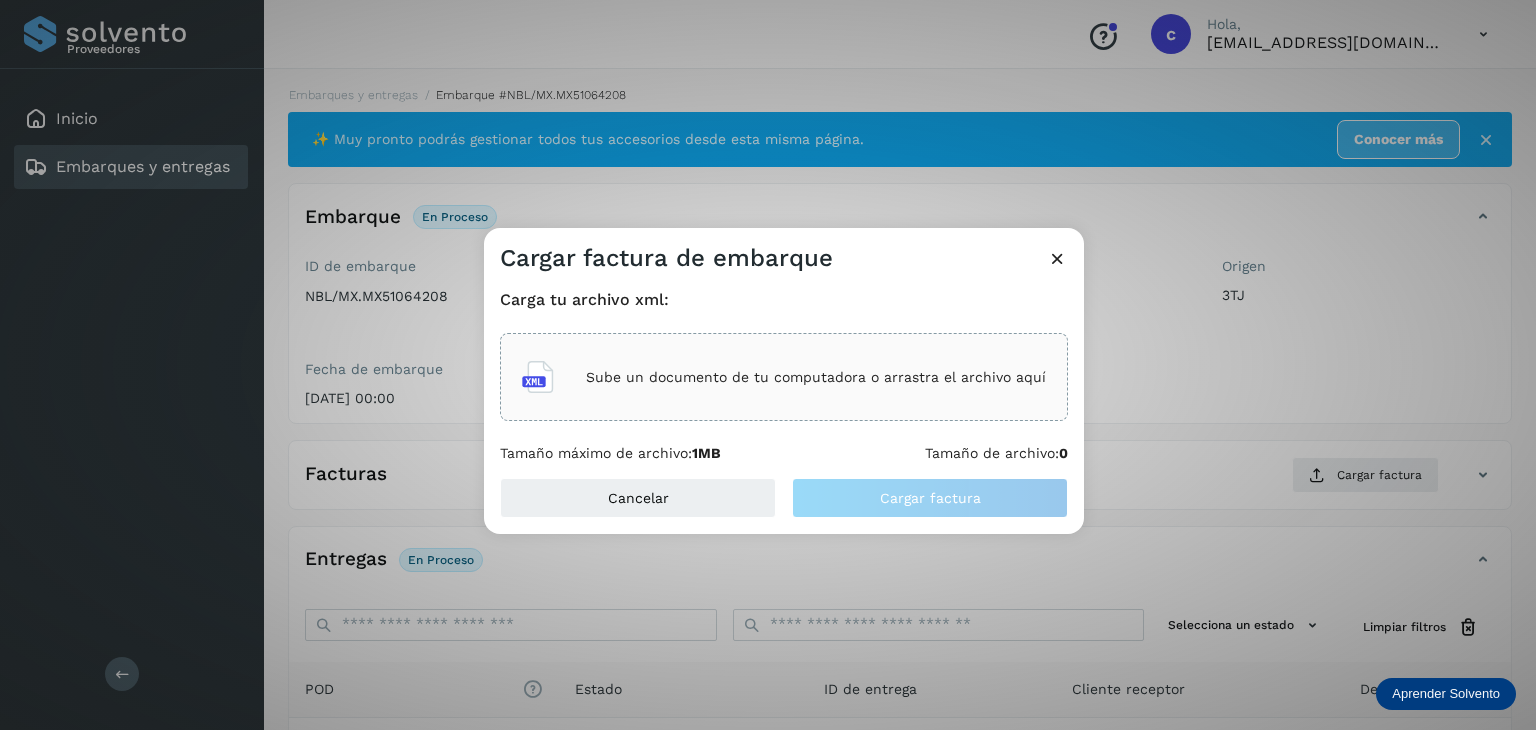 click on "Sube un documento de tu computadora o arrastra el archivo aquí" at bounding box center (816, 377) 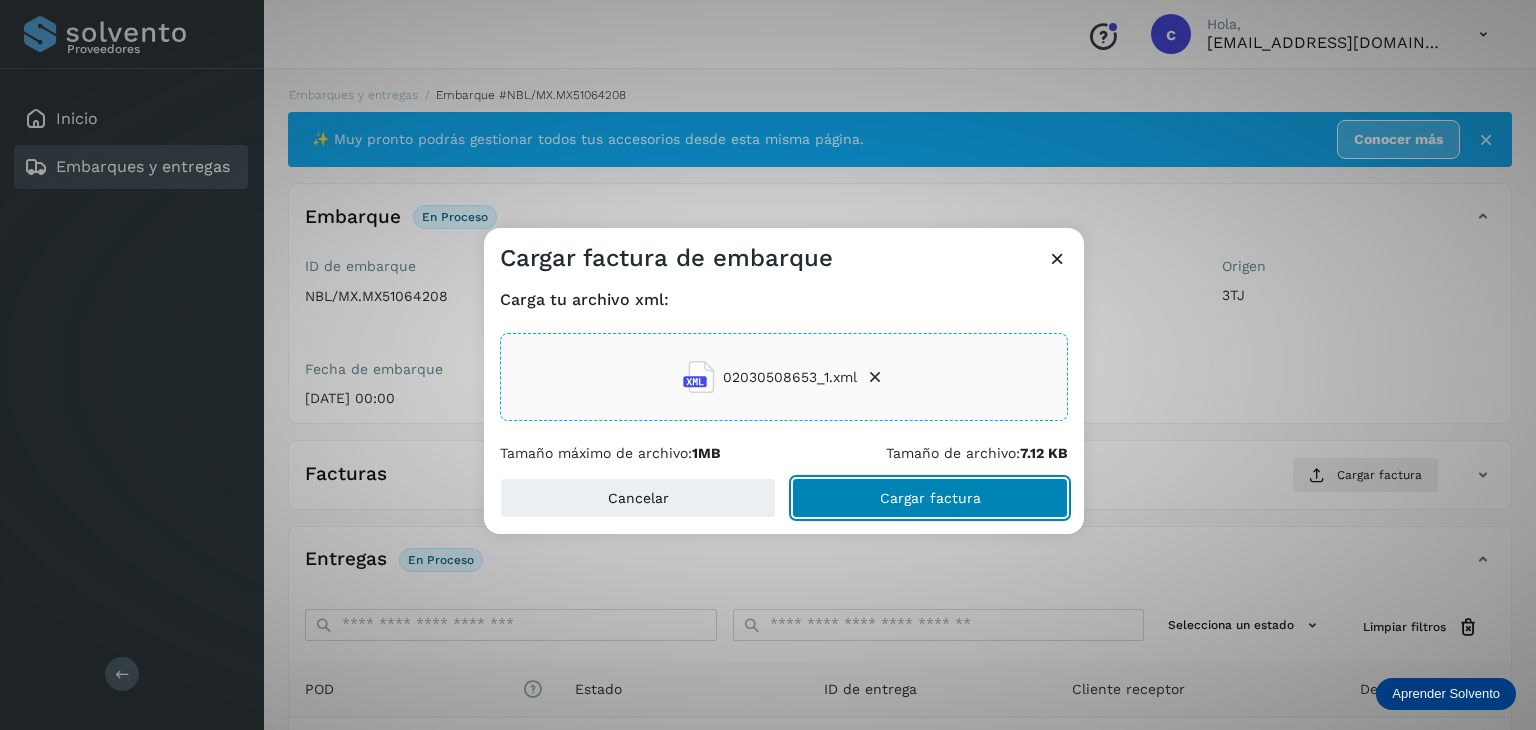 click on "Cargar factura" 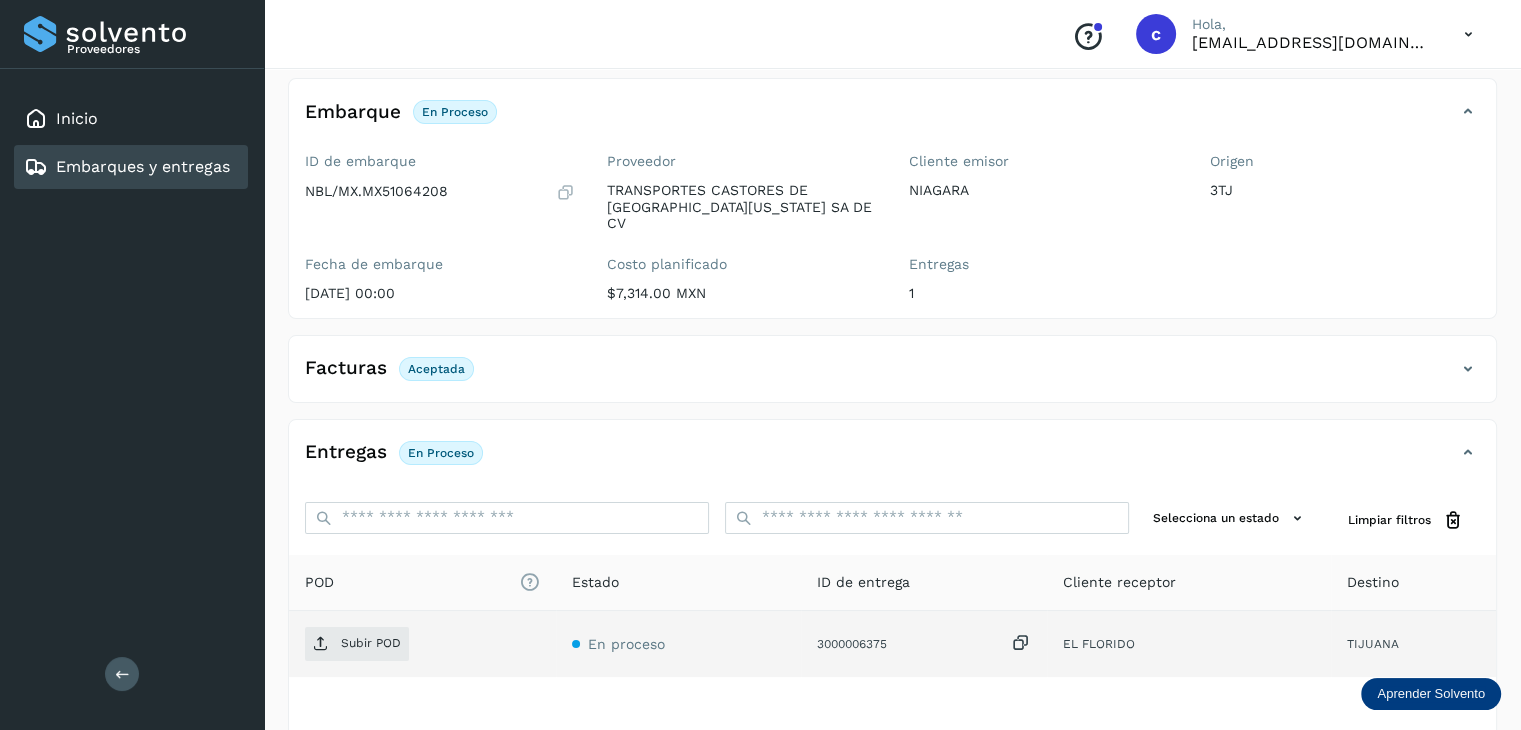 scroll, scrollTop: 229, scrollLeft: 0, axis: vertical 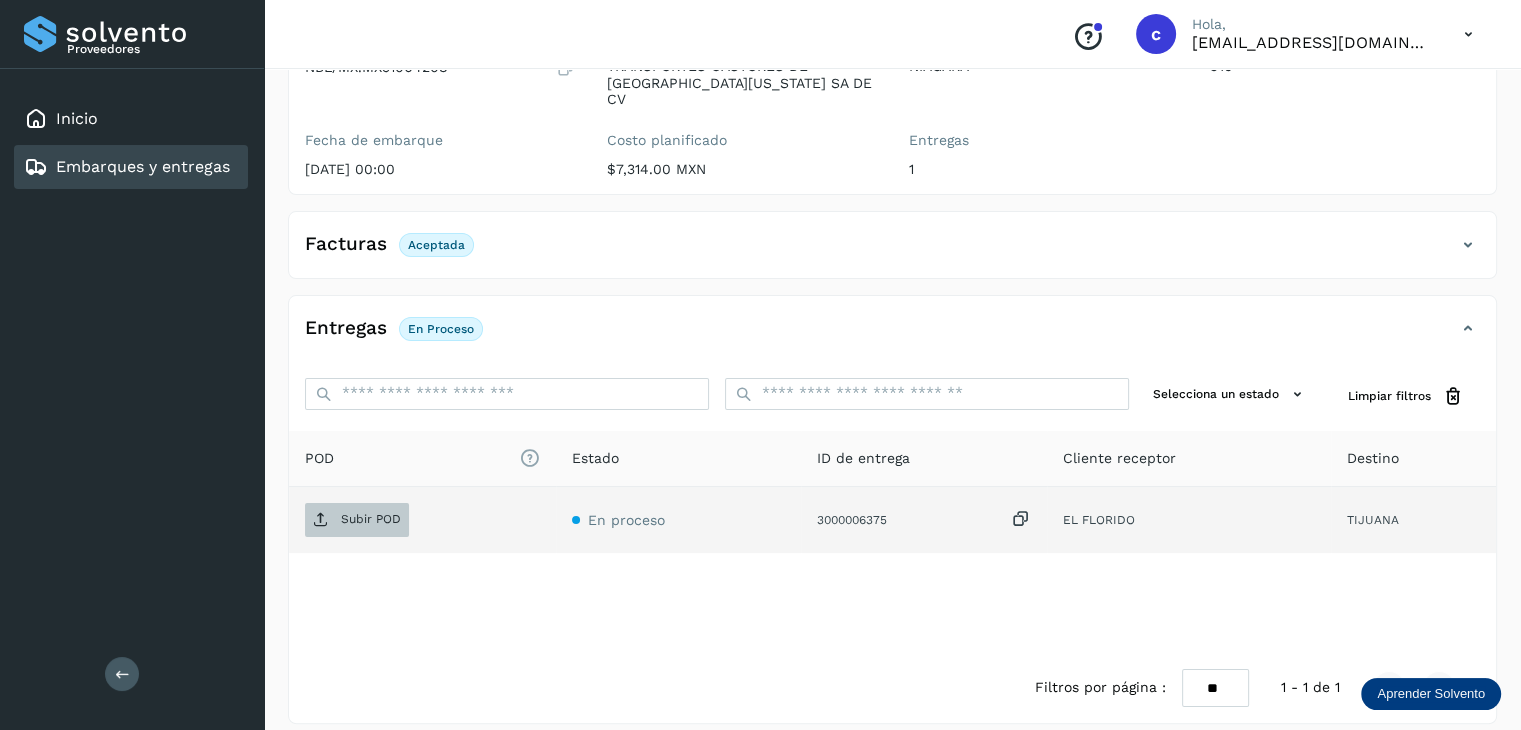 click on "Subir POD" at bounding box center (371, 519) 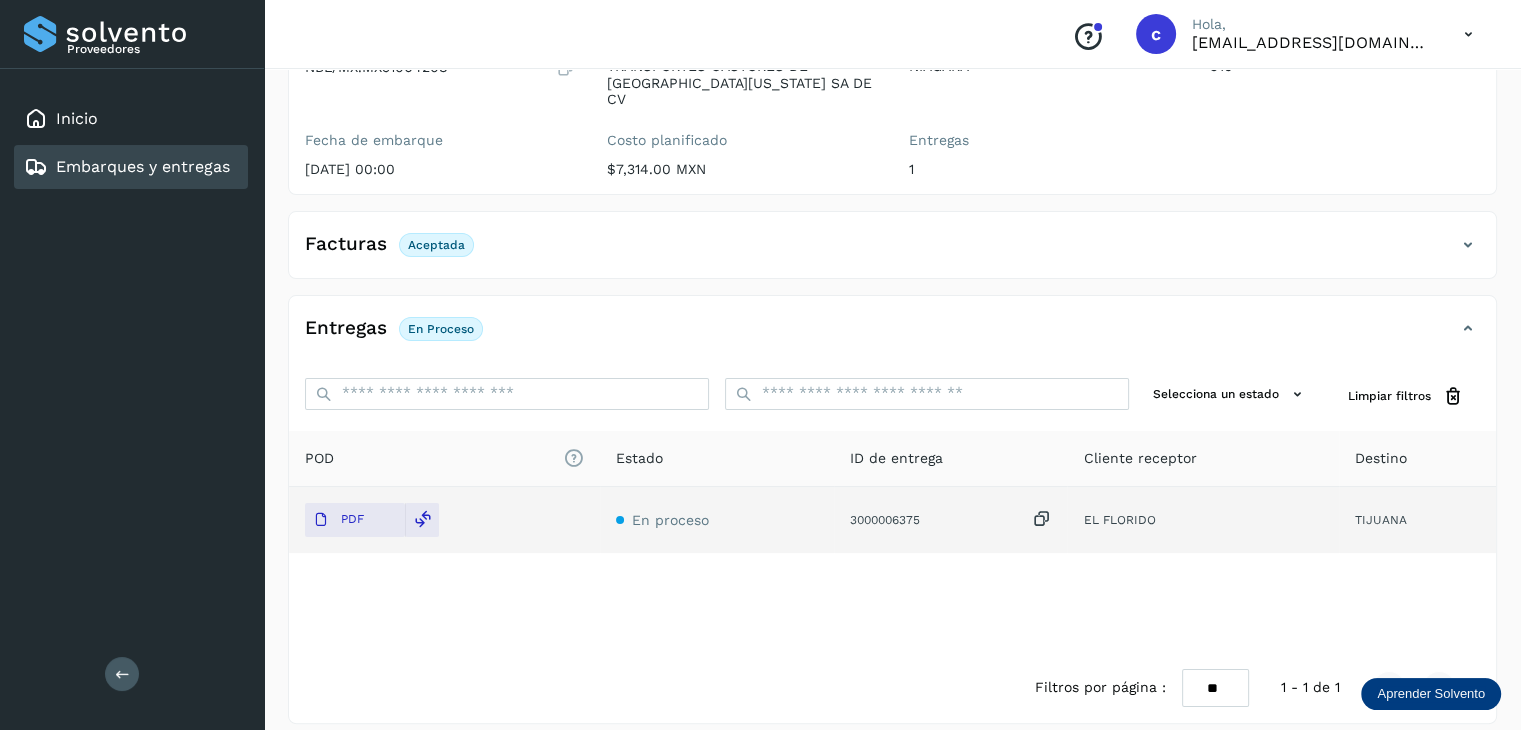 click on "Embarques y entregas" at bounding box center [127, 167] 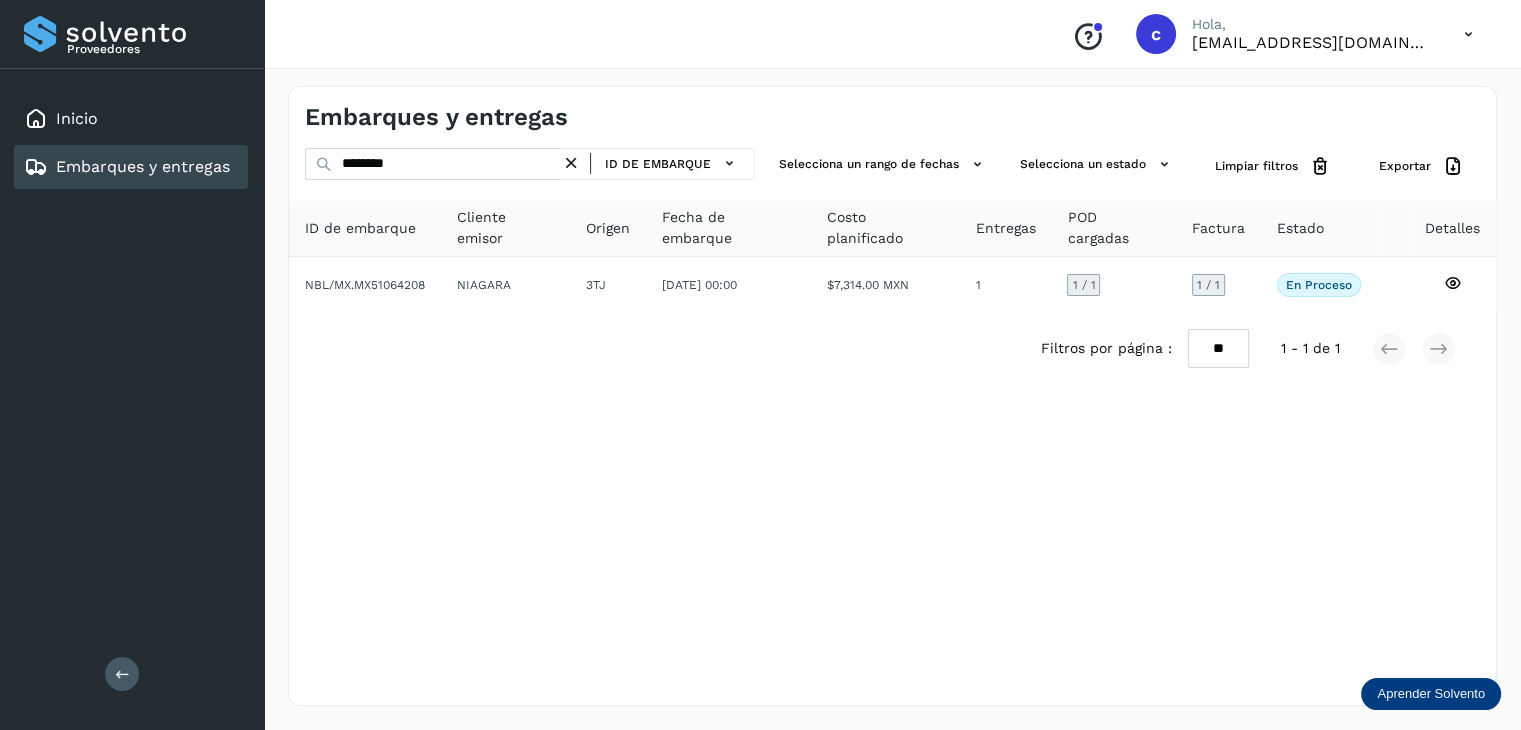 scroll, scrollTop: 0, scrollLeft: 0, axis: both 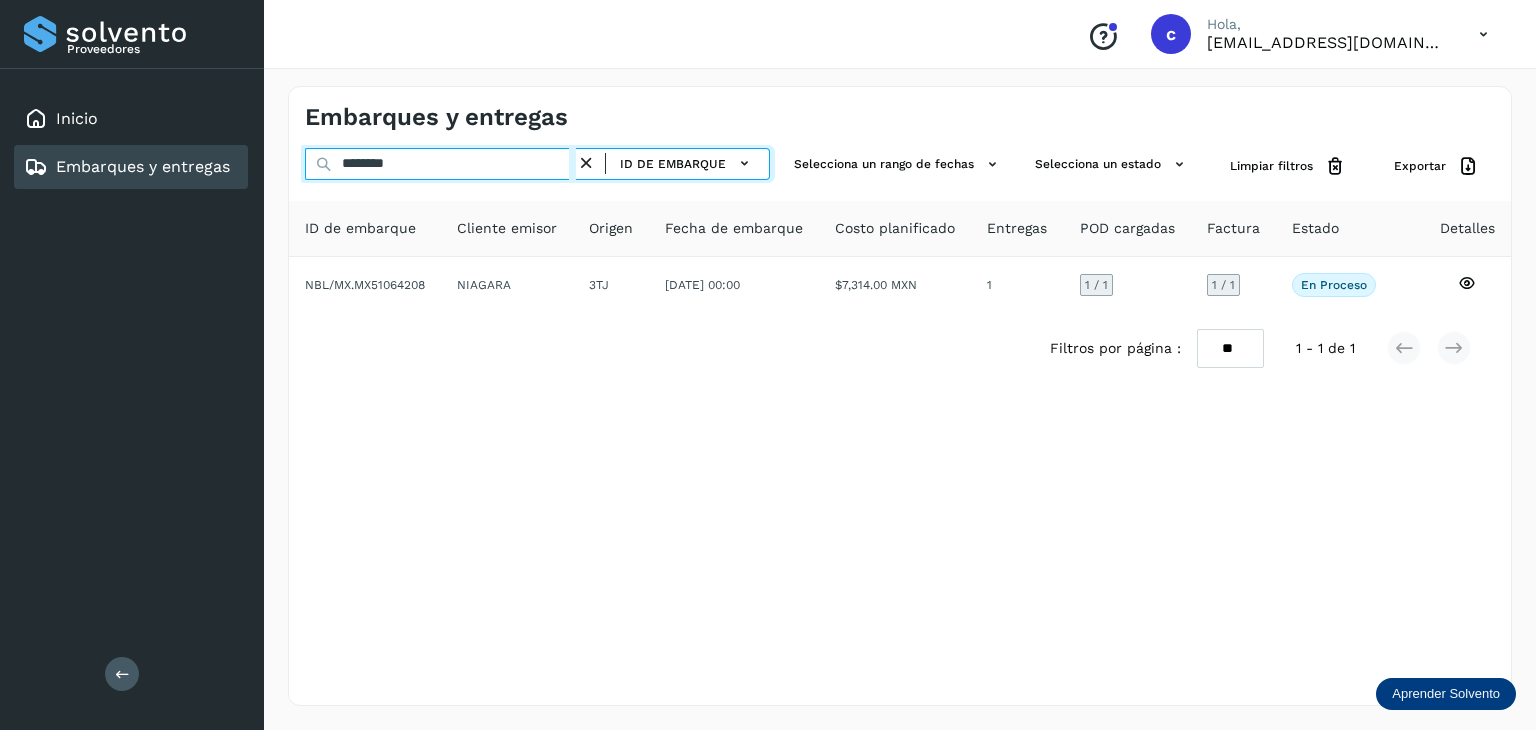 drag, startPoint x: 429, startPoint y: 164, endPoint x: 264, endPoint y: 153, distance: 165.36626 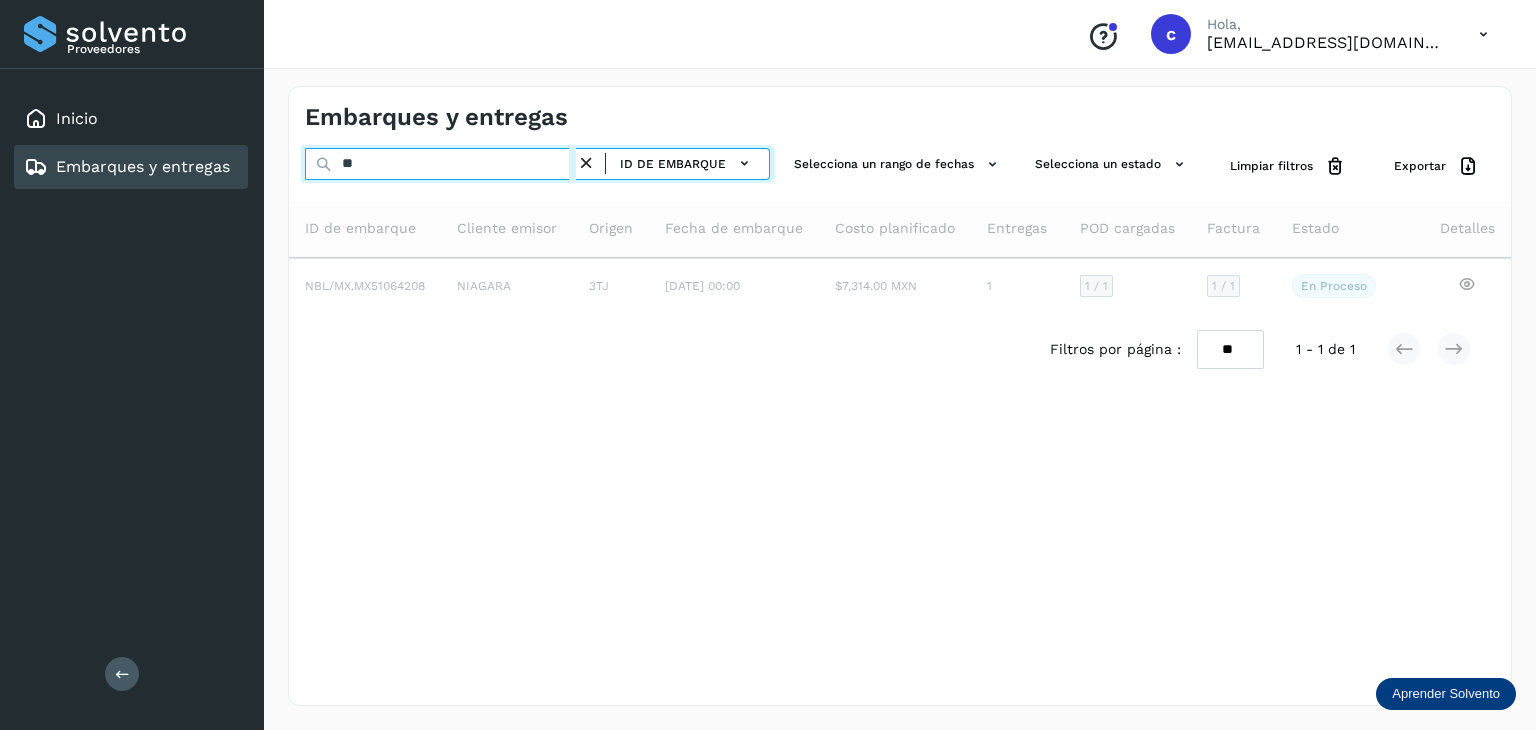 type on "*" 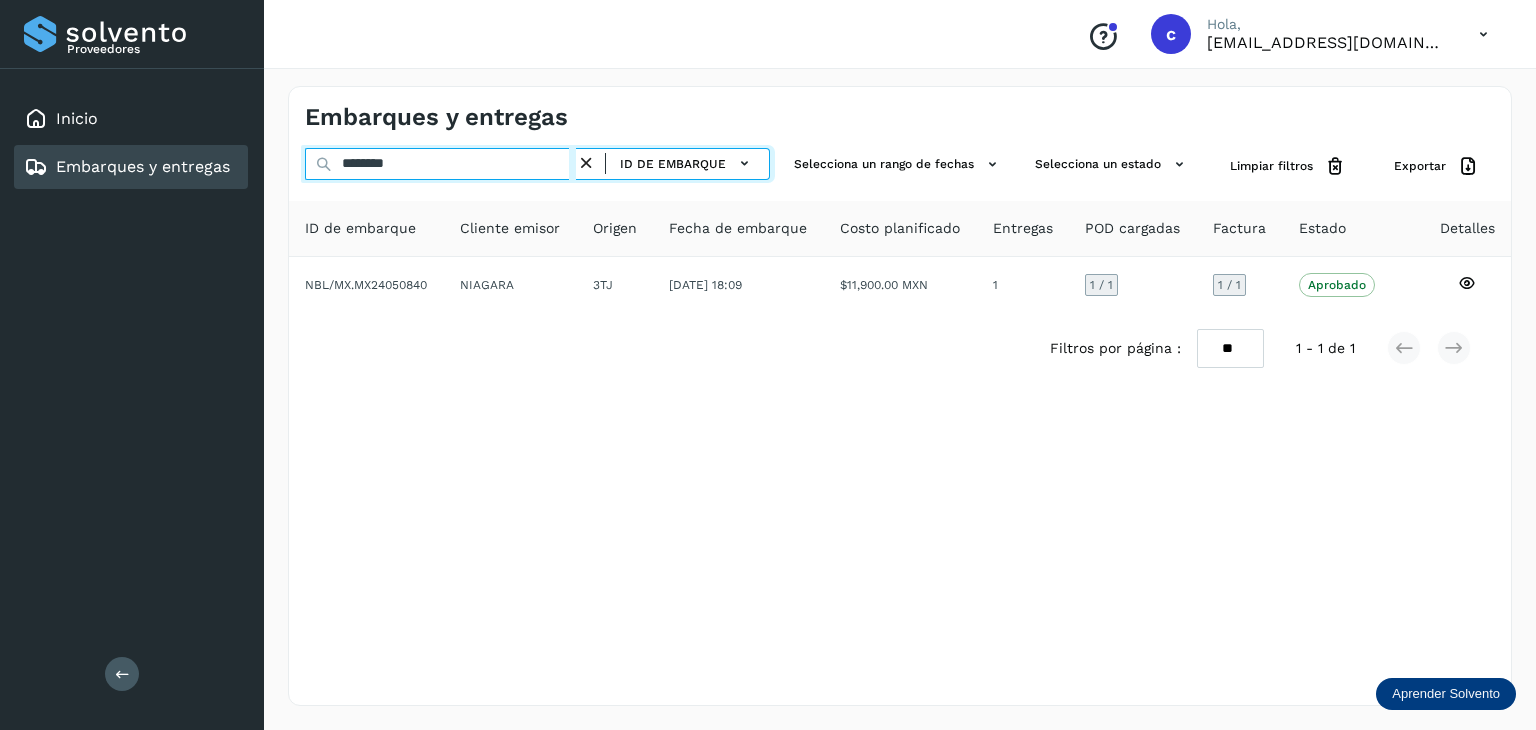 type on "********" 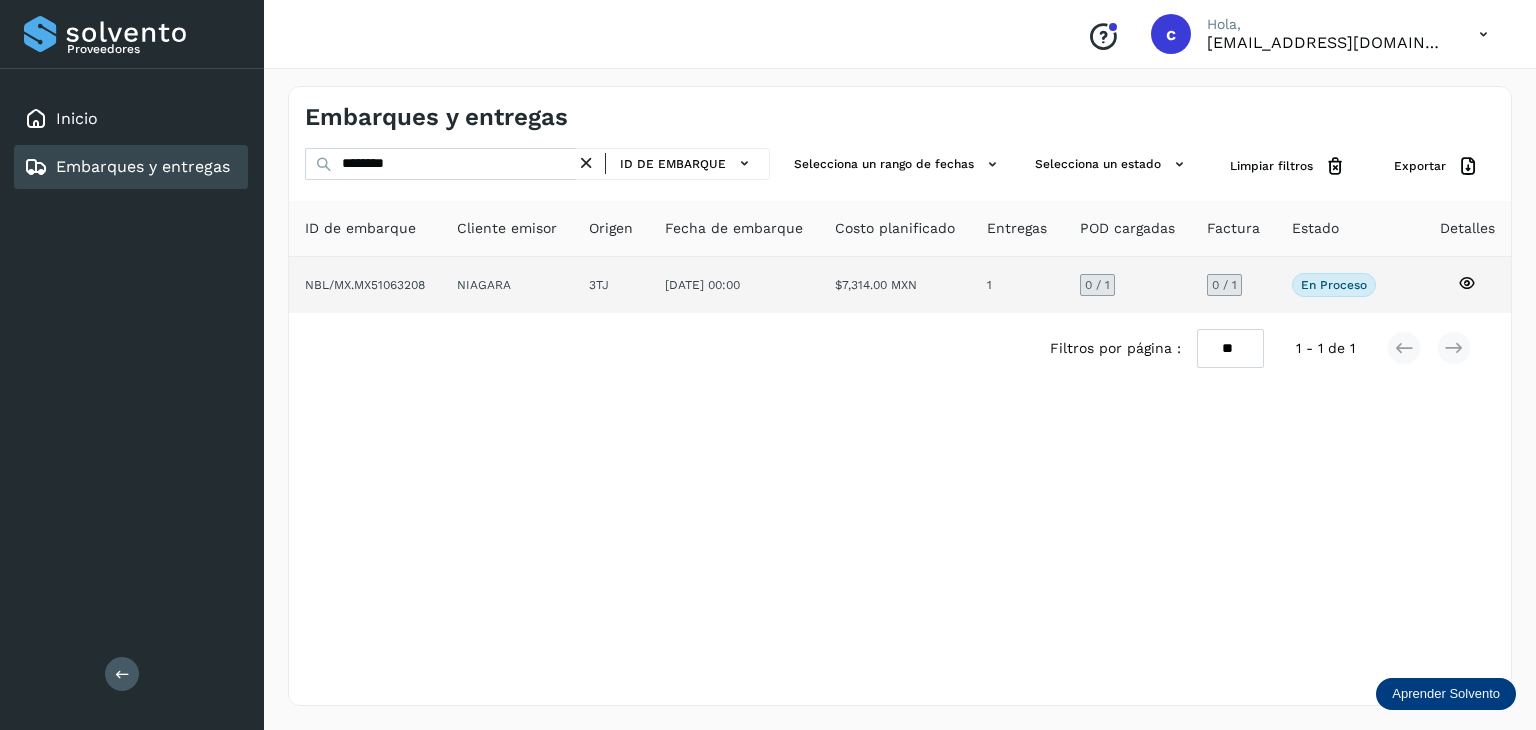 click 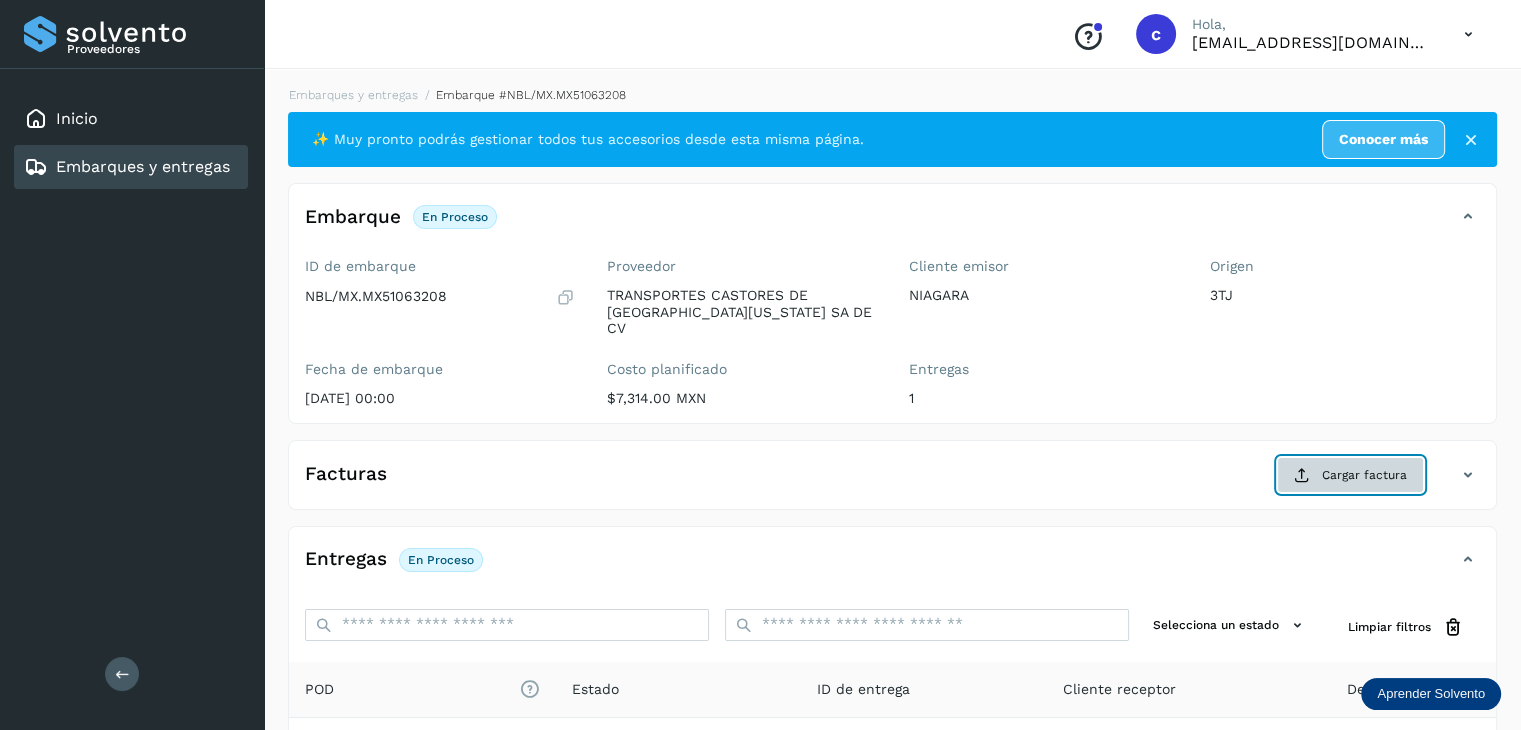 click on "Cargar factura" 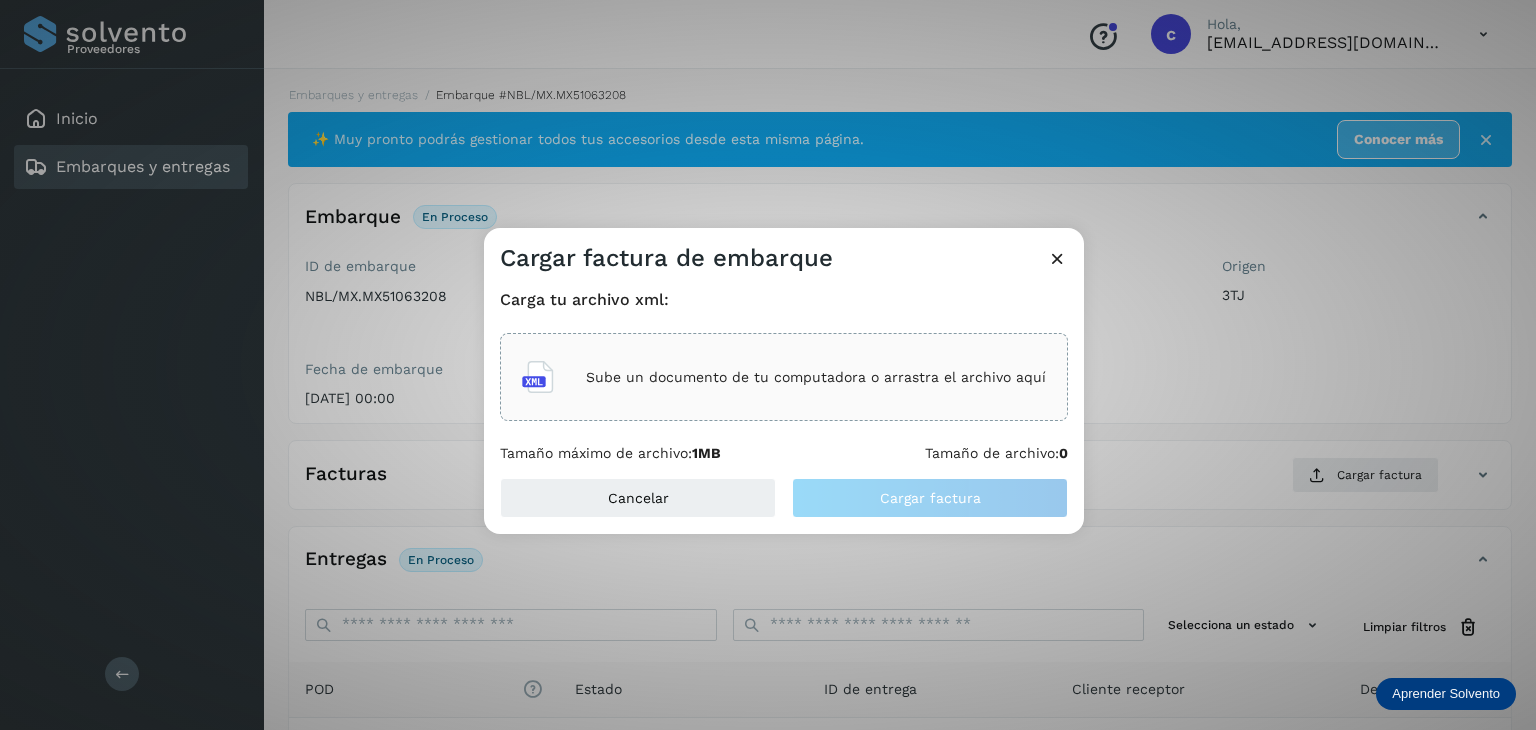 click on "Sube un documento de tu computadora o arrastra el archivo aquí" at bounding box center (816, 377) 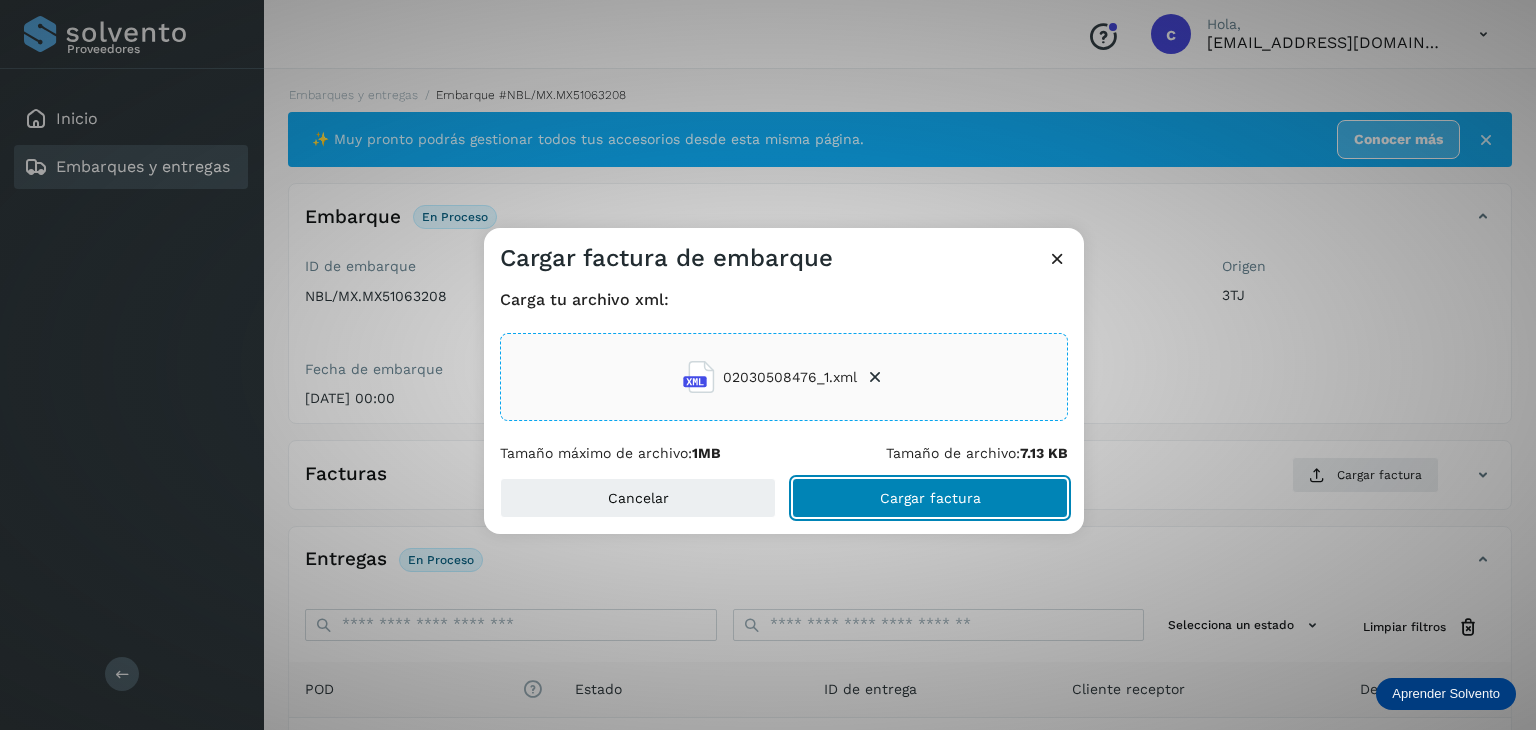 click on "Cargar factura" 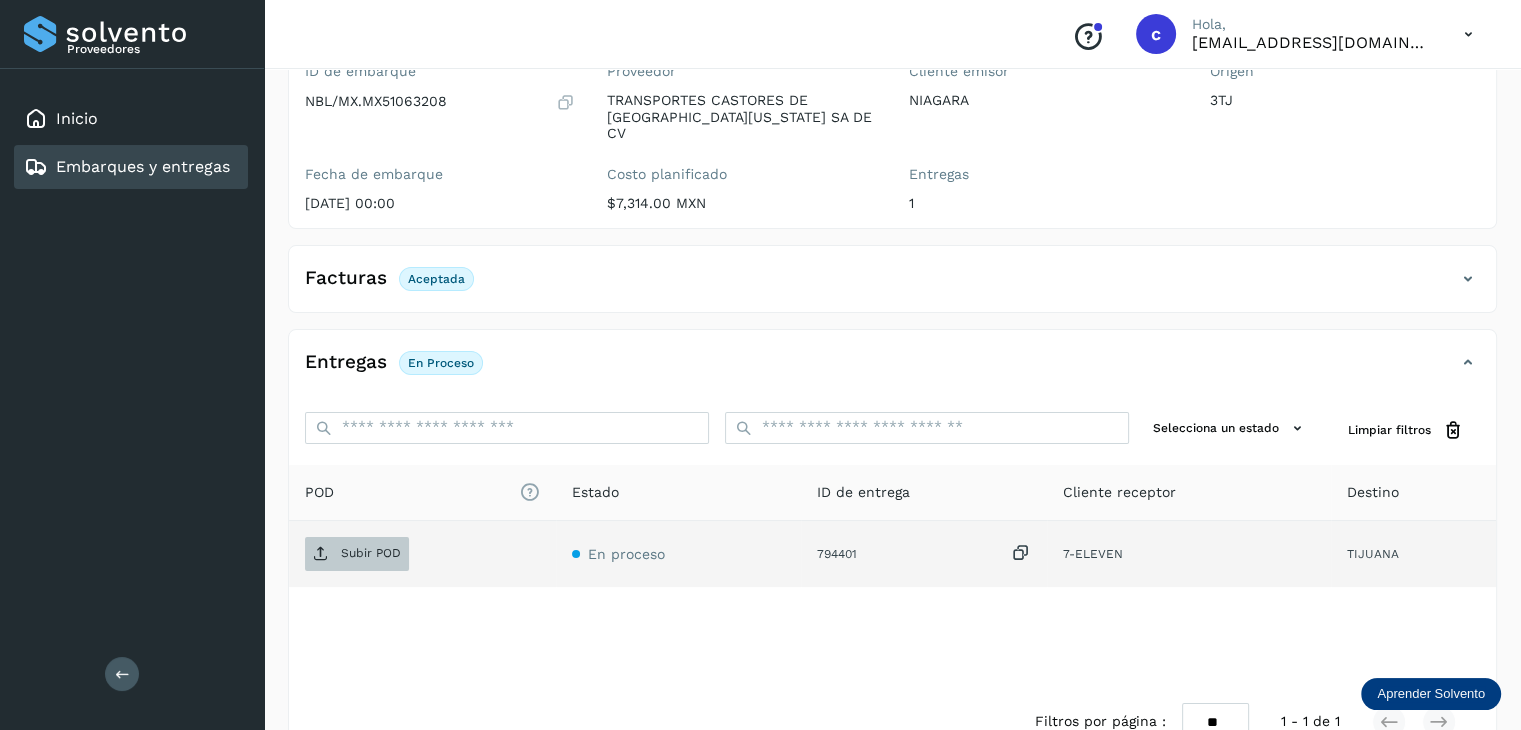 scroll, scrollTop: 200, scrollLeft: 0, axis: vertical 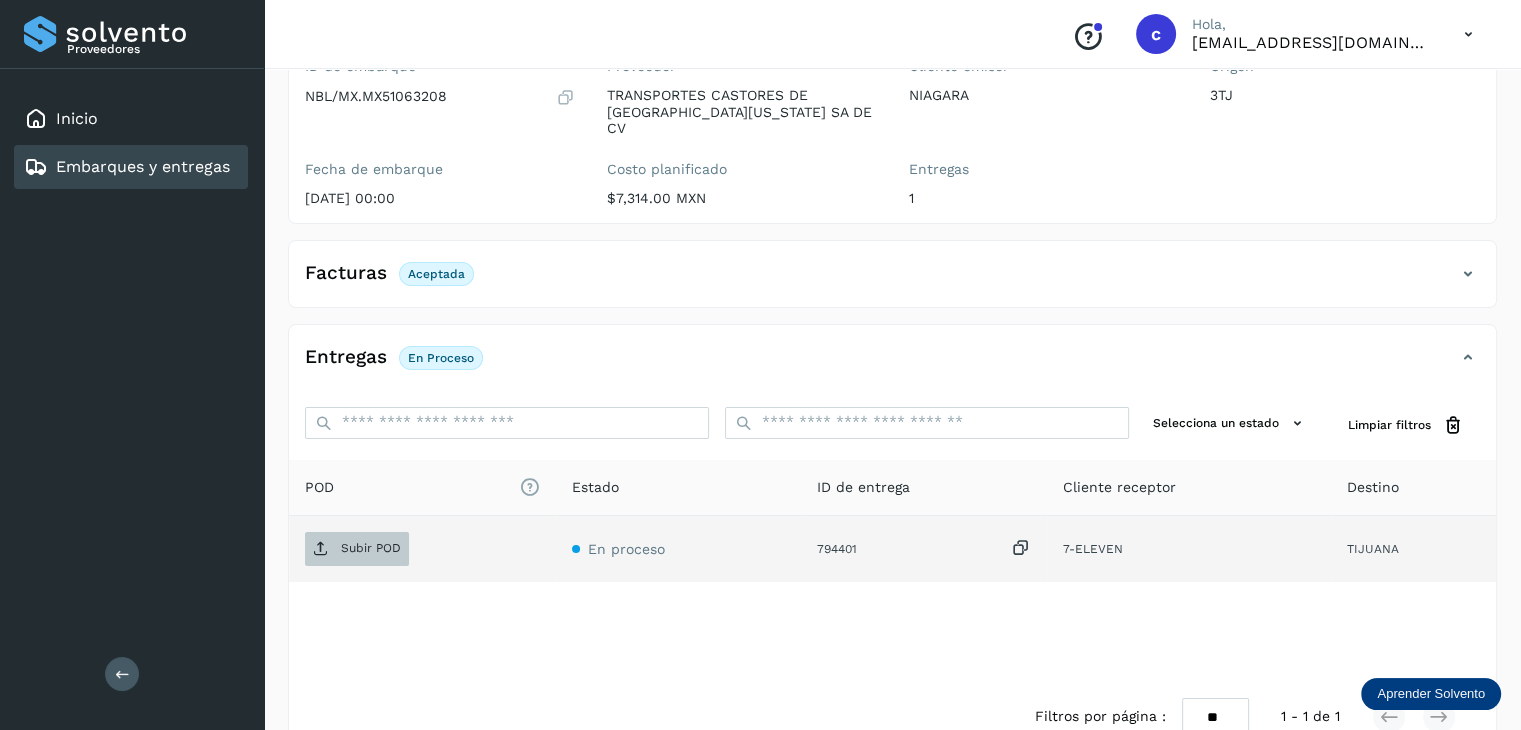 click on "Subir POD" at bounding box center [371, 548] 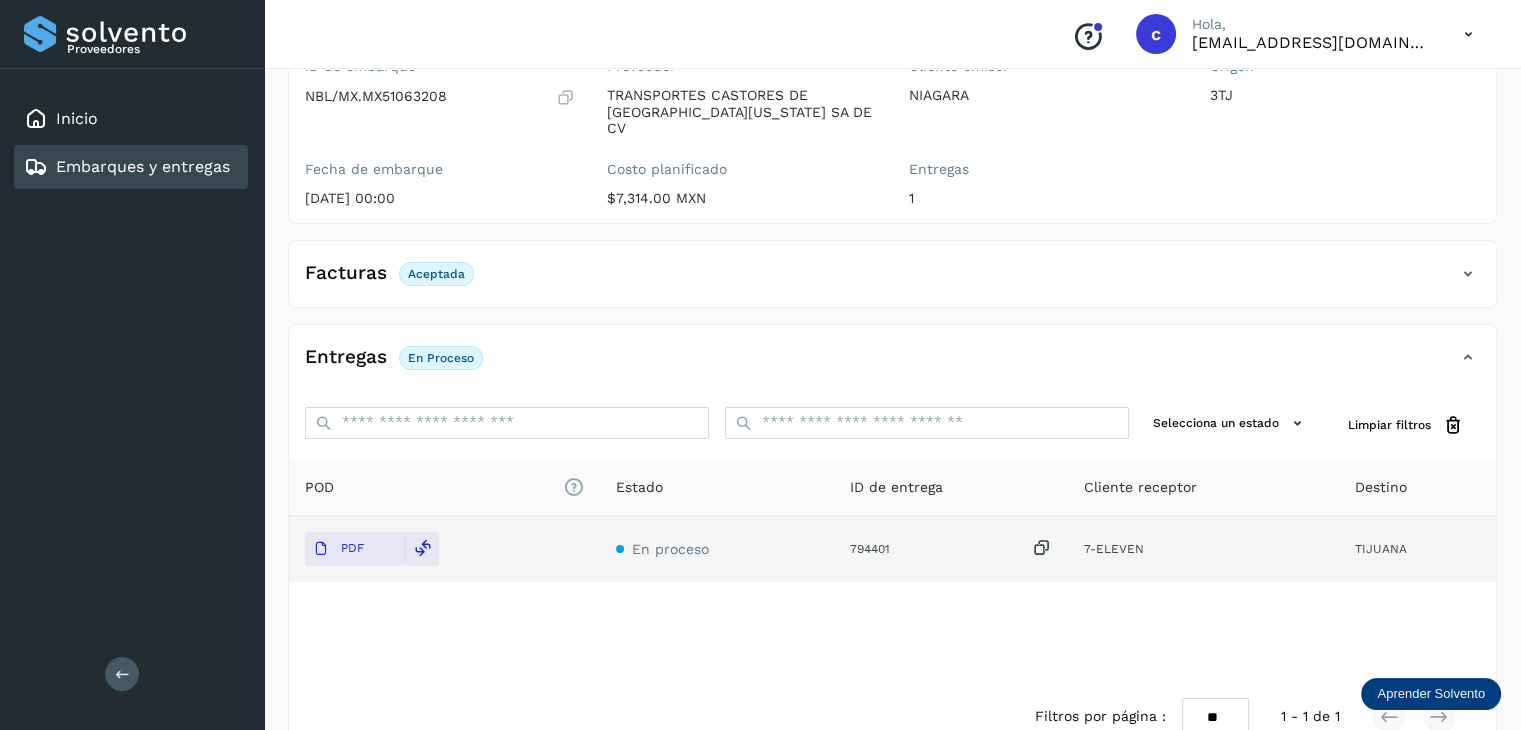 click on "Embarques y entregas" at bounding box center [143, 166] 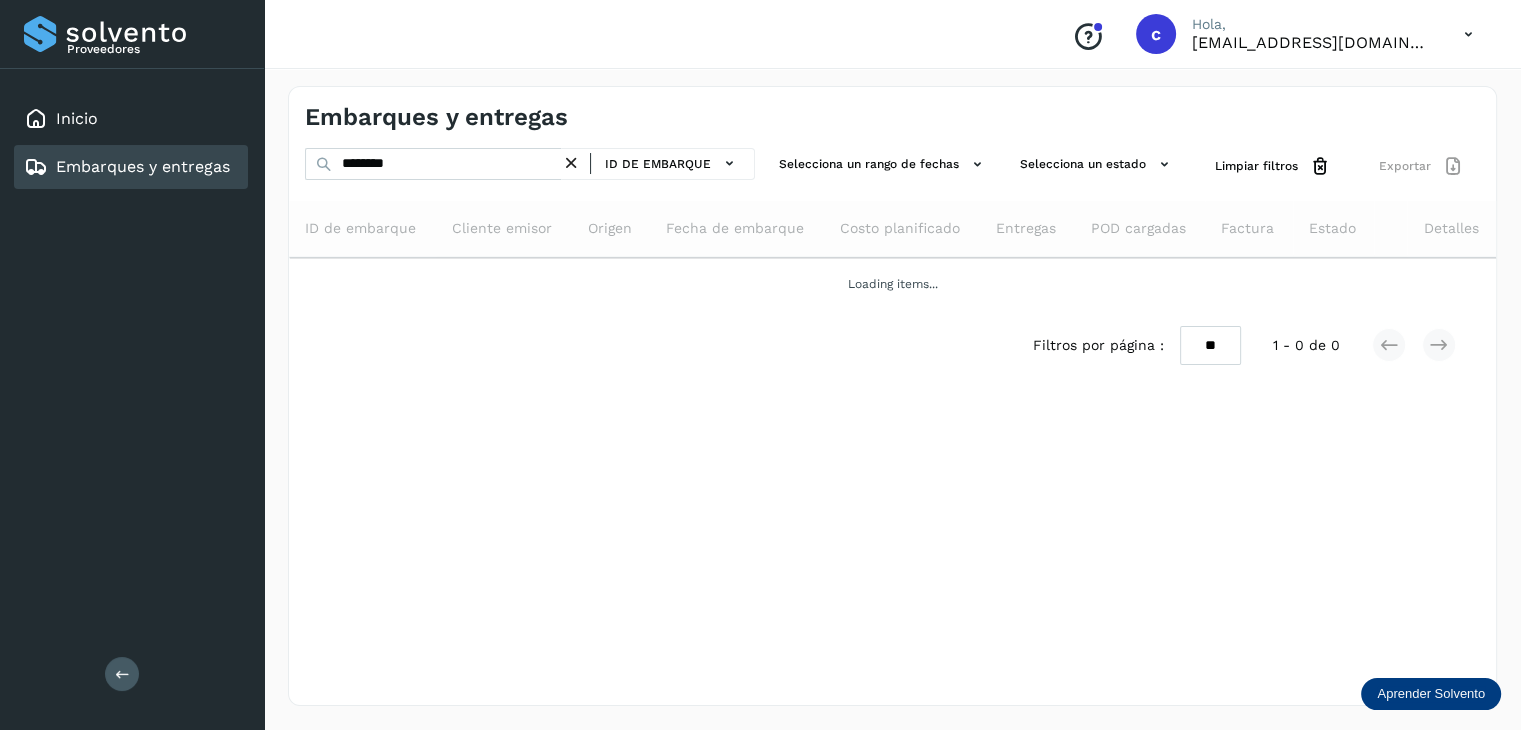 scroll, scrollTop: 0, scrollLeft: 0, axis: both 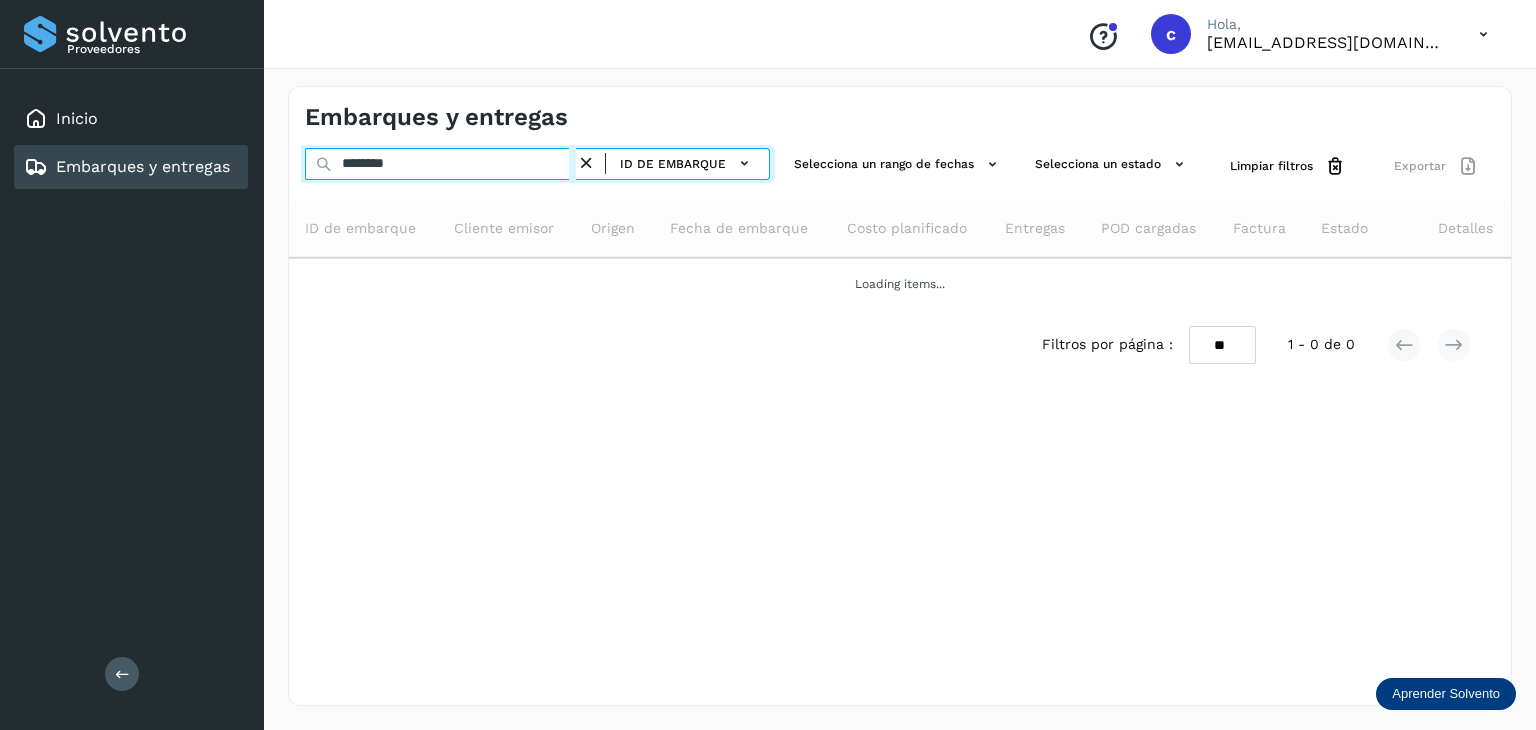 drag, startPoint x: 455, startPoint y: 164, endPoint x: 244, endPoint y: 147, distance: 211.68373 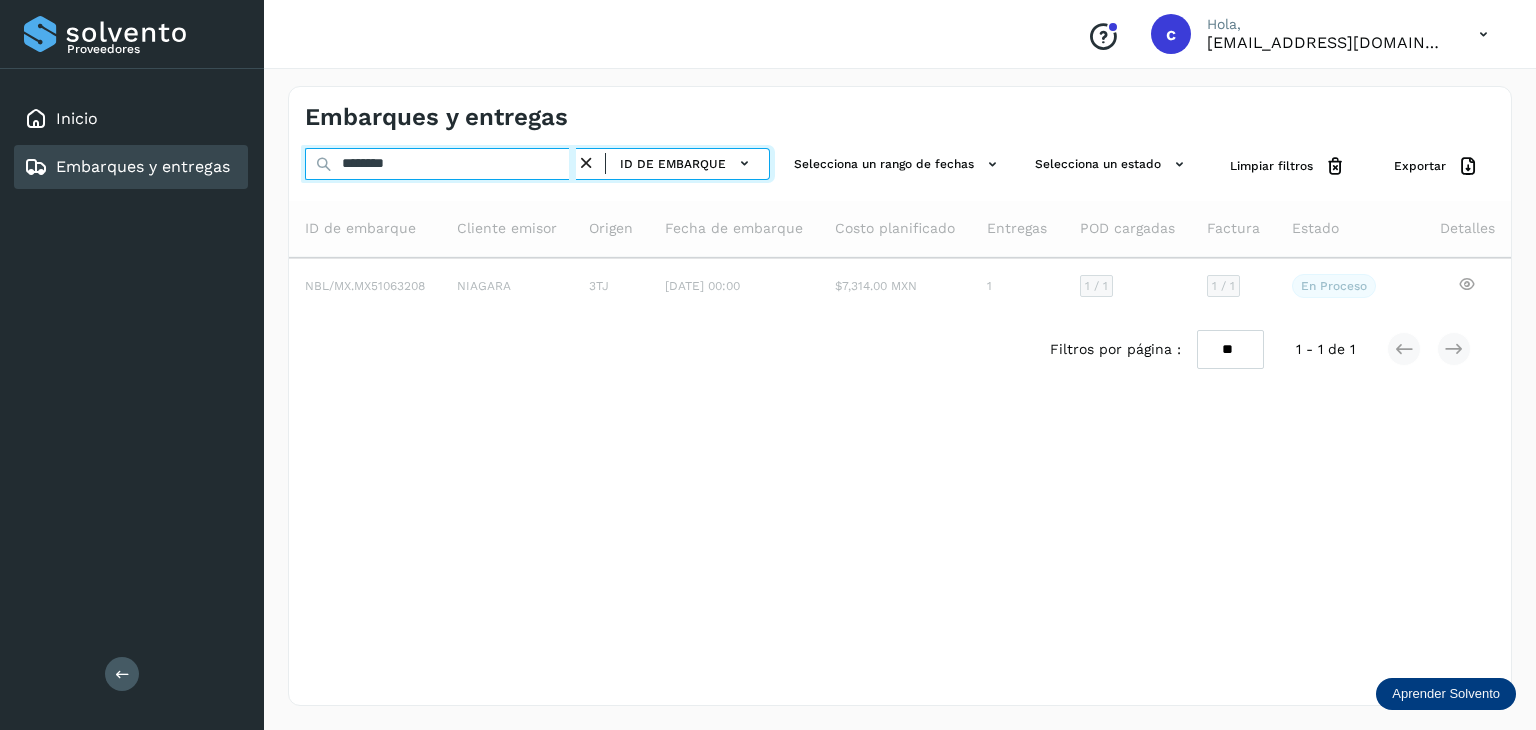 type on "********" 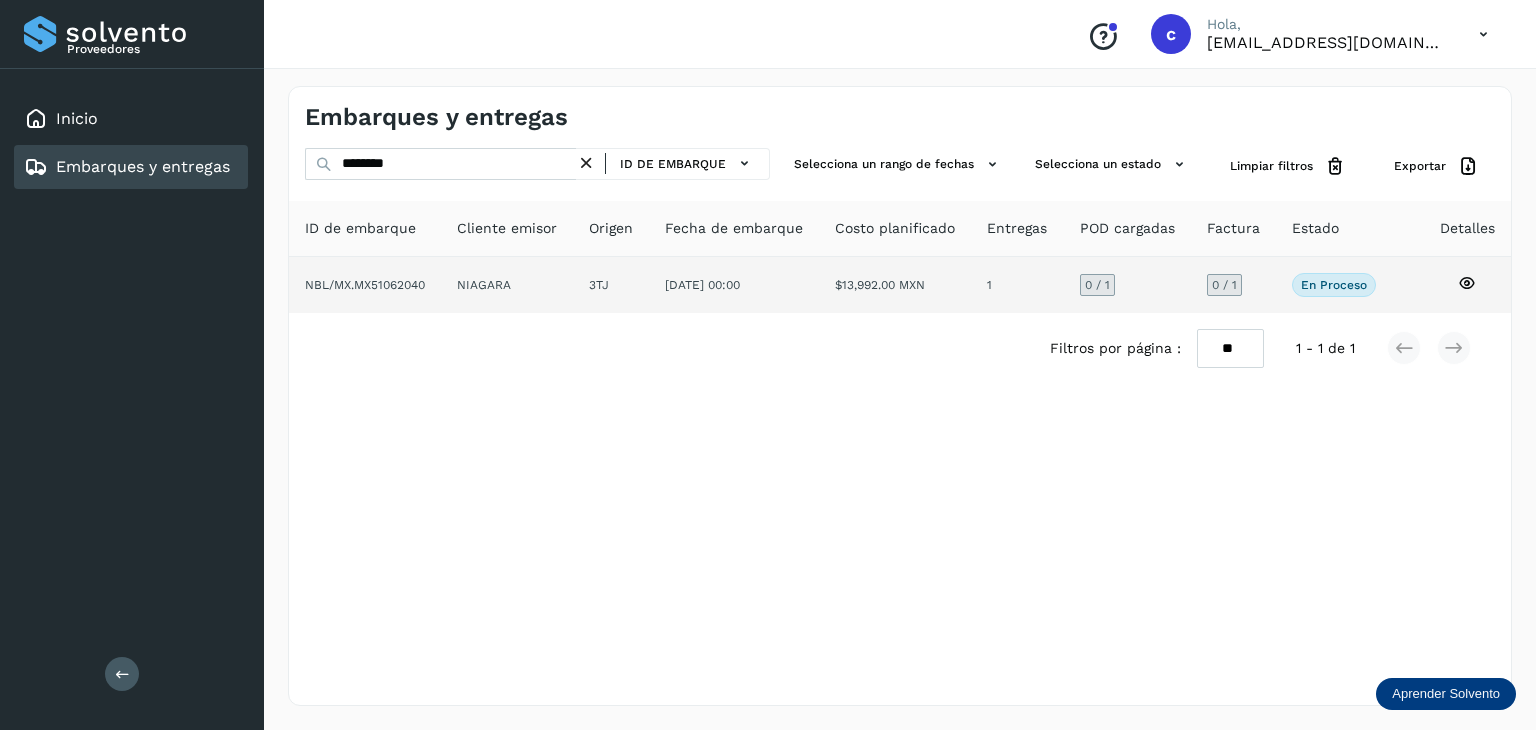 click 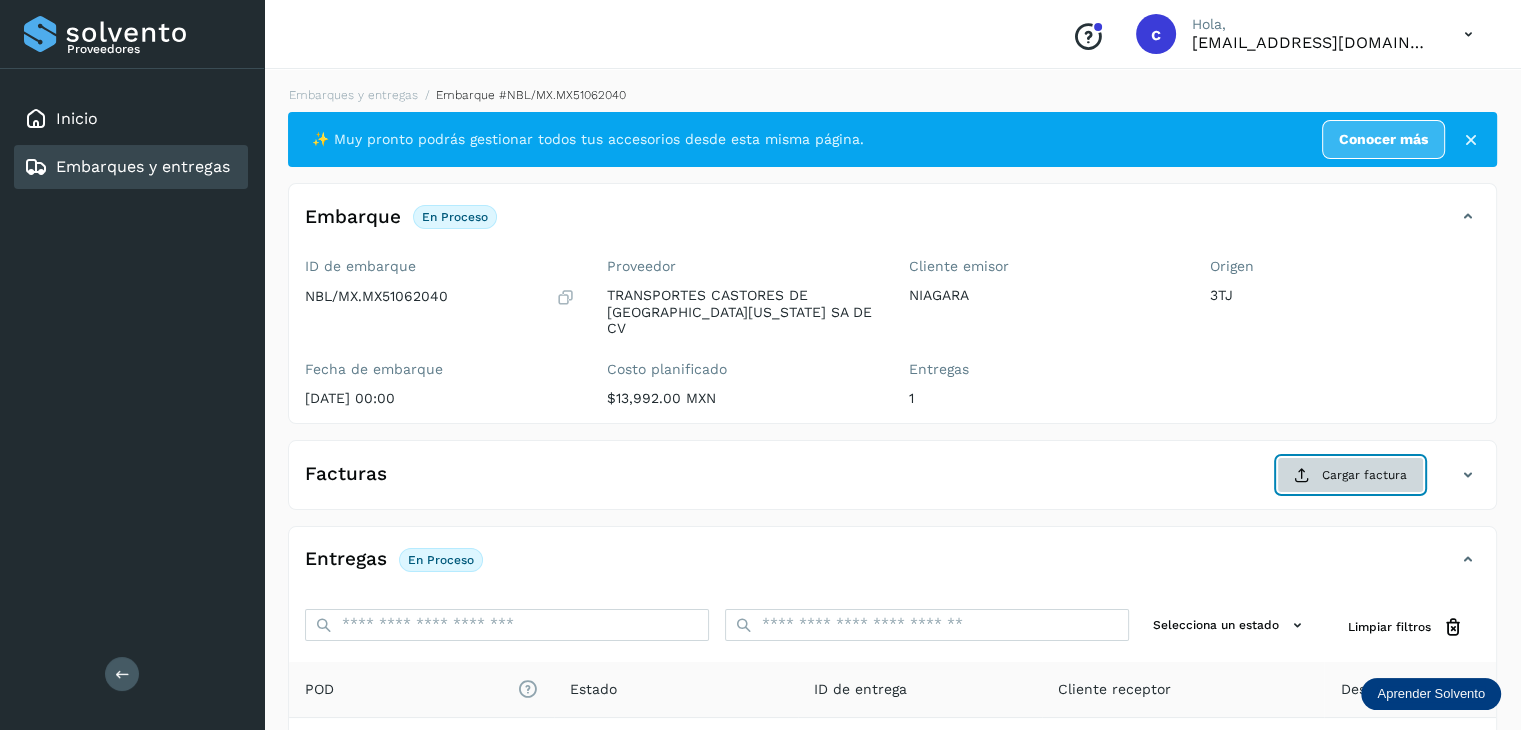 click on "Cargar factura" 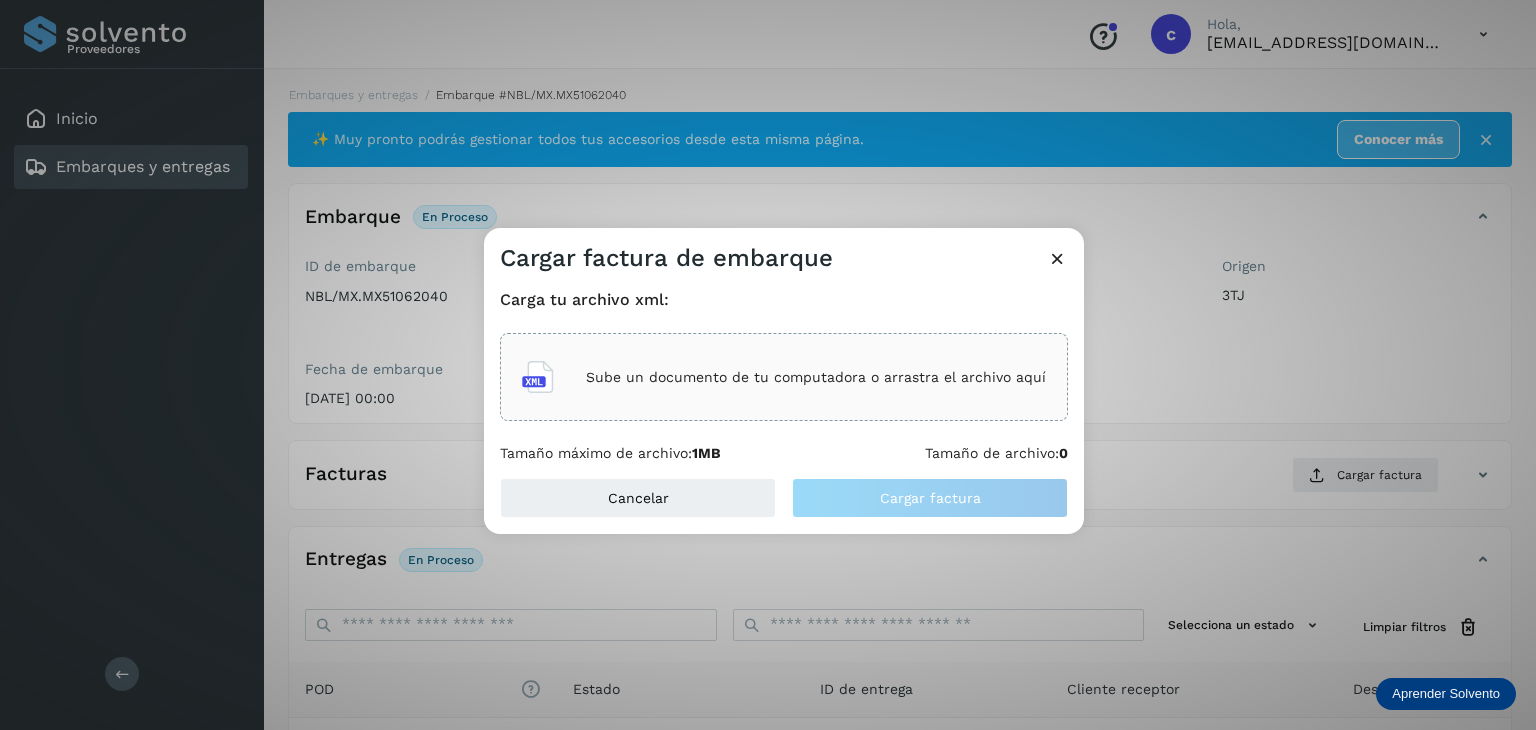 click on "Sube un documento de tu computadora o arrastra el archivo aquí" 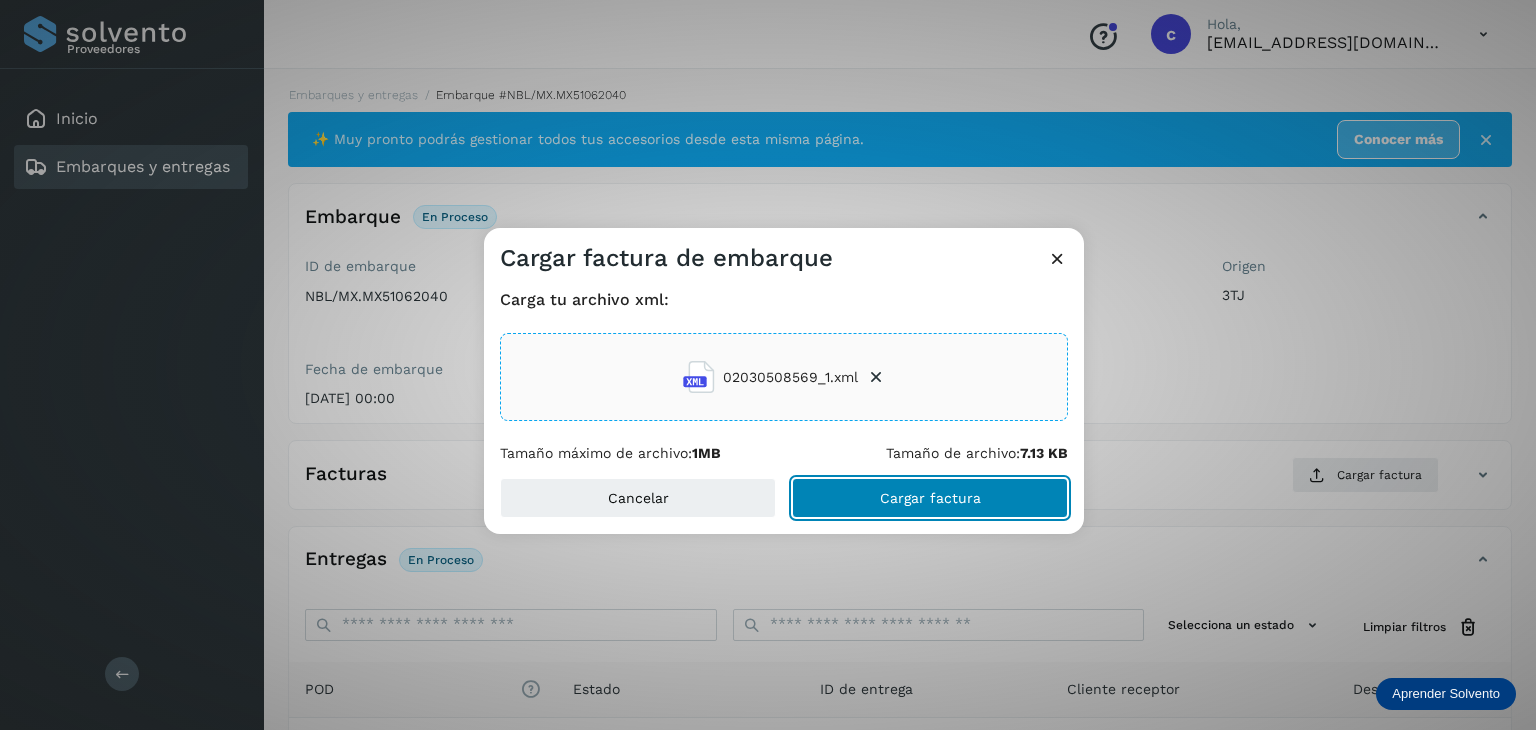 click on "Cargar factura" 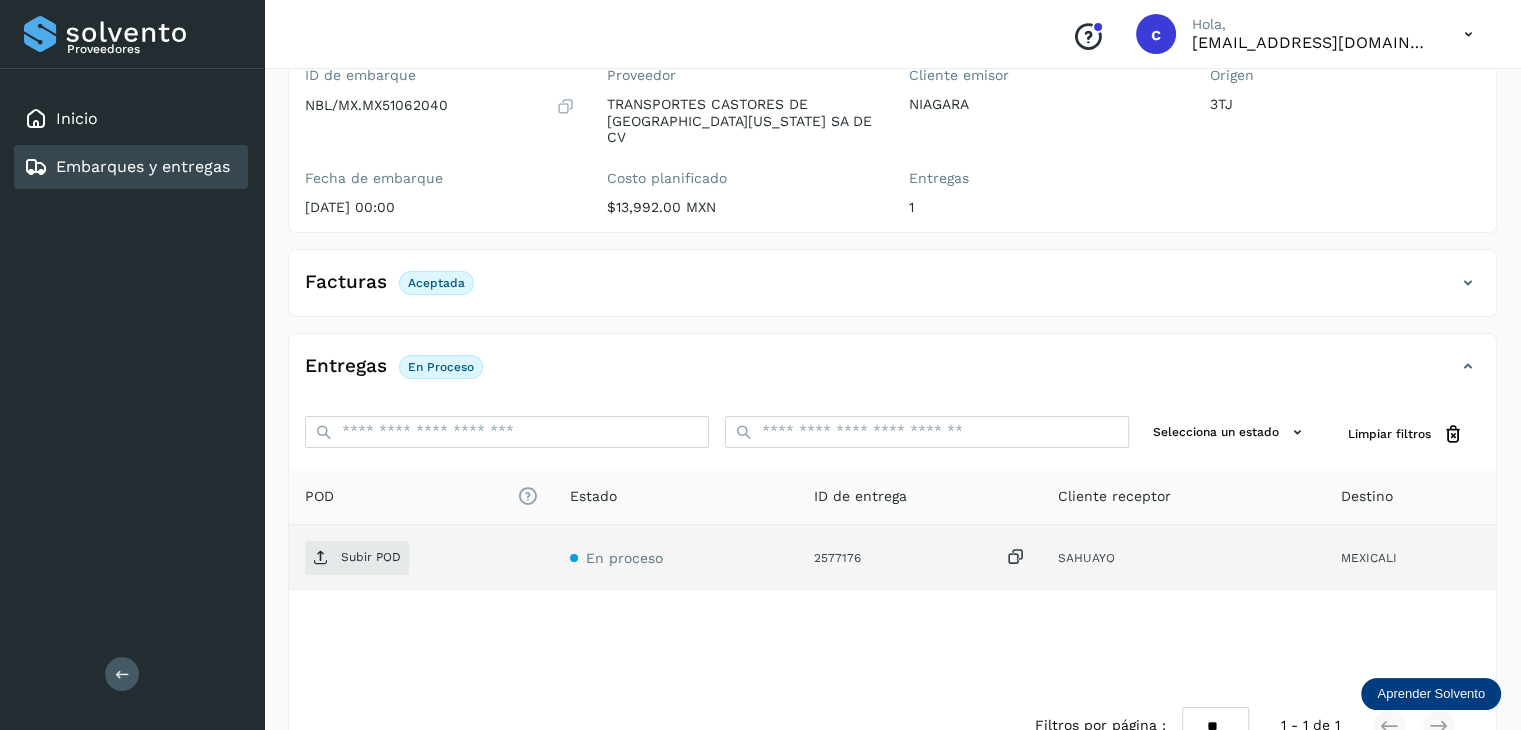 scroll, scrollTop: 200, scrollLeft: 0, axis: vertical 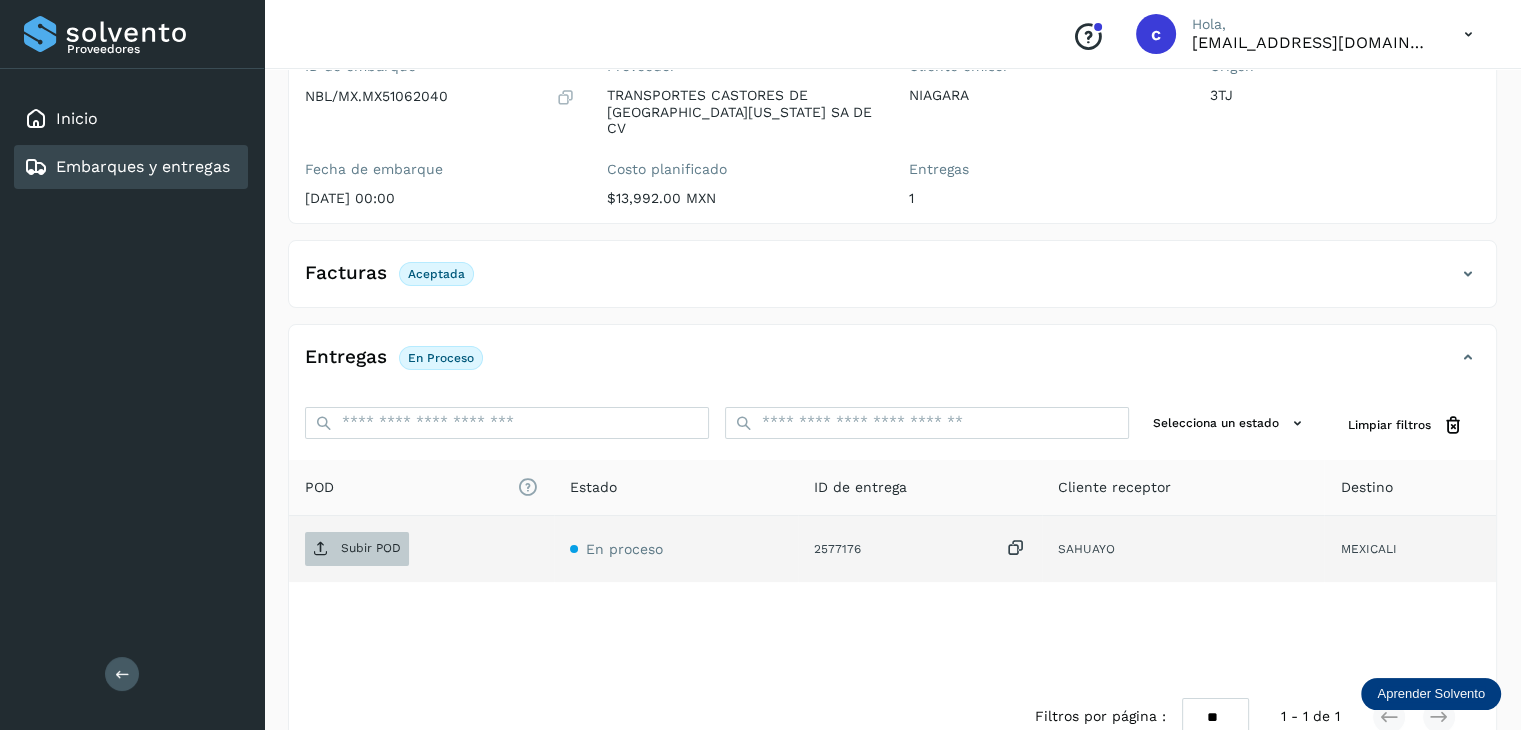 click on "Subir POD" at bounding box center [371, 548] 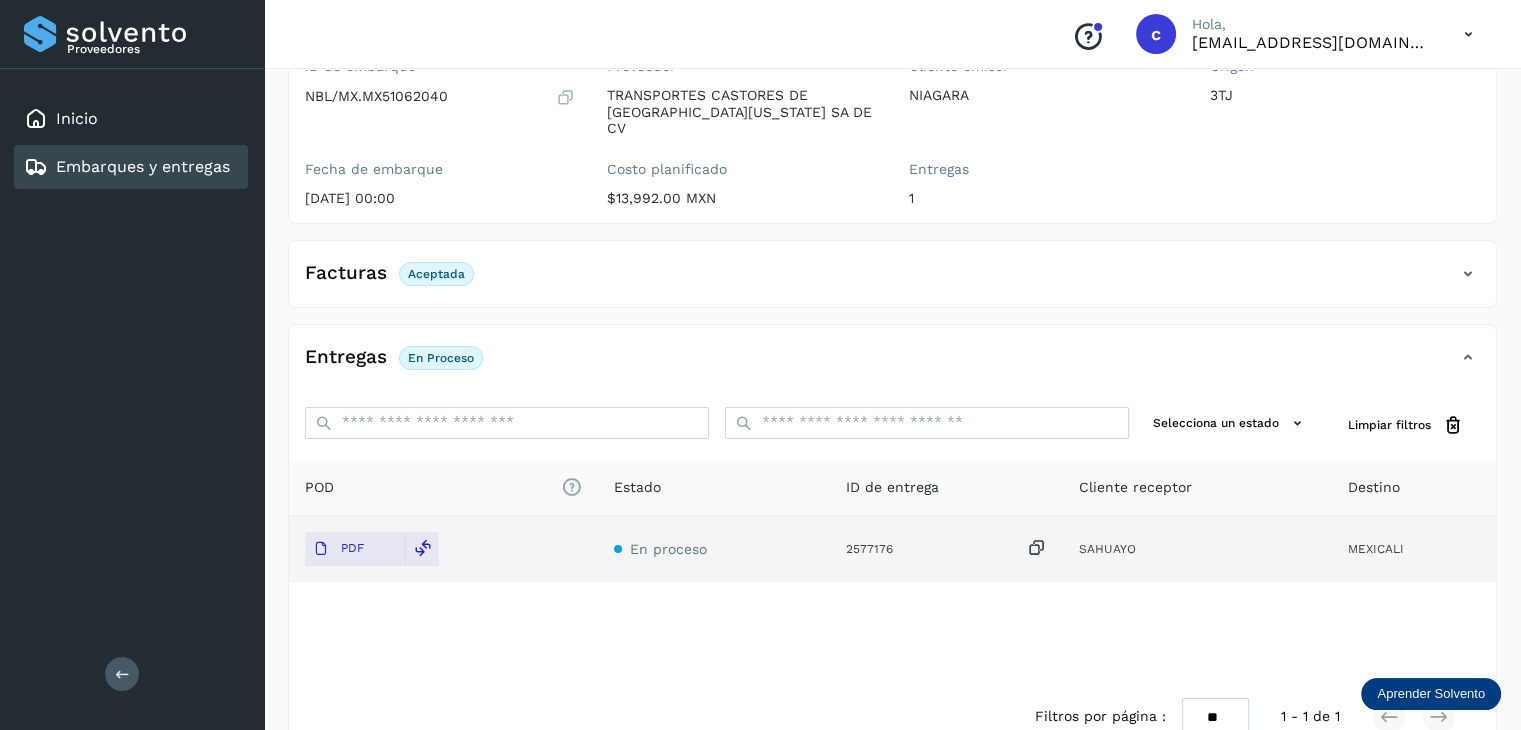 click on "Embarques y entregas" at bounding box center [143, 166] 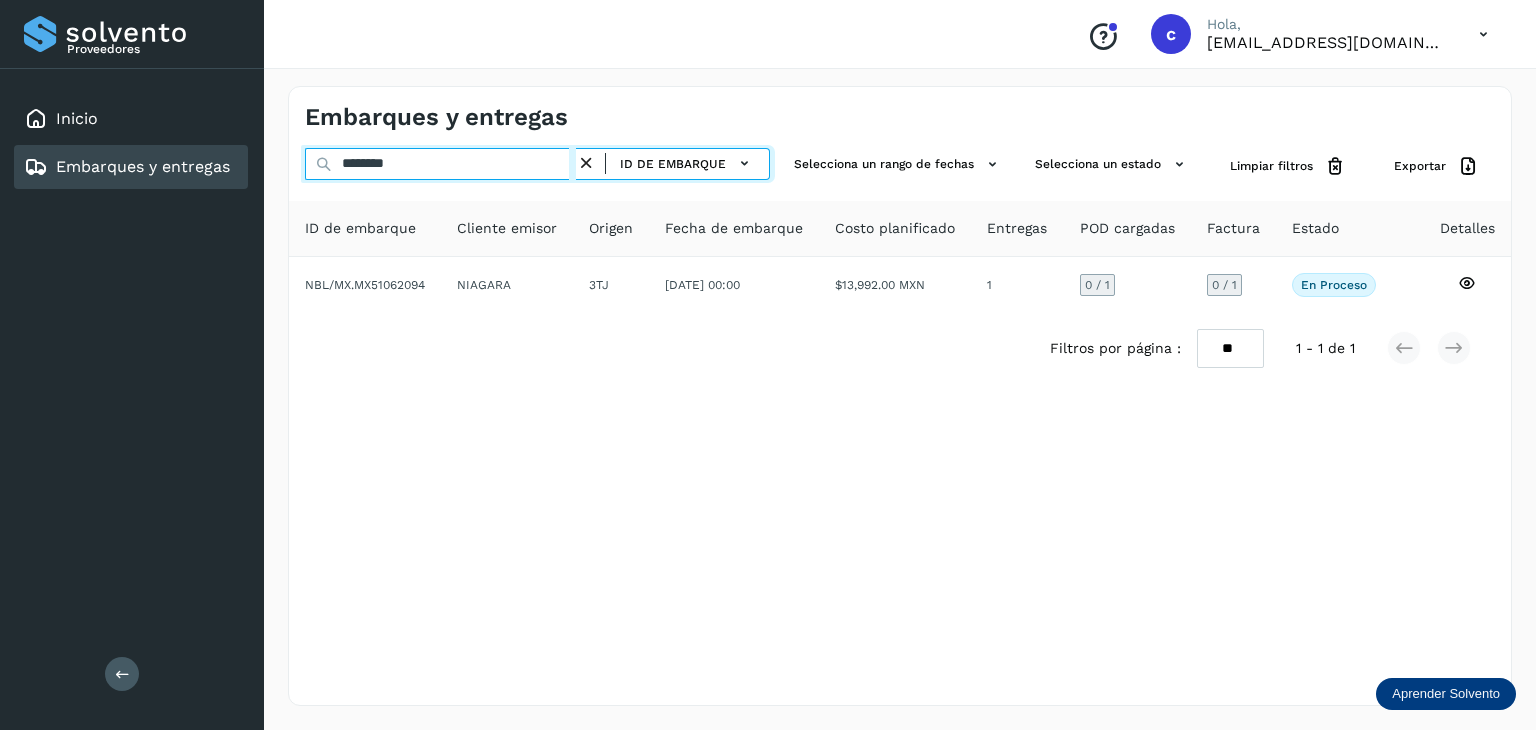 drag, startPoint x: 456, startPoint y: 165, endPoint x: 255, endPoint y: 162, distance: 201.02238 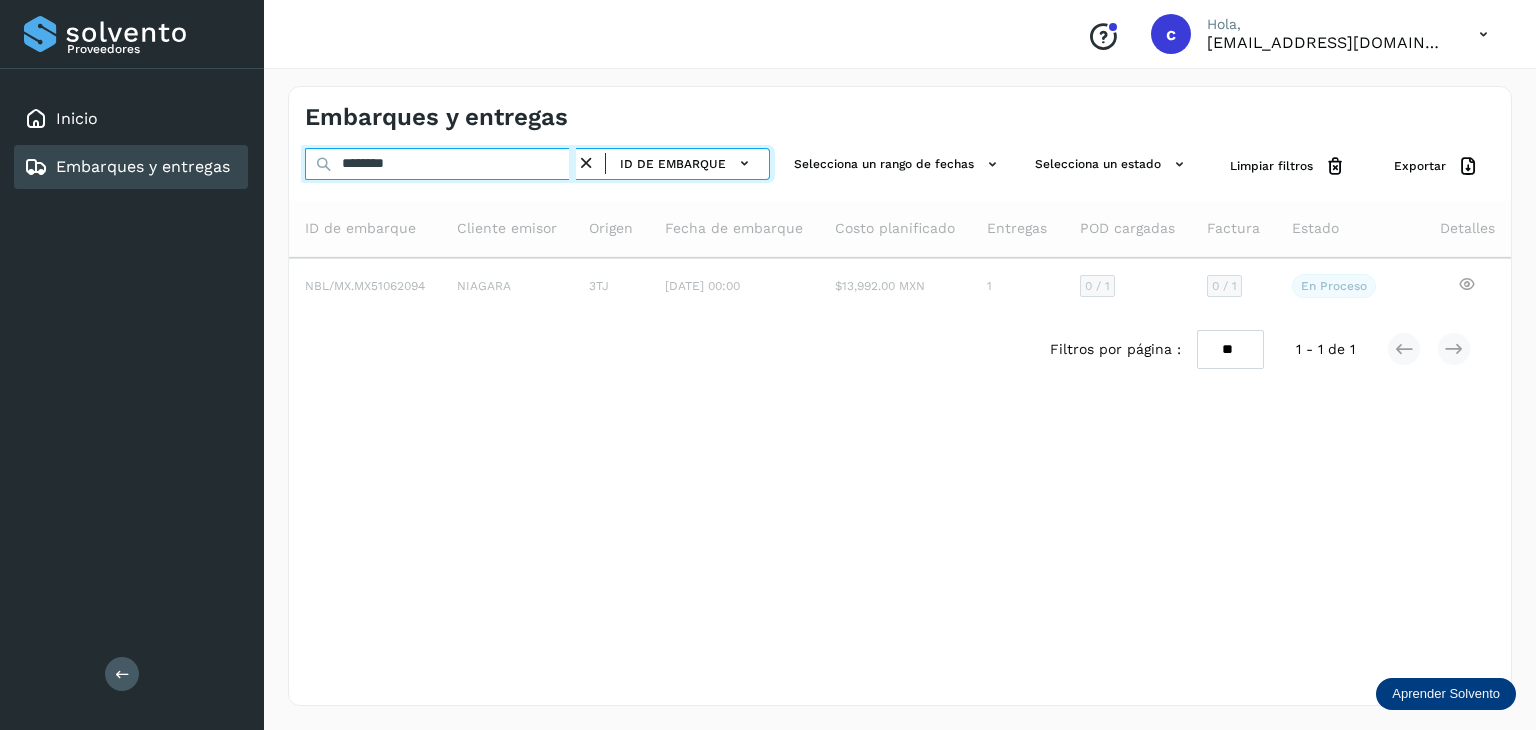 type on "********" 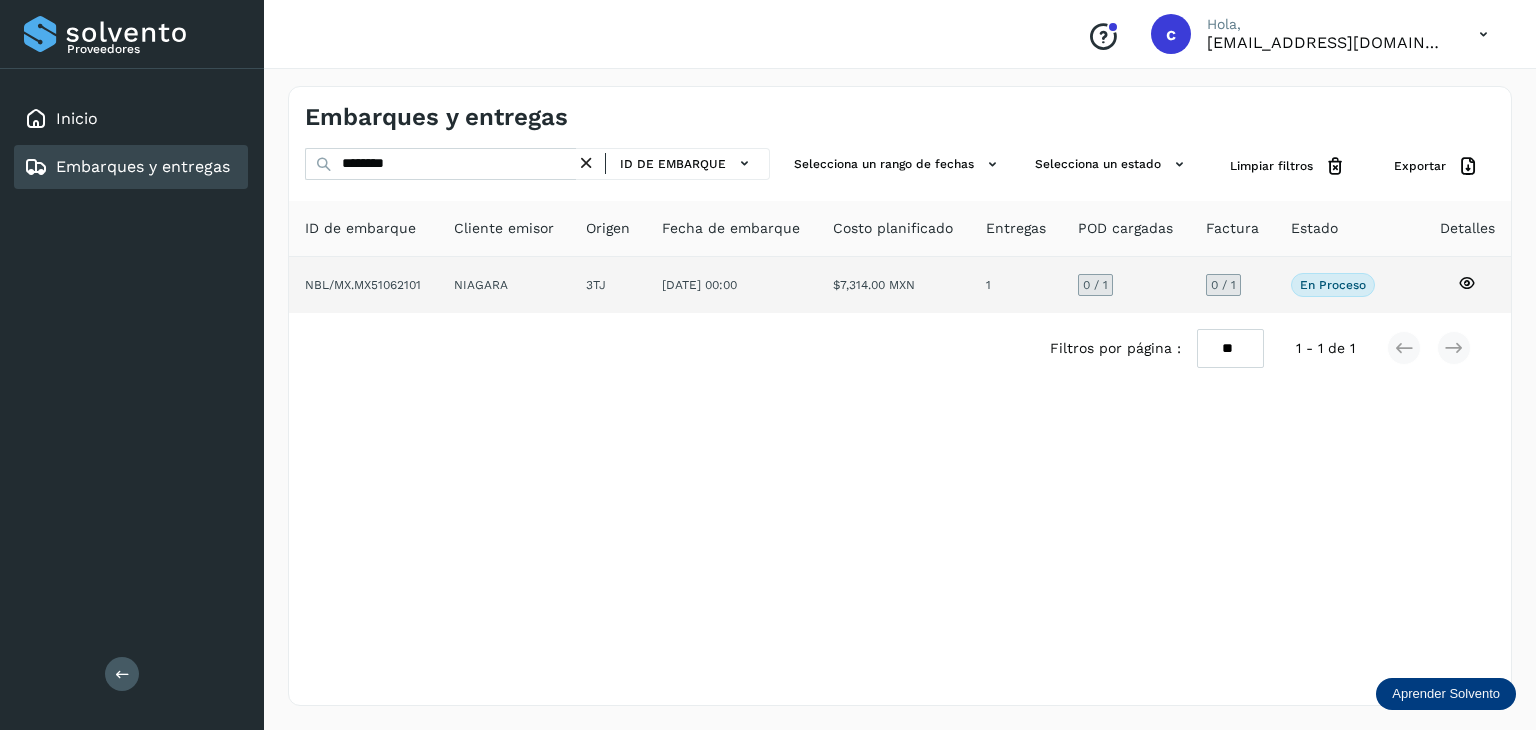 click 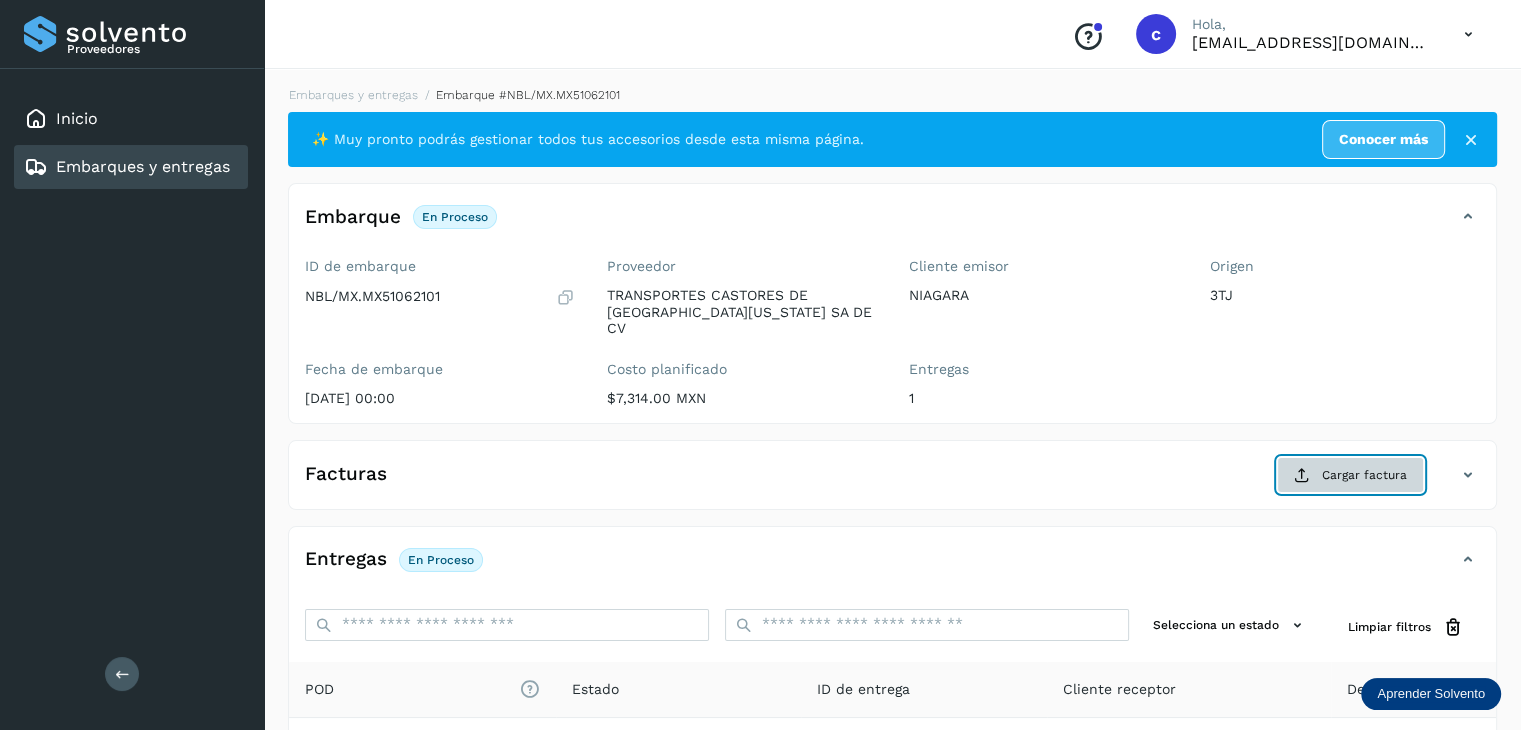 click on "Cargar factura" at bounding box center (1350, 475) 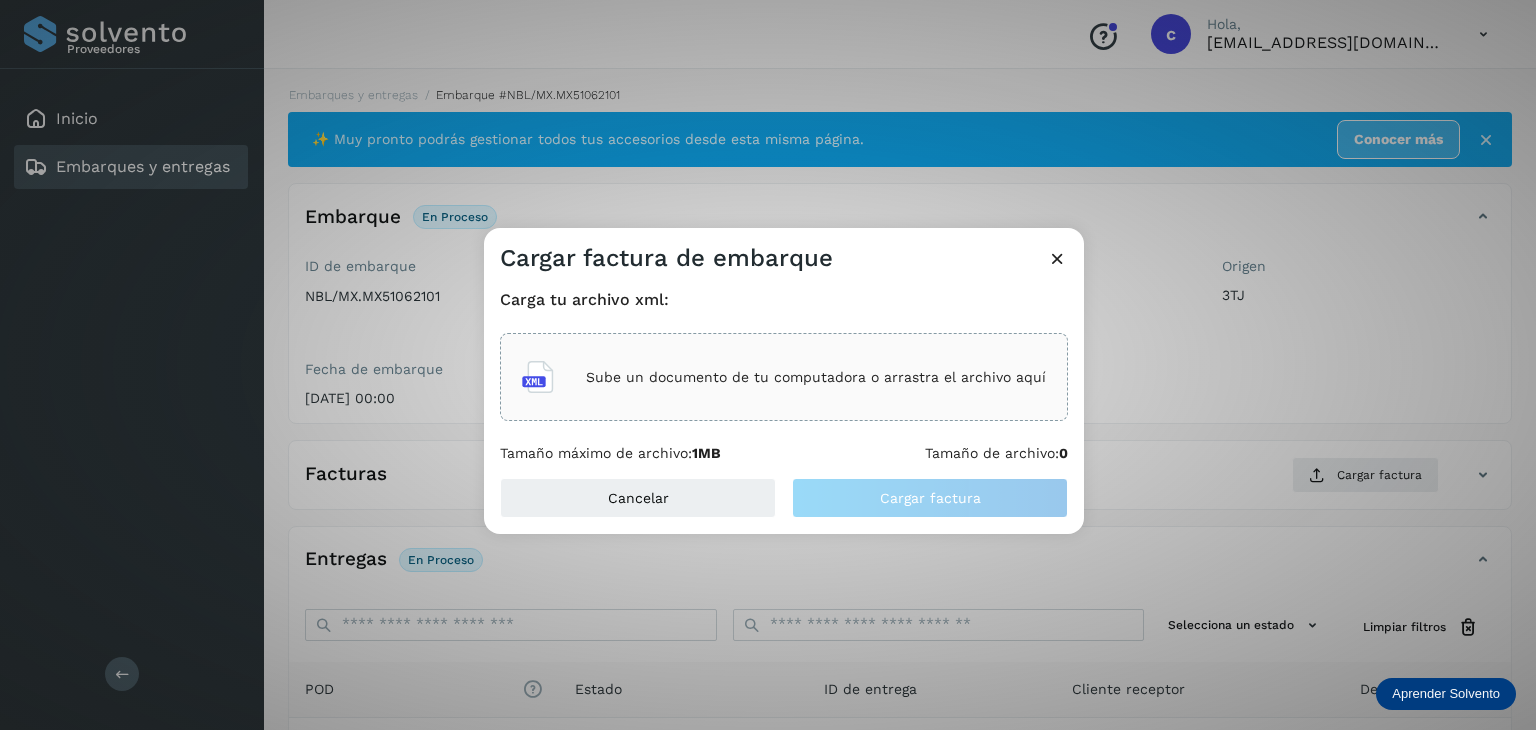 click on "Sube un documento de tu computadora o arrastra el archivo aquí" at bounding box center (816, 377) 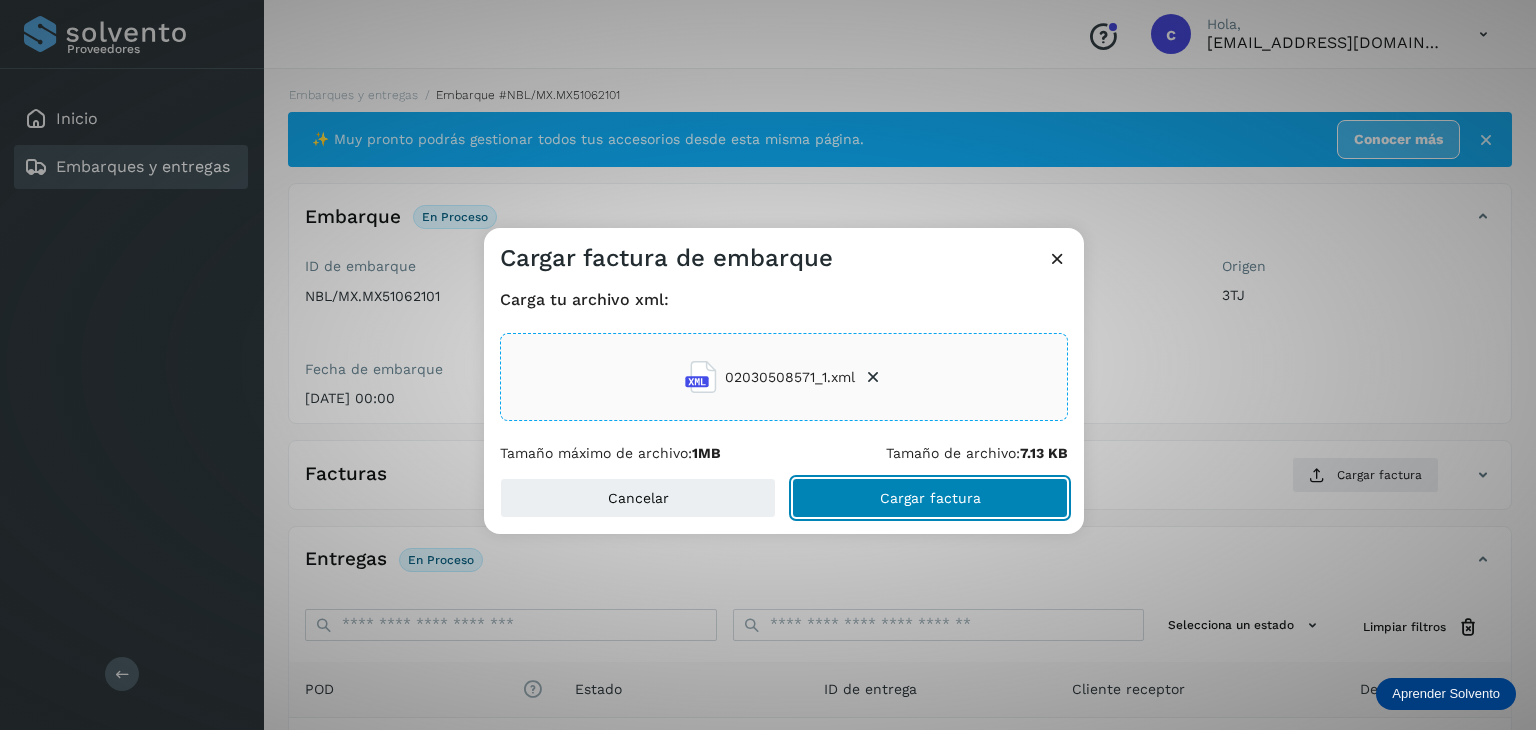 click on "Cargar factura" 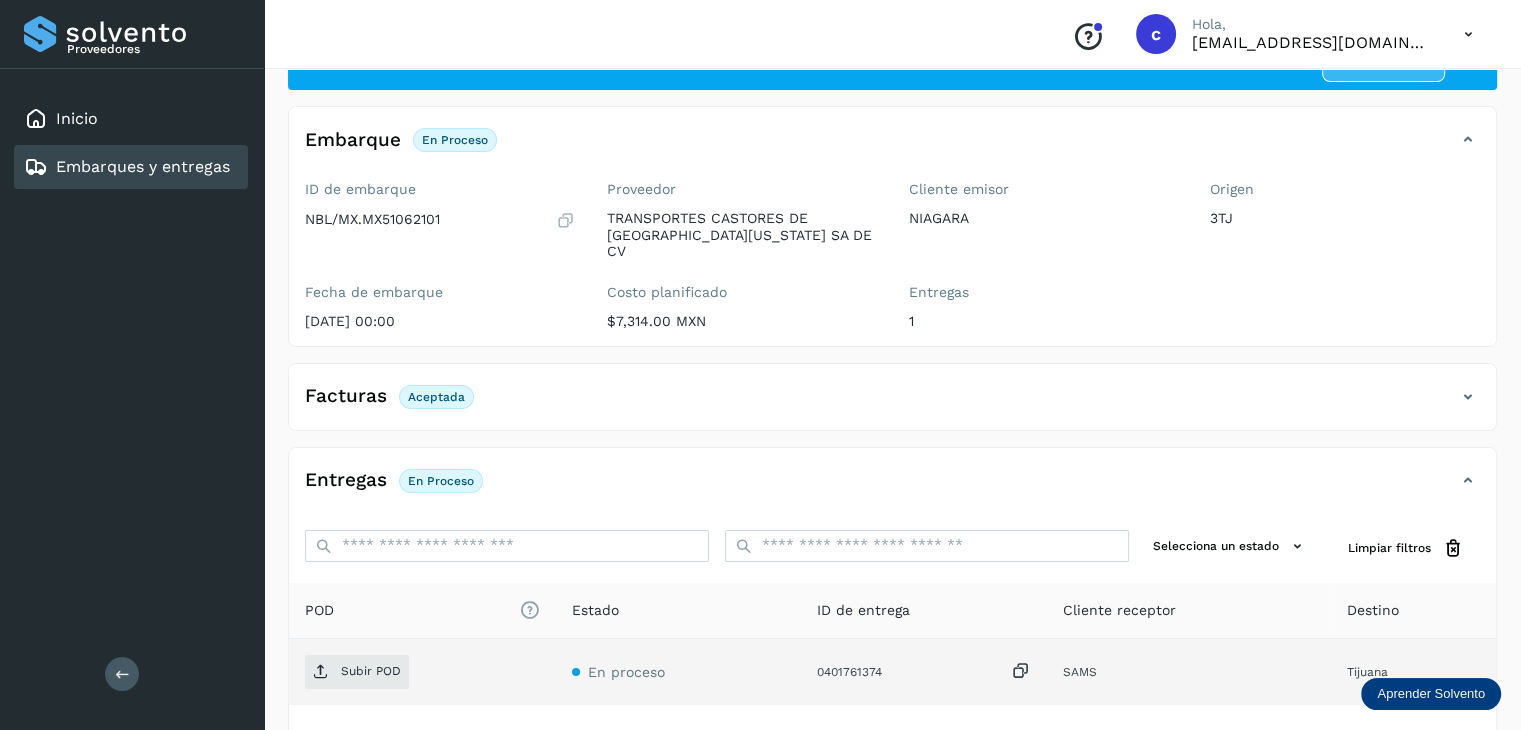 scroll, scrollTop: 200, scrollLeft: 0, axis: vertical 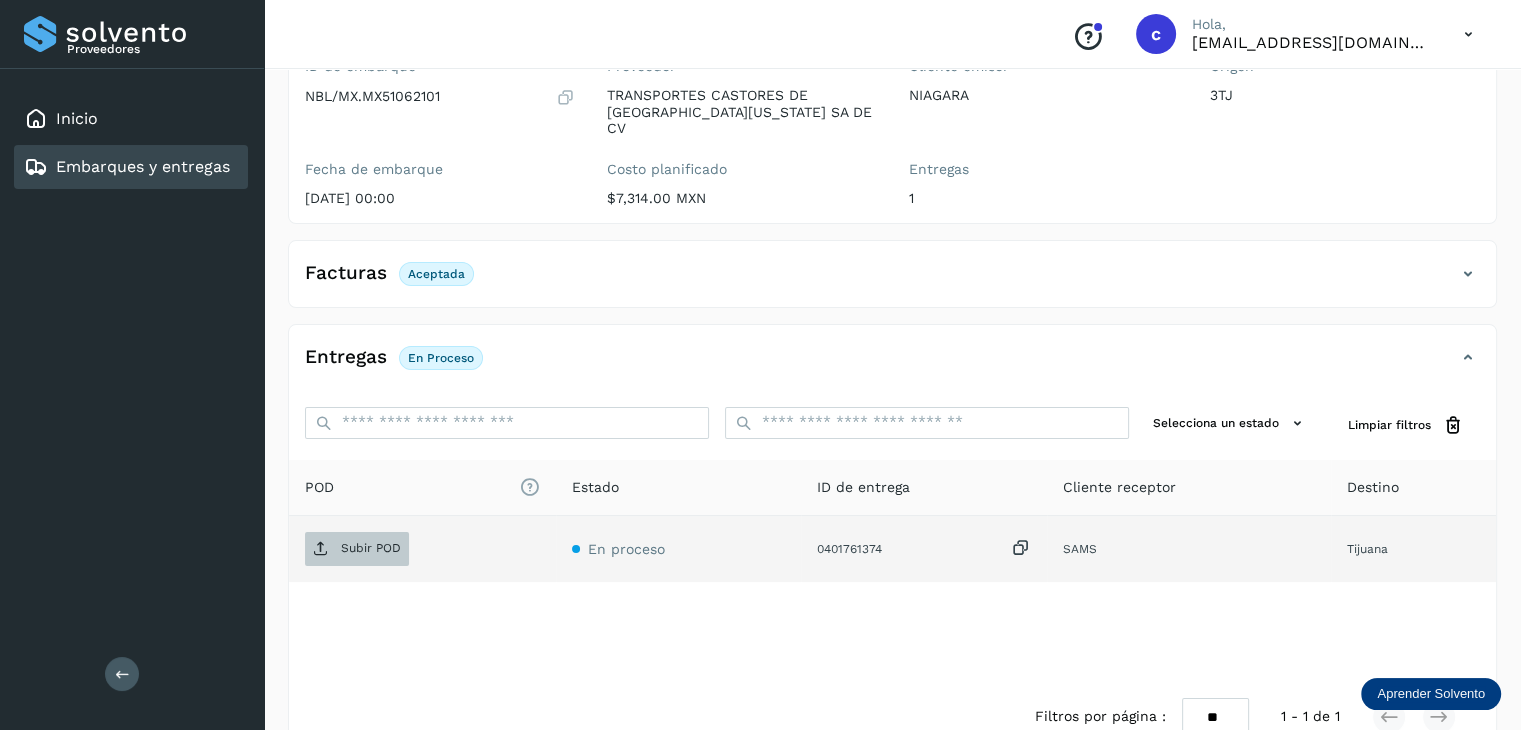 click on "Subir POD" at bounding box center (371, 548) 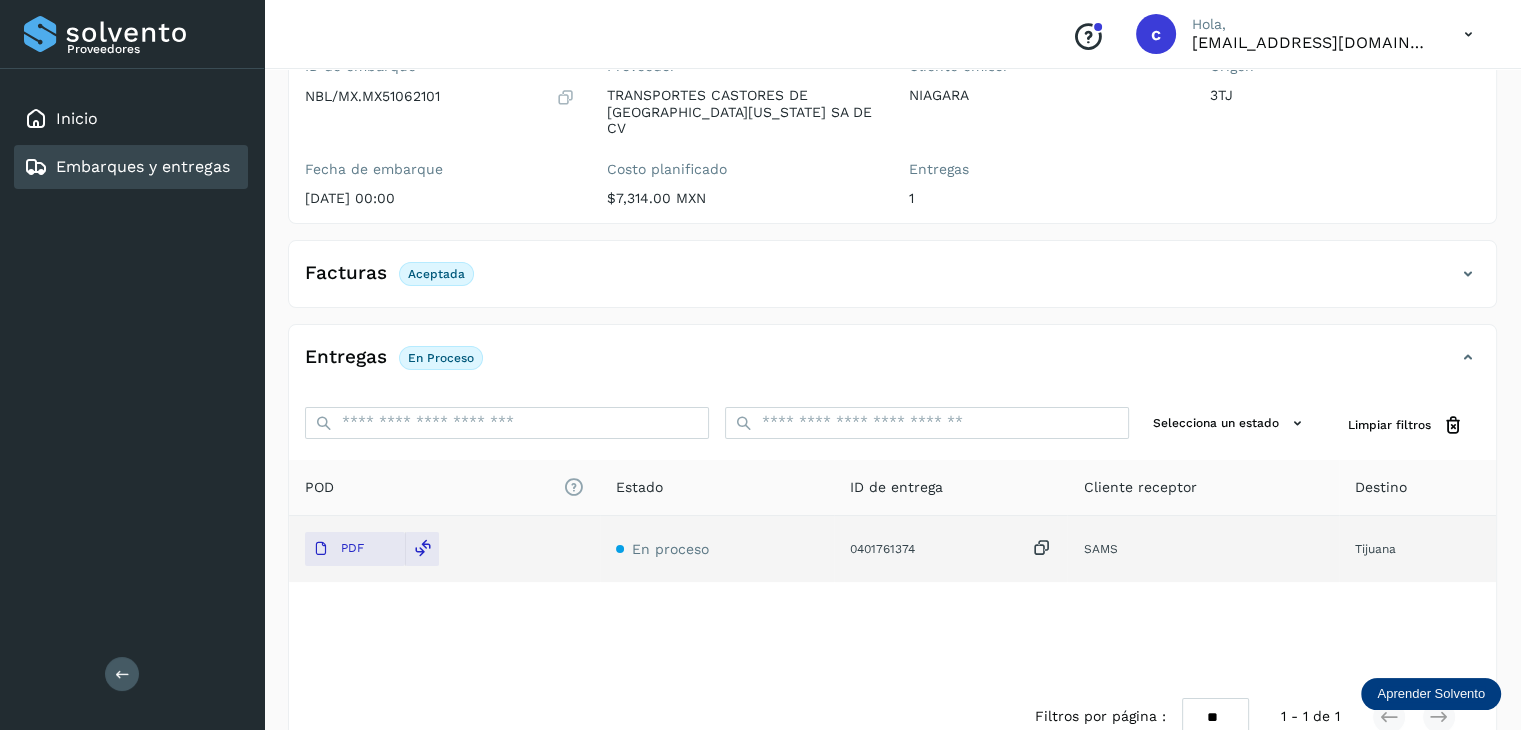 click on "Embarques y entregas" at bounding box center (143, 166) 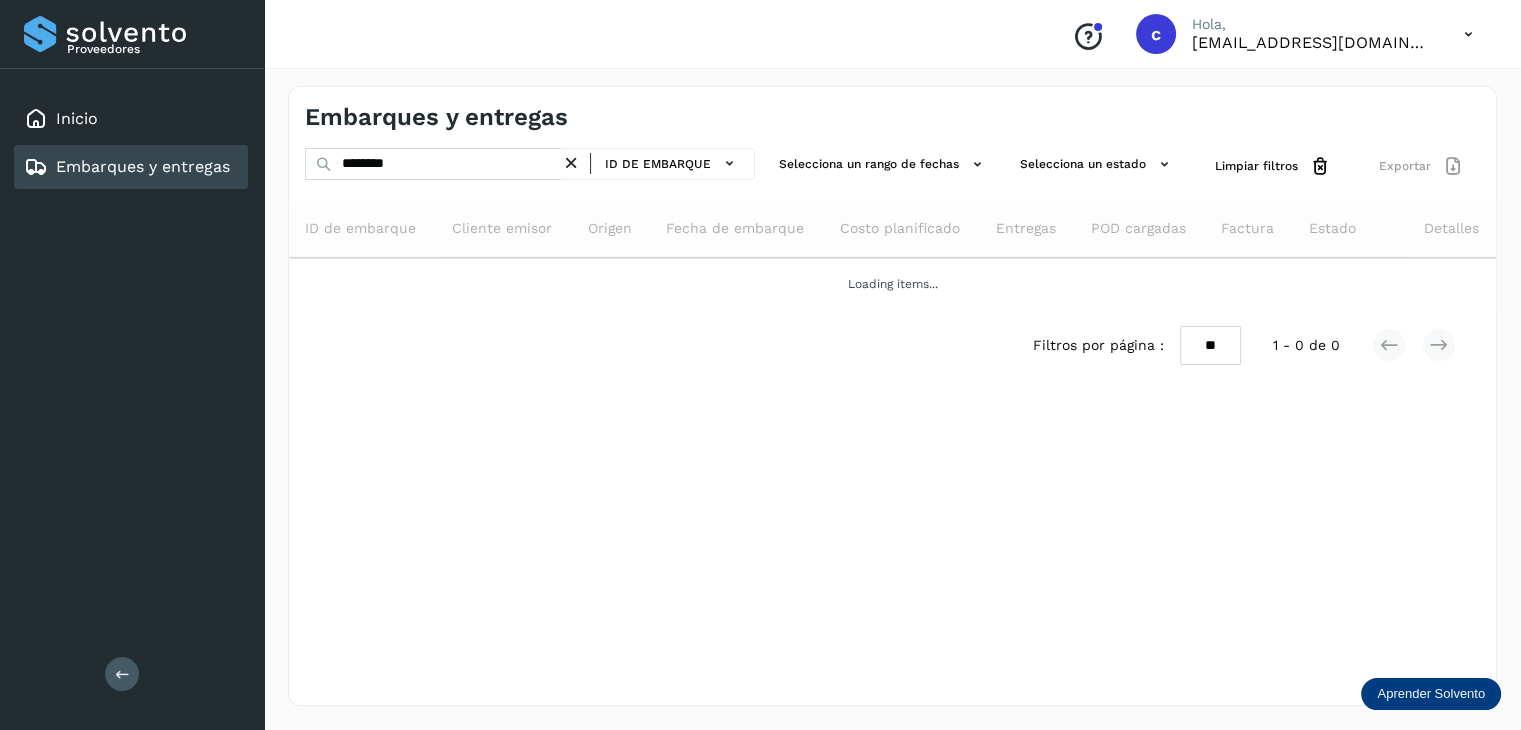 scroll, scrollTop: 0, scrollLeft: 0, axis: both 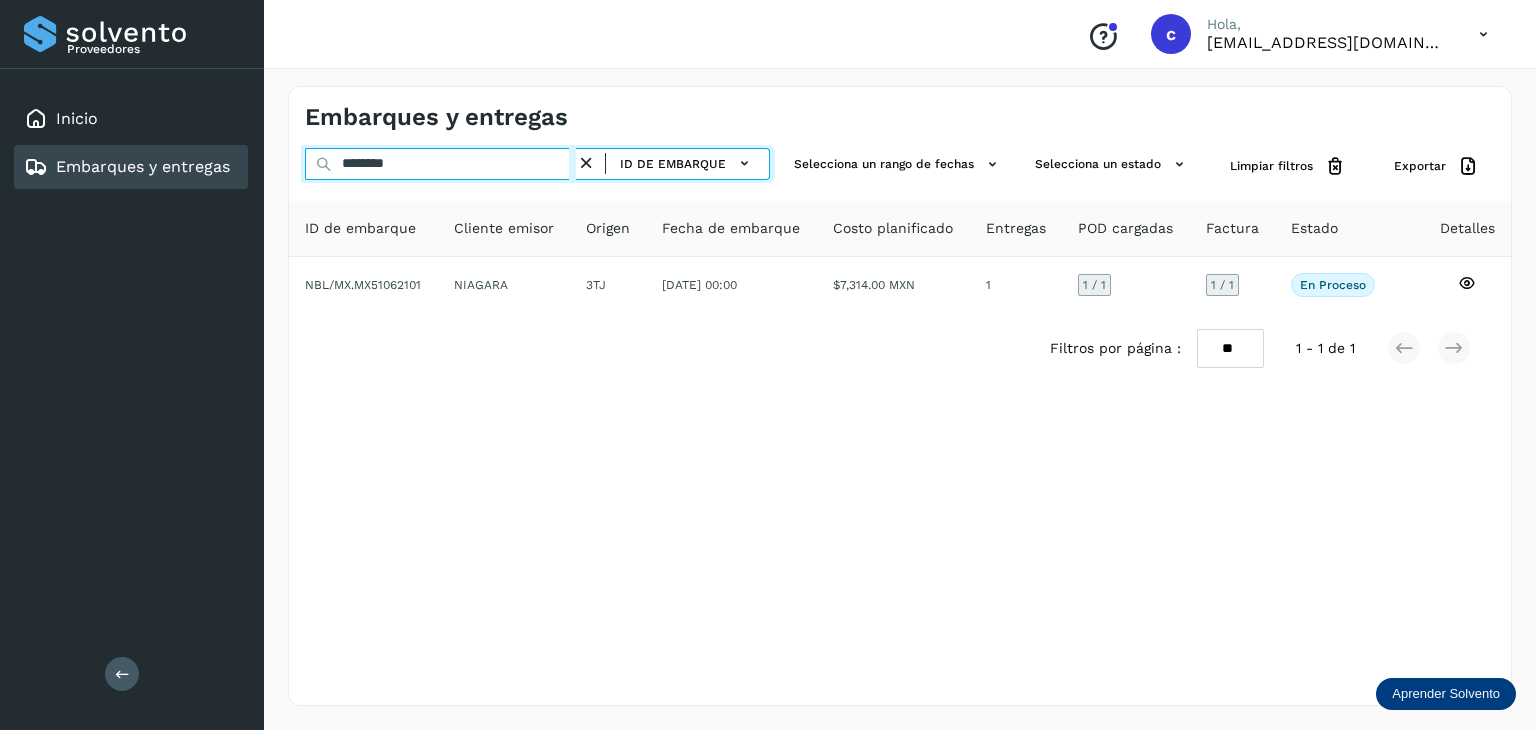 drag, startPoint x: 379, startPoint y: 159, endPoint x: 304, endPoint y: 155, distance: 75.10659 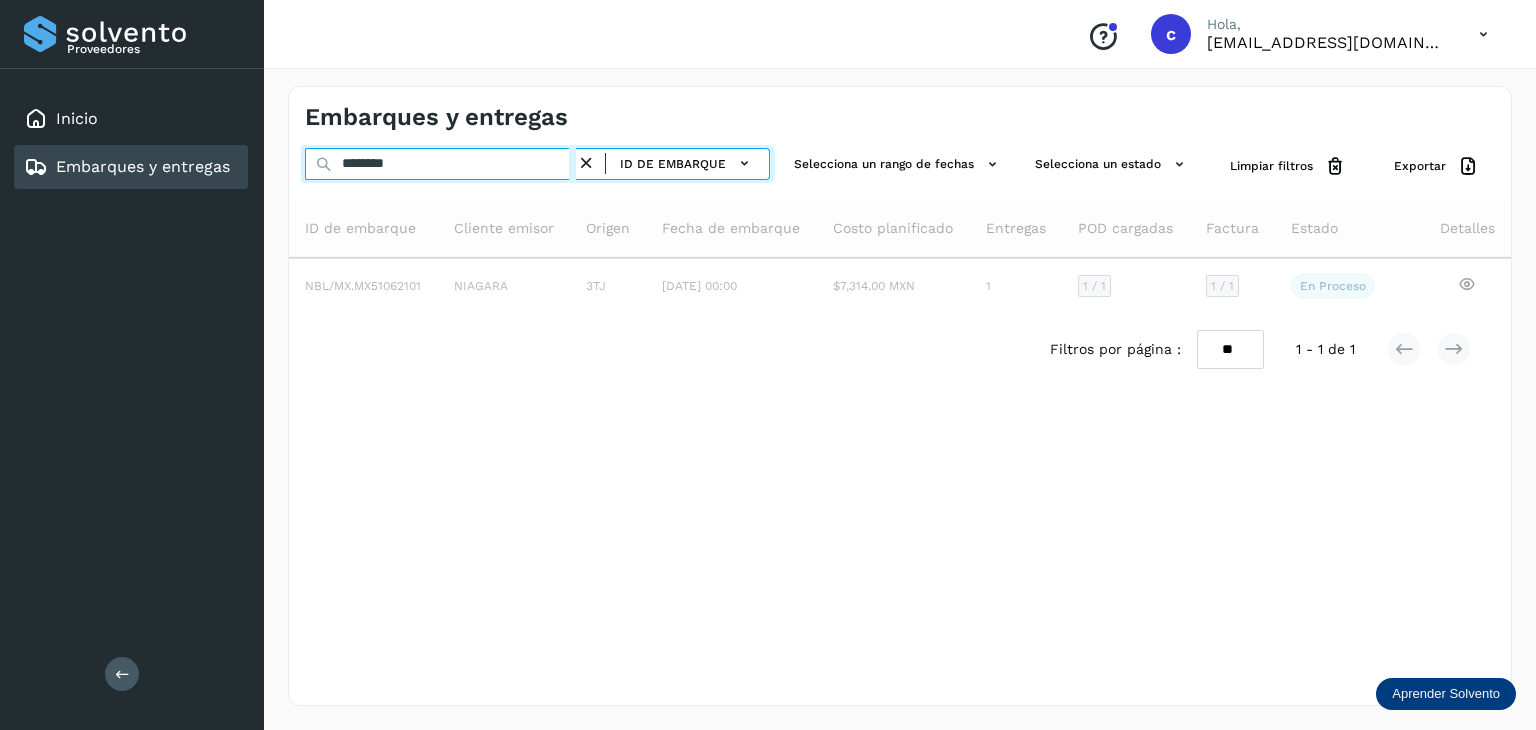 type on "********" 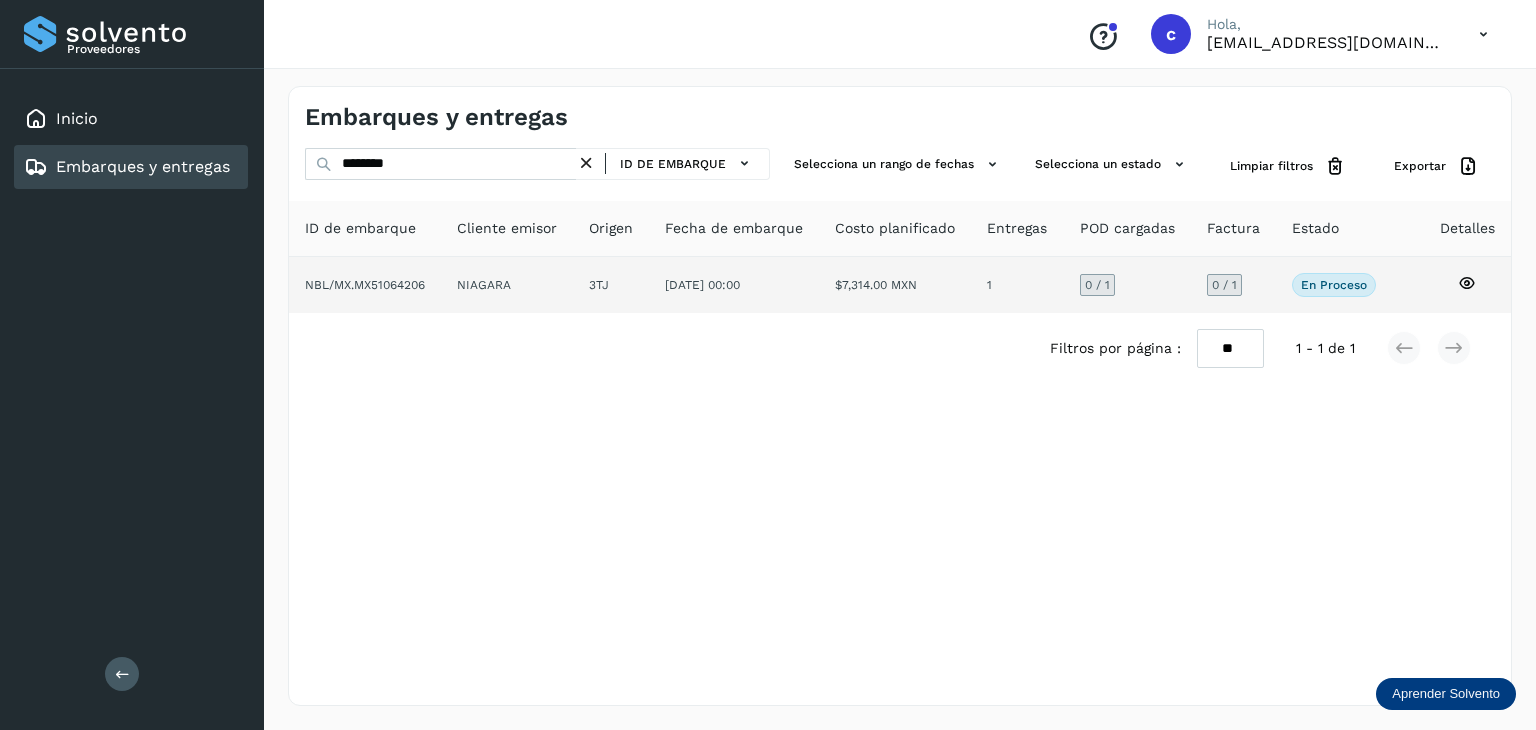 click 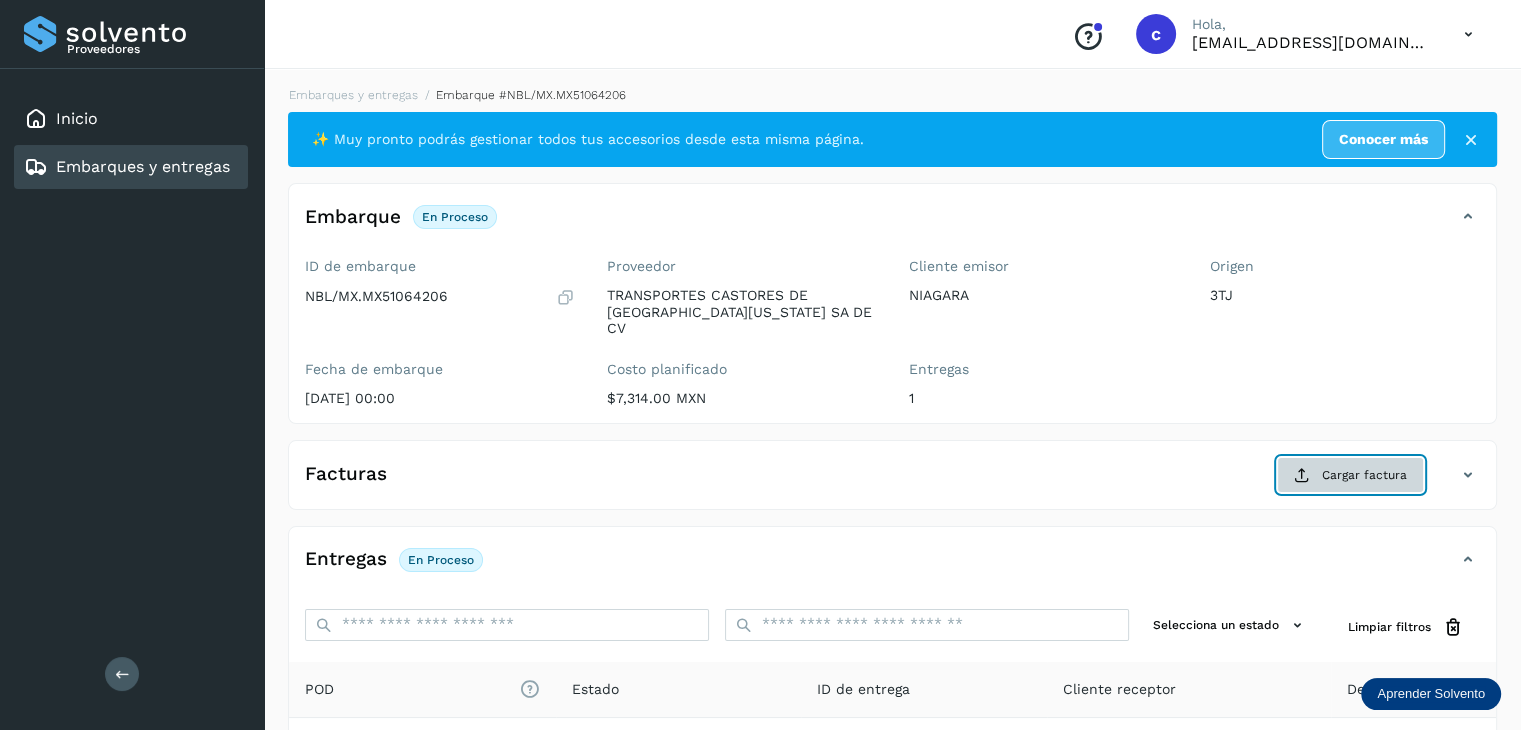 click on "Cargar factura" 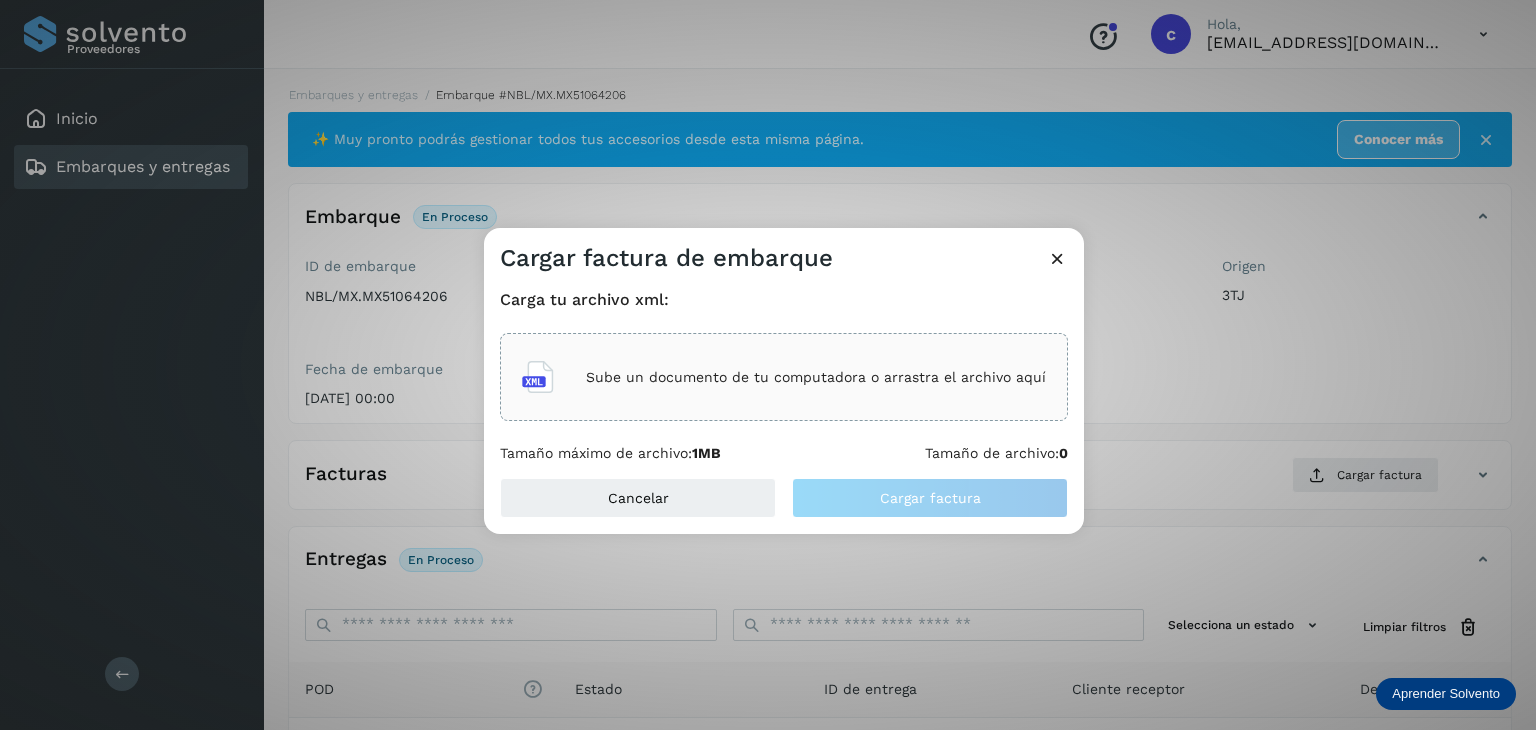 click on "Sube un documento de tu computadora o arrastra el archivo aquí" 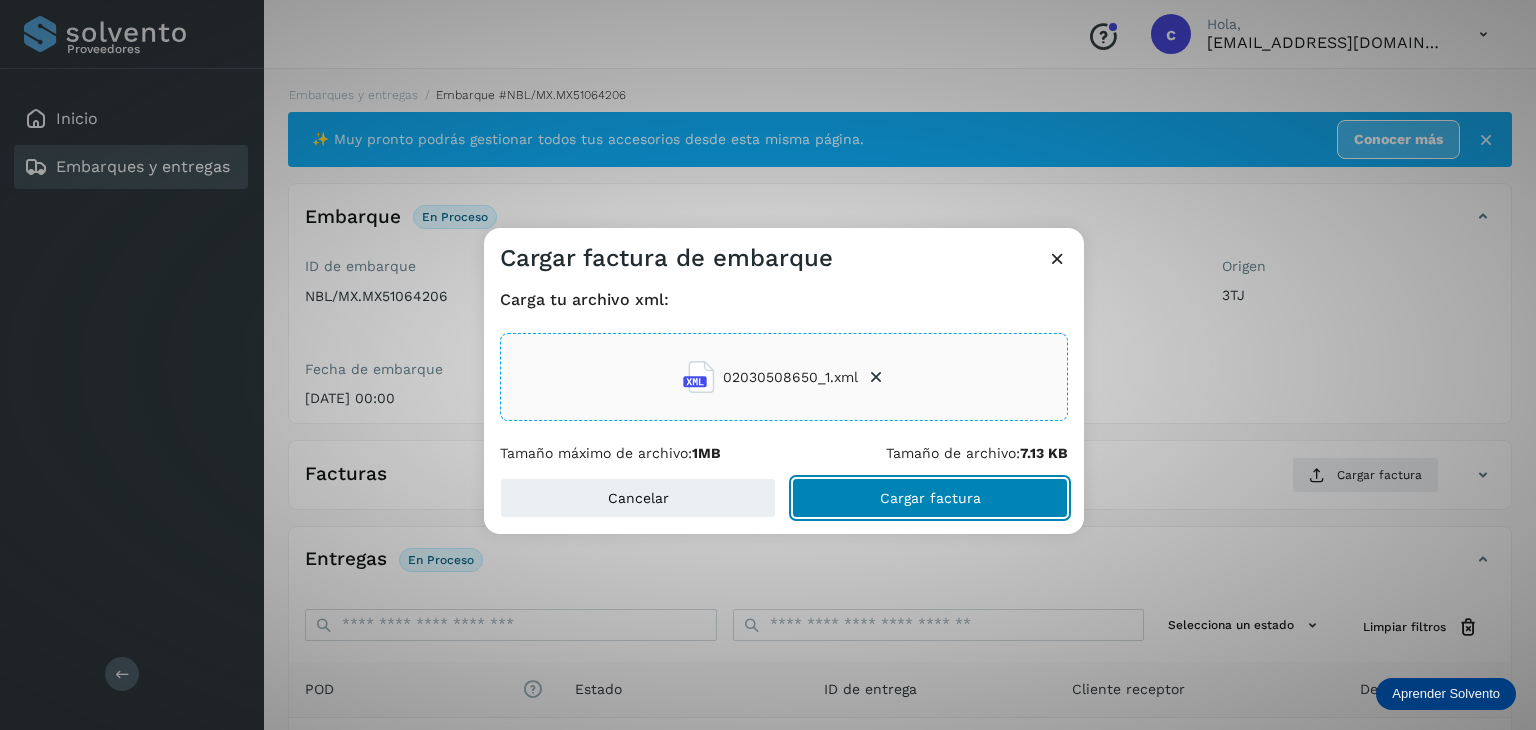 click on "Cargar factura" 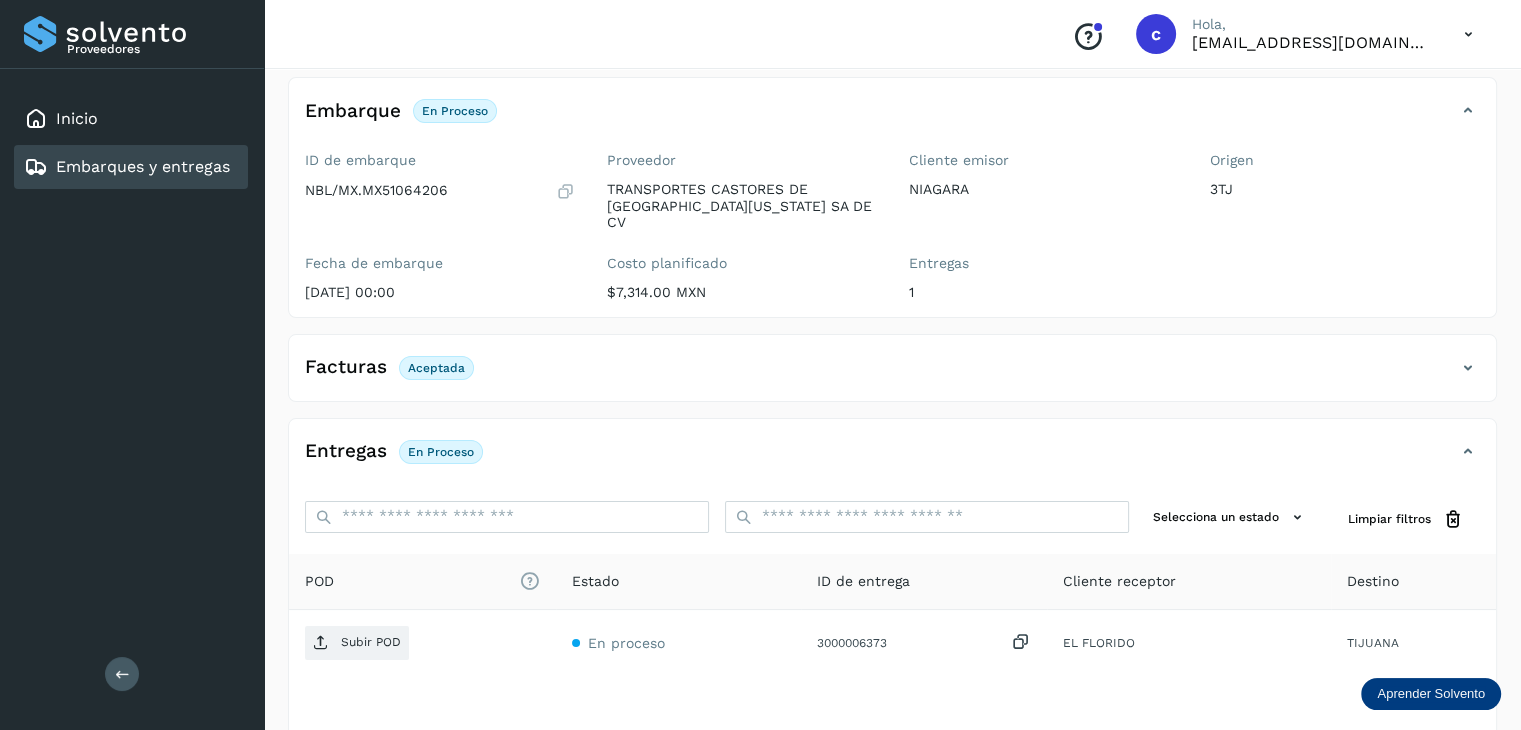 scroll, scrollTop: 229, scrollLeft: 0, axis: vertical 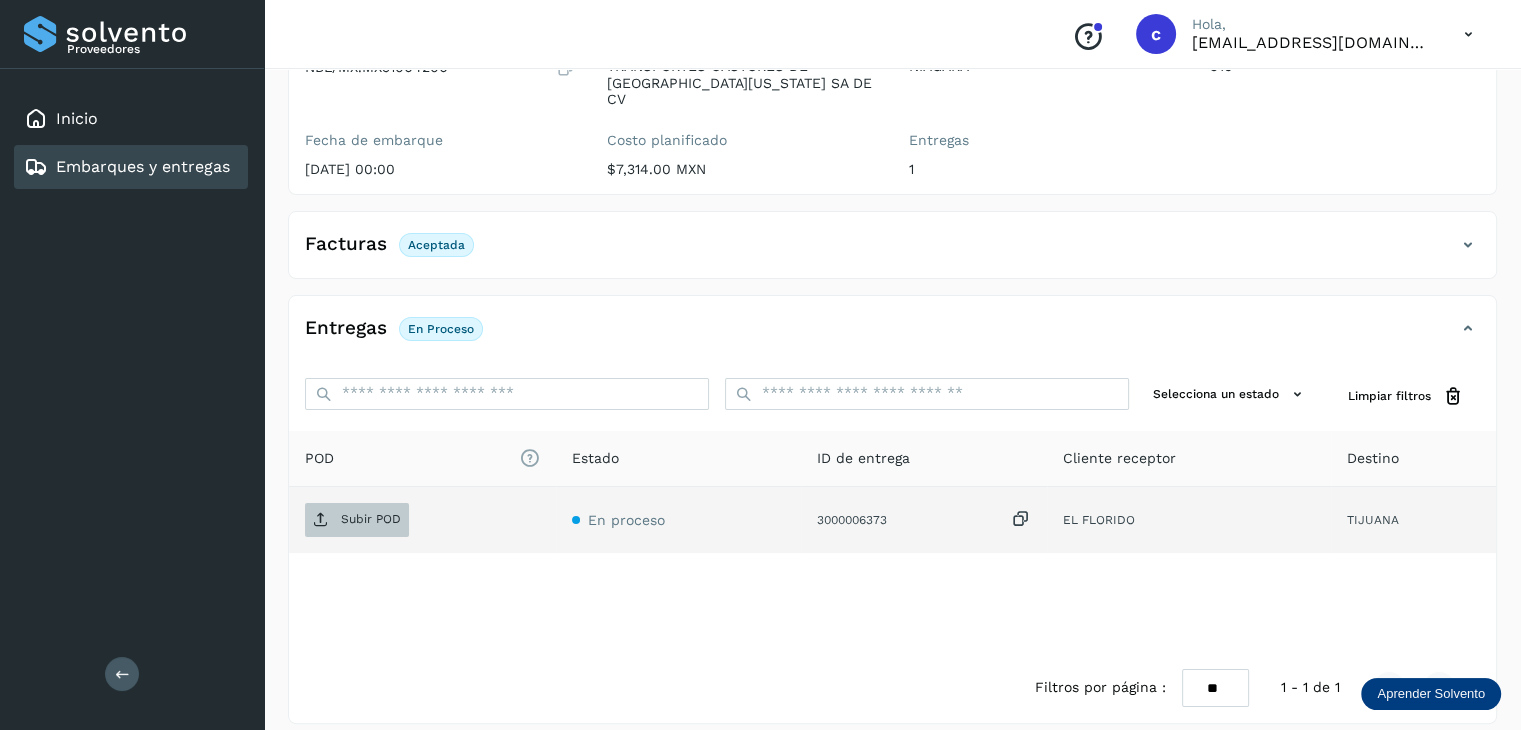 click on "Subir POD" at bounding box center (357, 520) 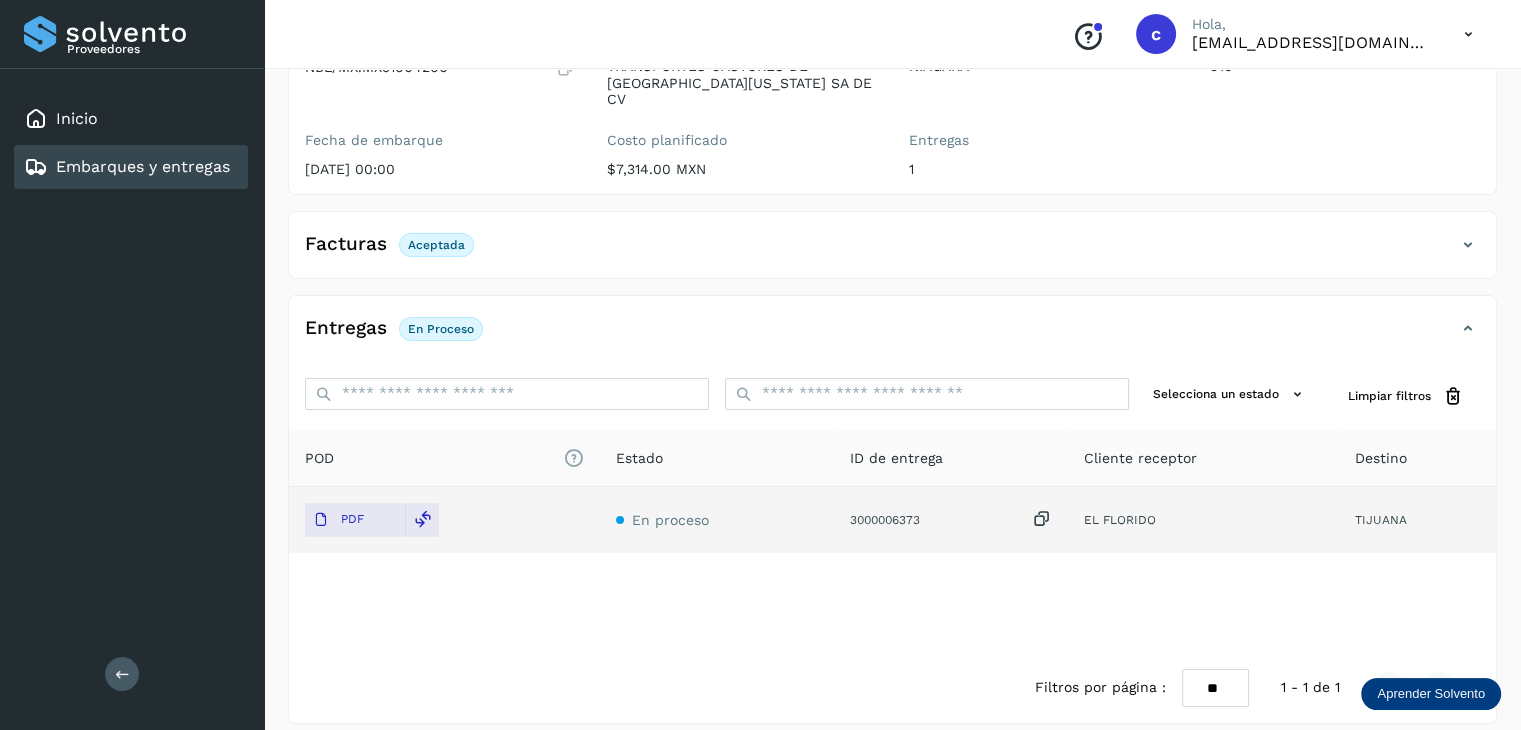 click on "Embarques y entregas" at bounding box center (143, 166) 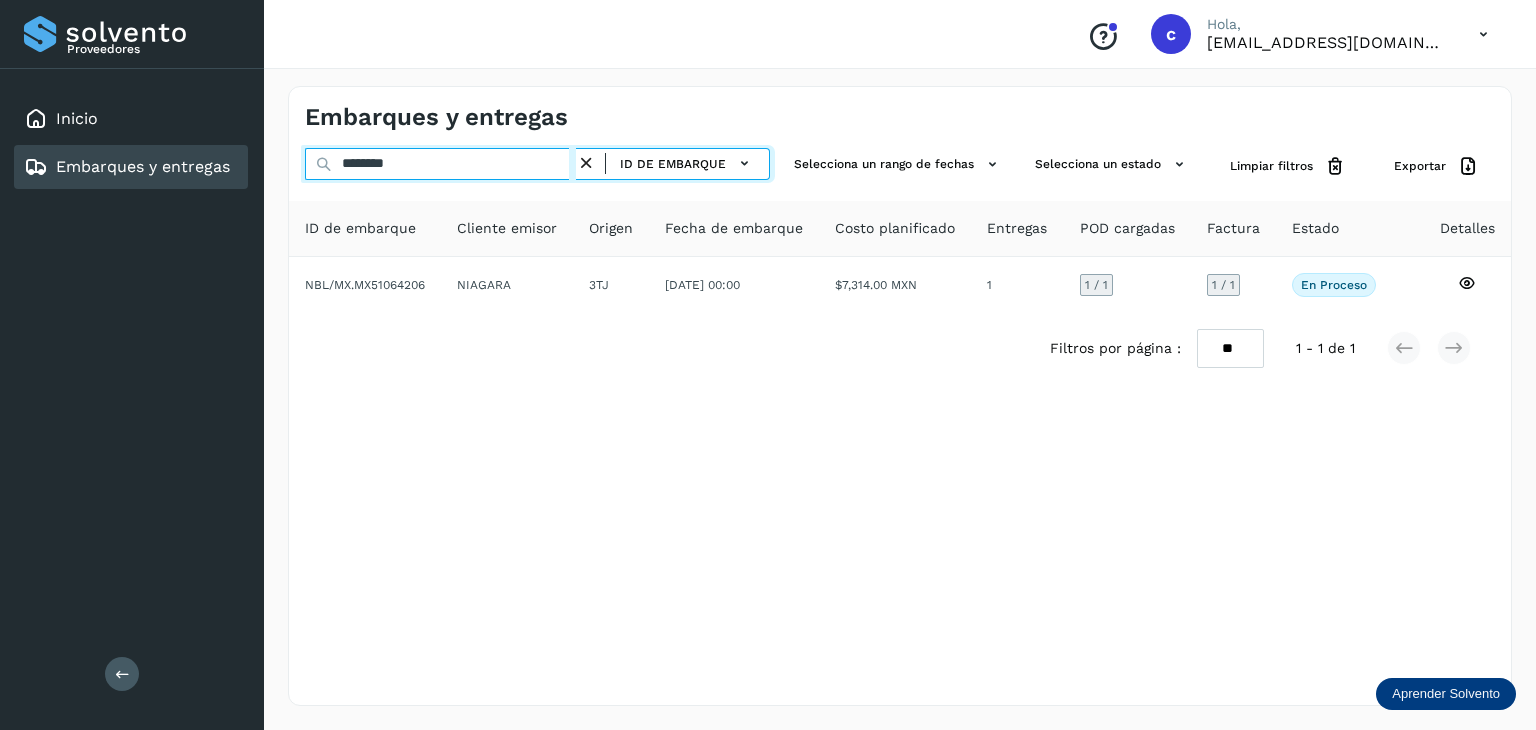 drag, startPoint x: 412, startPoint y: 168, endPoint x: 261, endPoint y: 148, distance: 152.31874 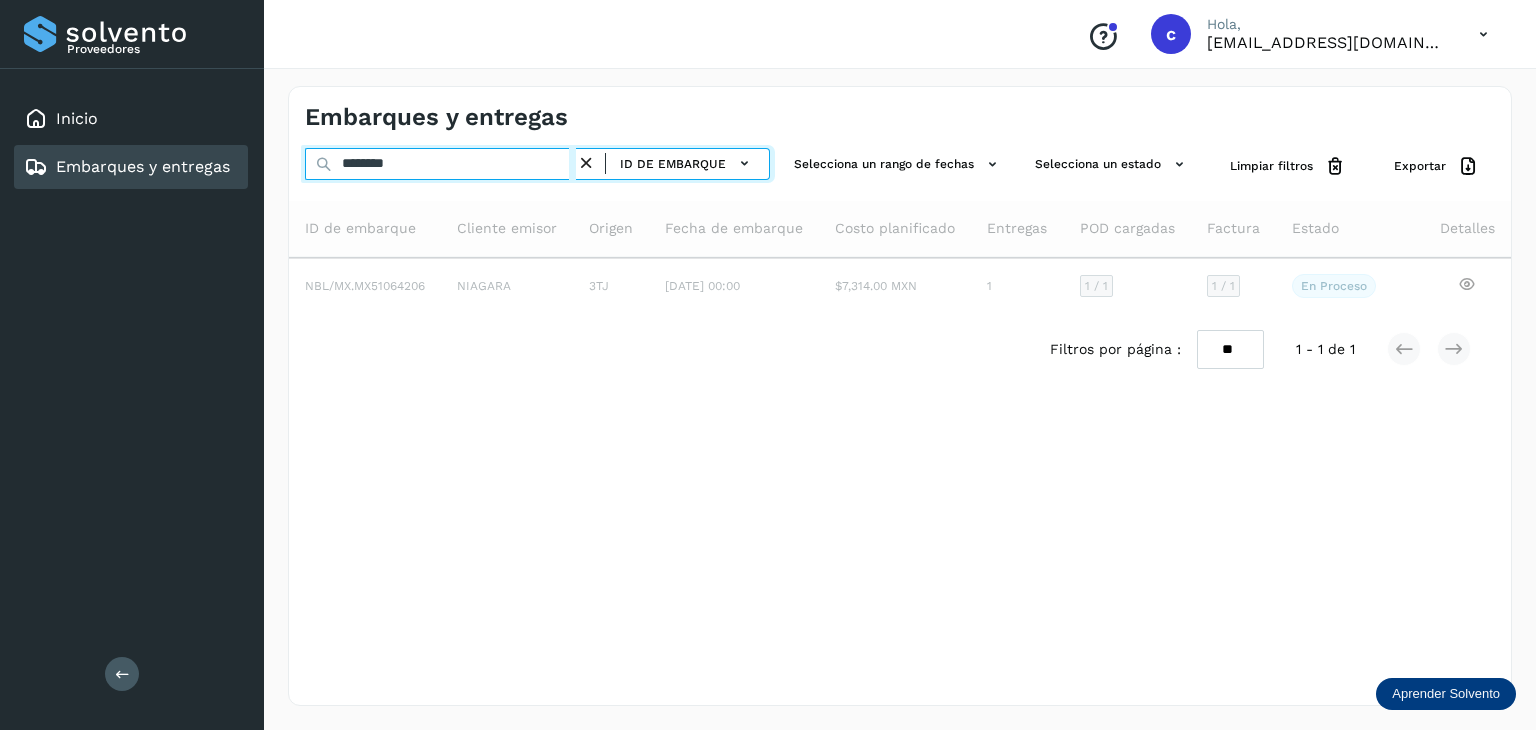 type on "********" 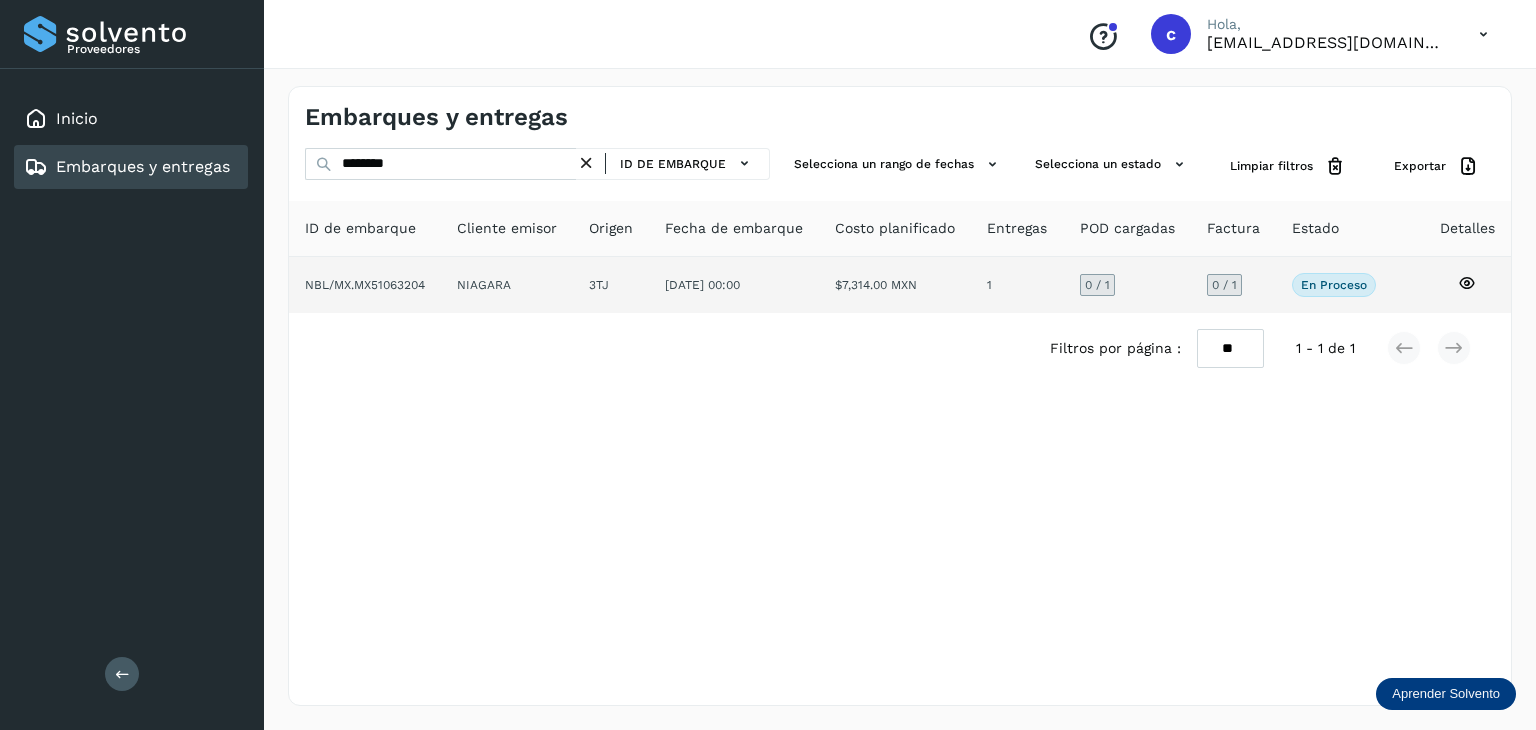 click 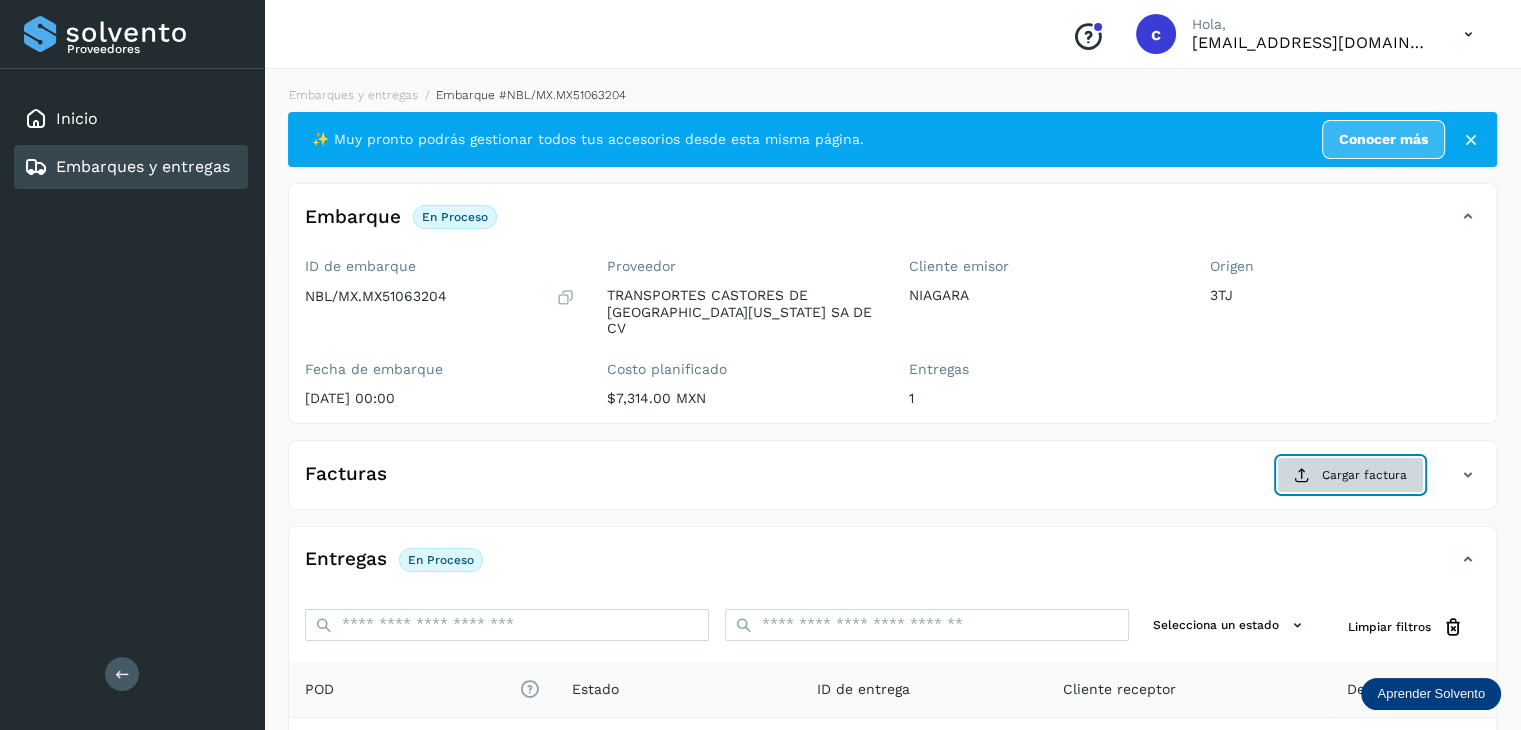 click on "Cargar factura" at bounding box center [1350, 475] 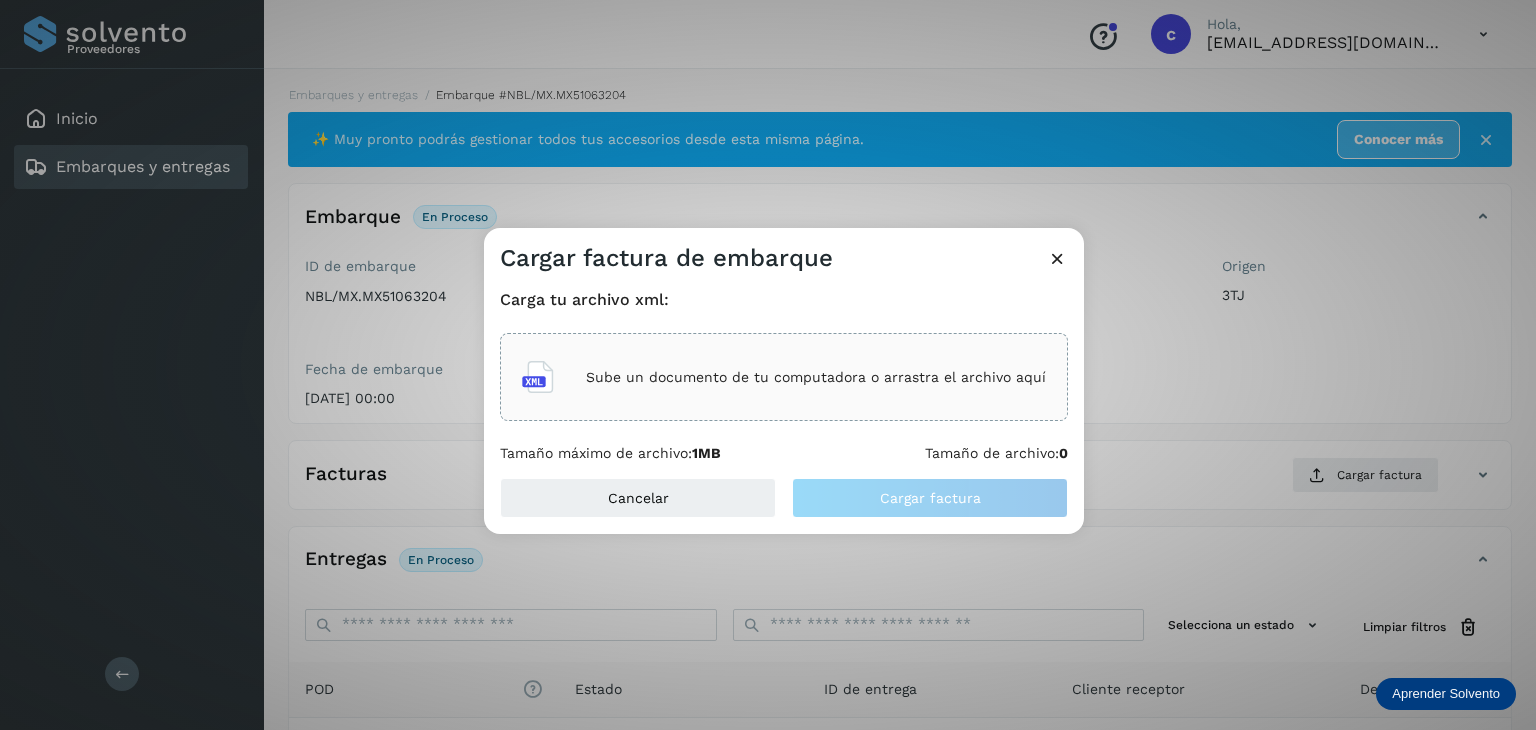 click on "Sube un documento de tu computadora o arrastra el archivo aquí" at bounding box center [816, 377] 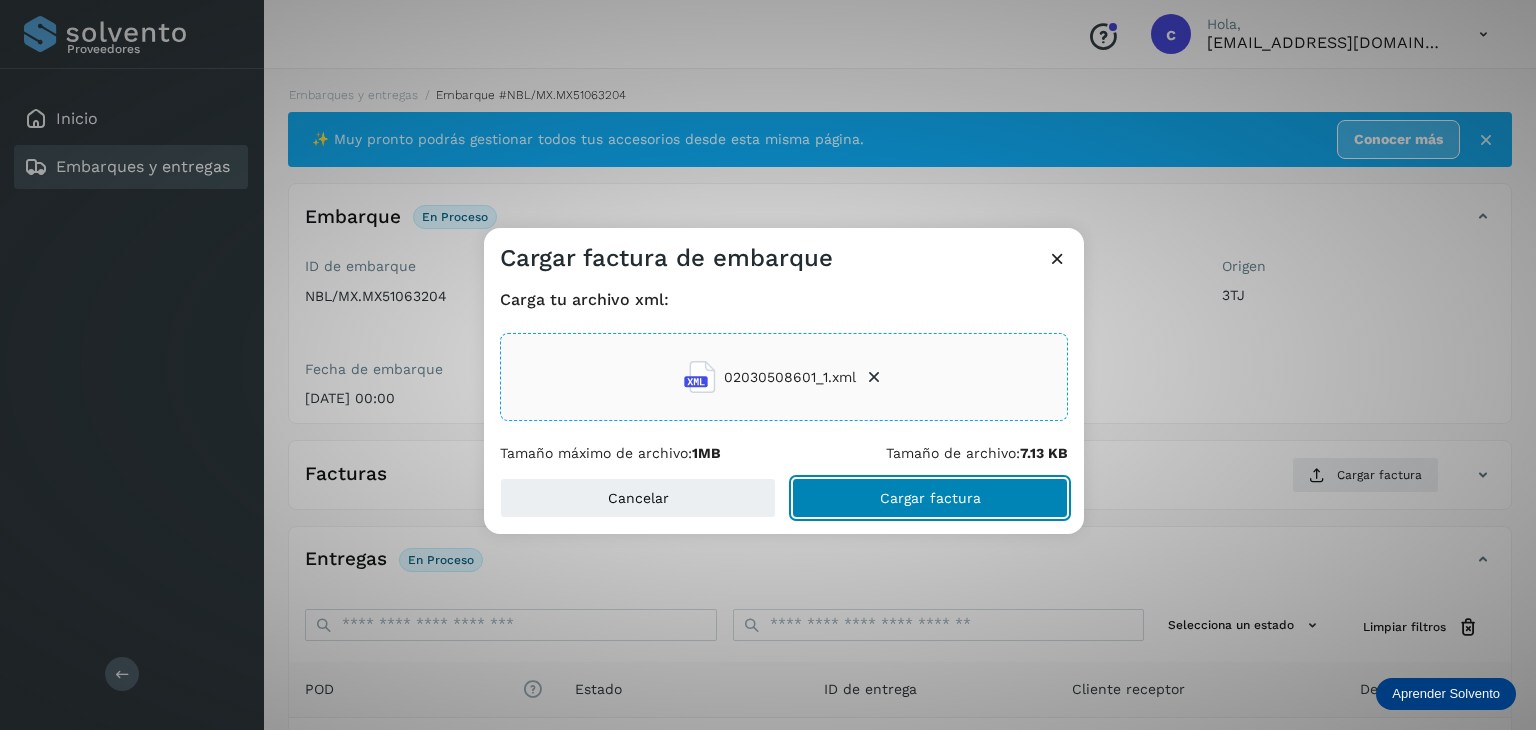 click on "Cargar factura" 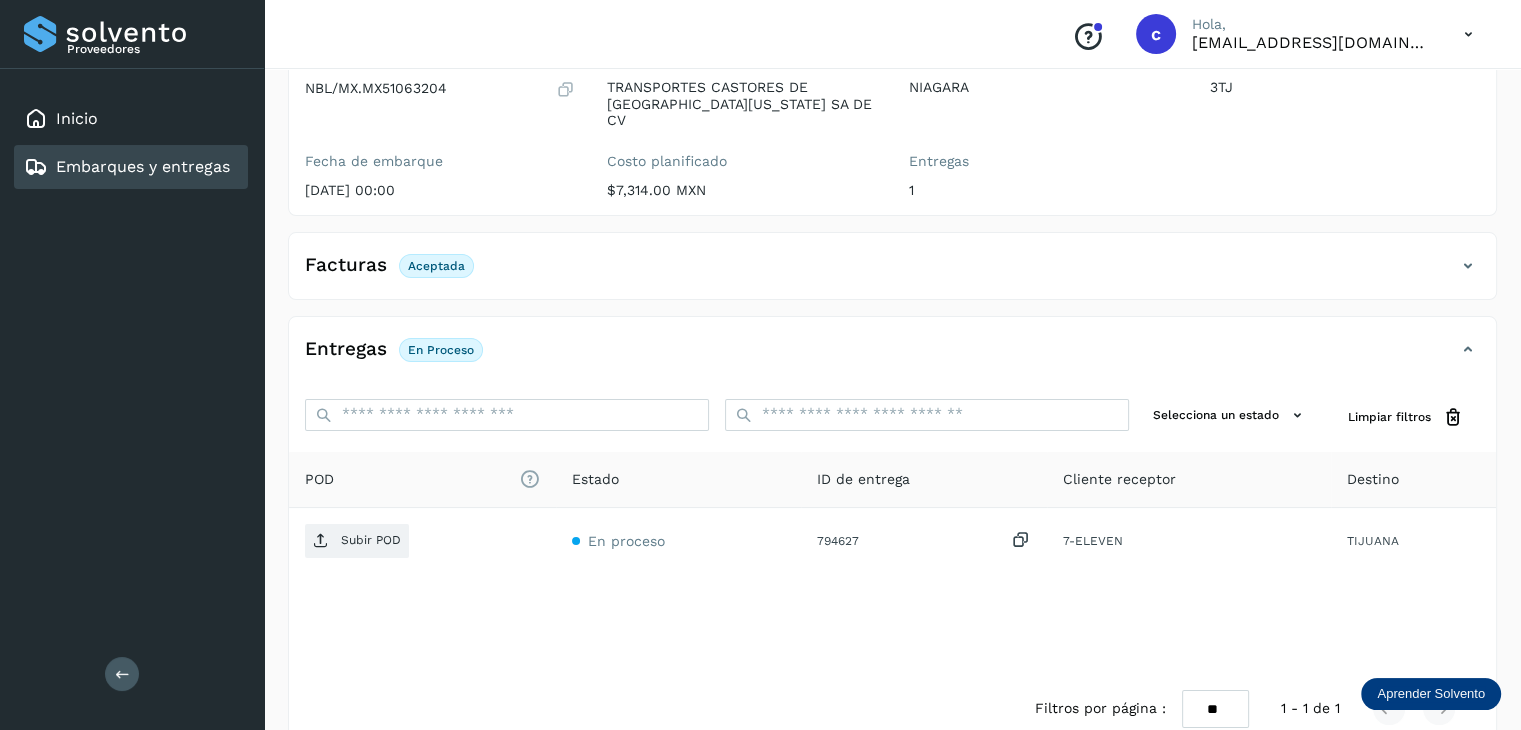 scroll, scrollTop: 229, scrollLeft: 0, axis: vertical 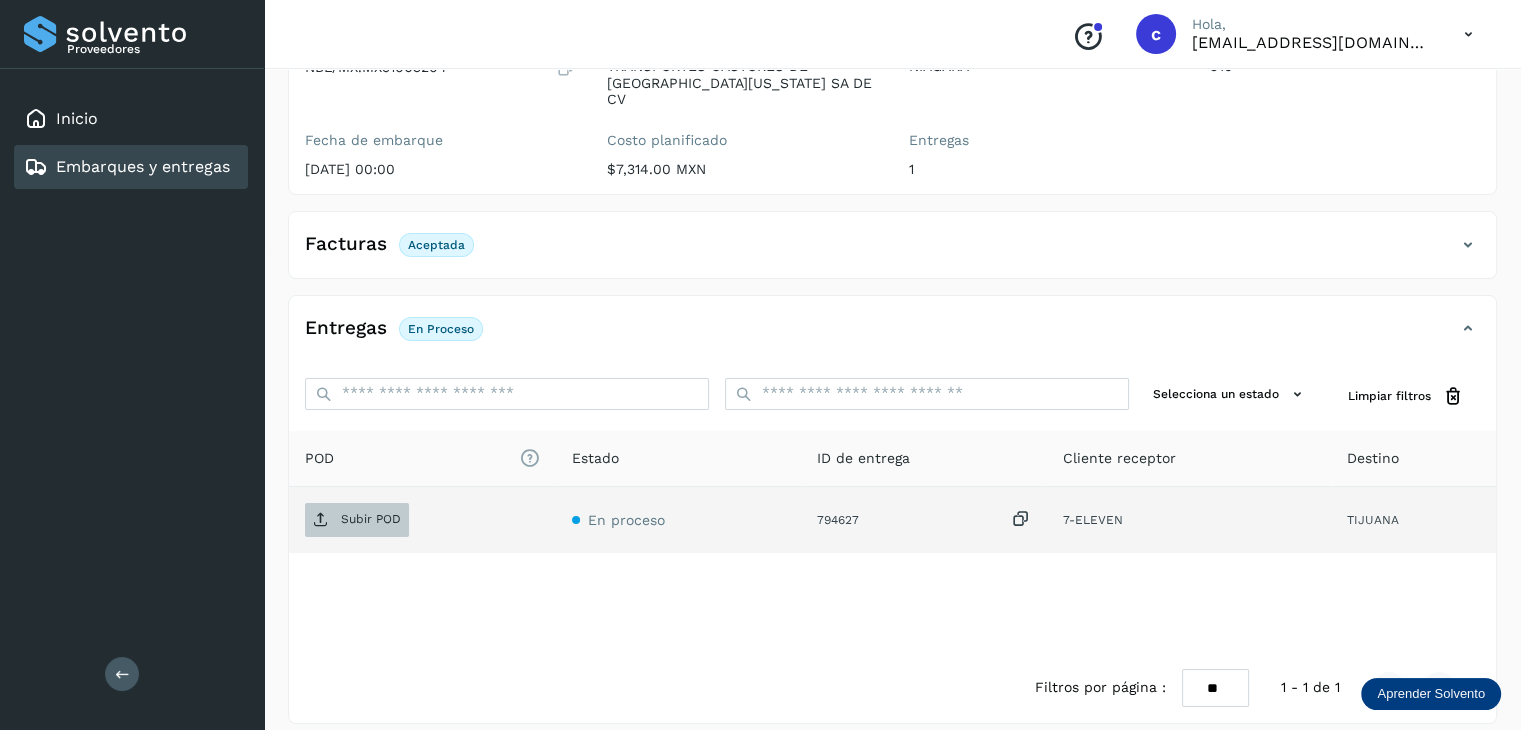 click on "Subir POD" at bounding box center (371, 519) 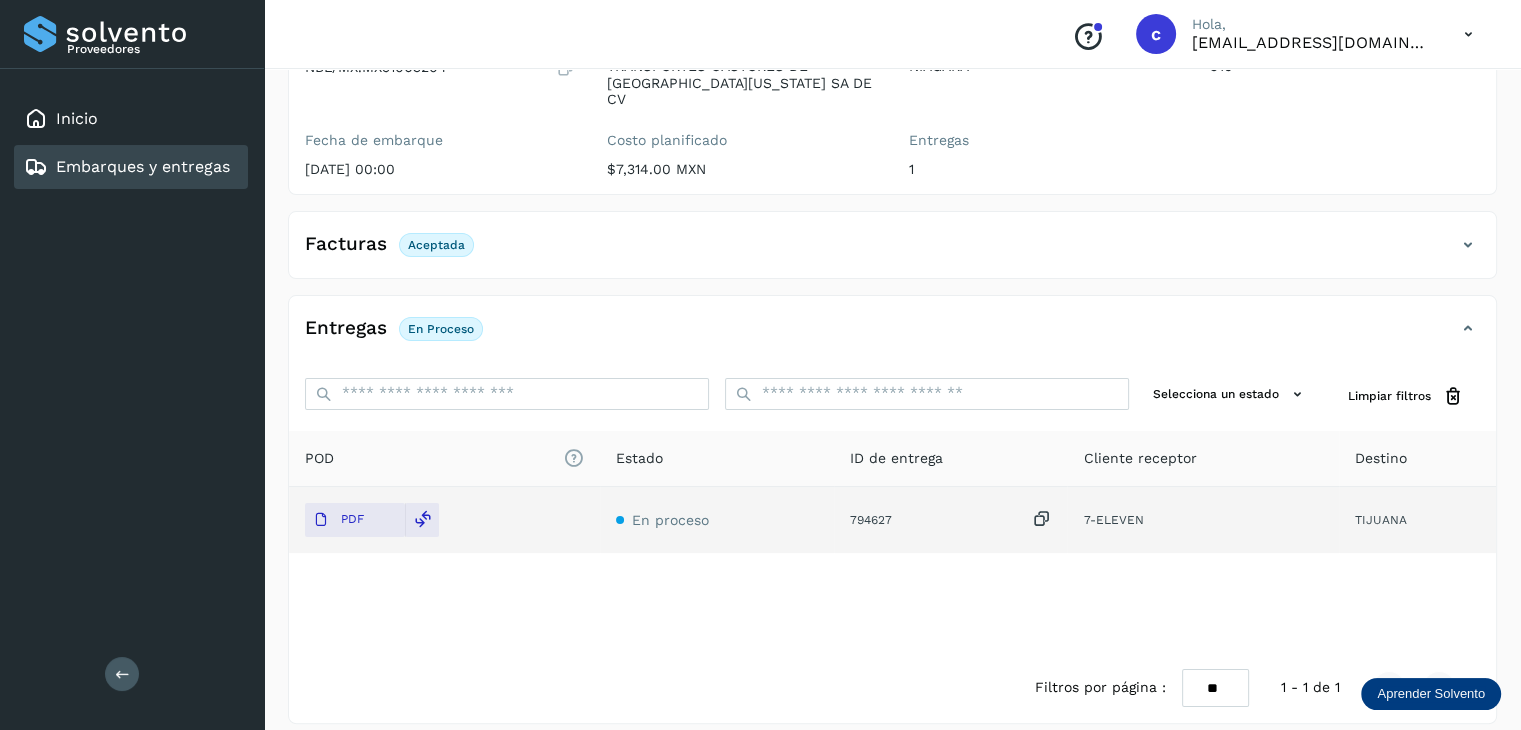 click on "Embarques y entregas" at bounding box center [143, 166] 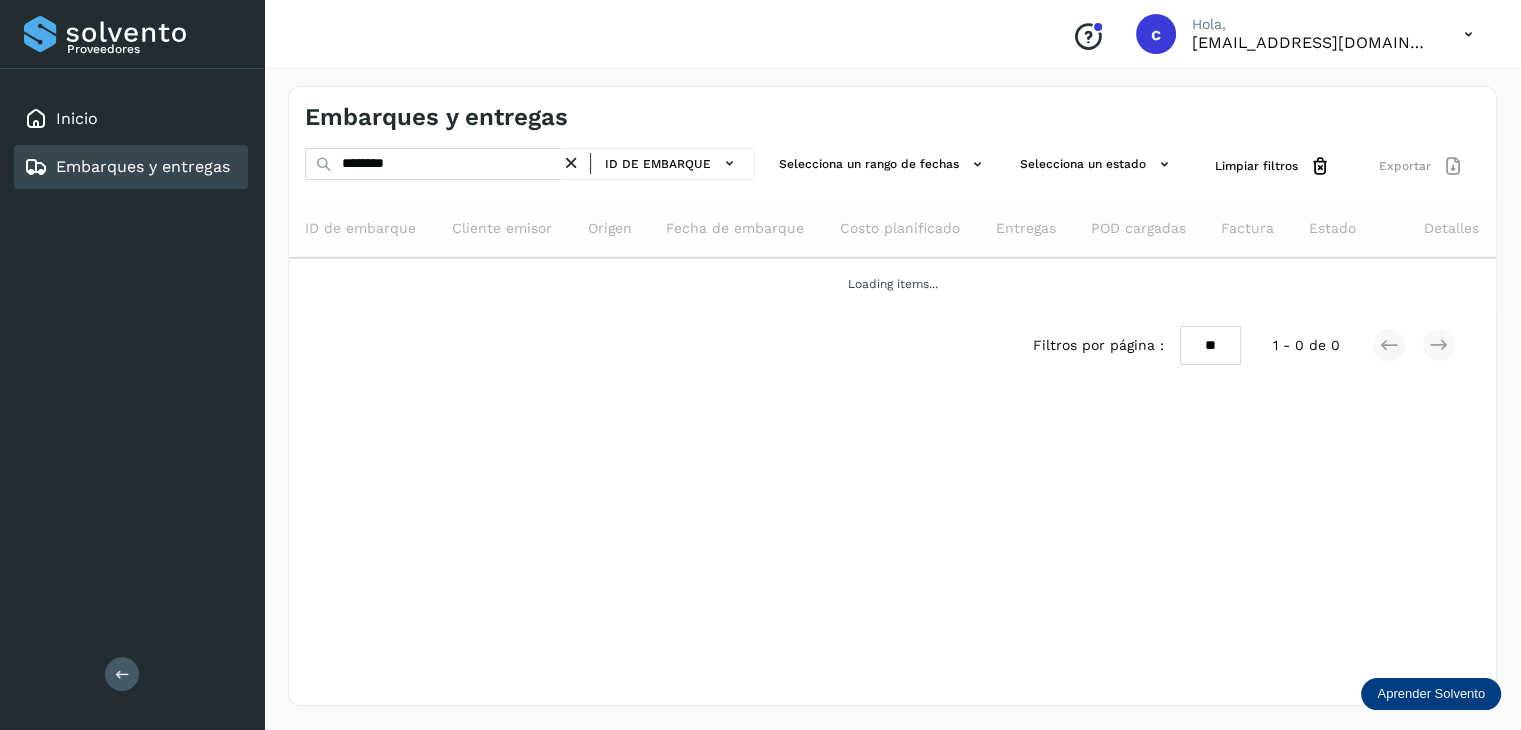 scroll, scrollTop: 0, scrollLeft: 0, axis: both 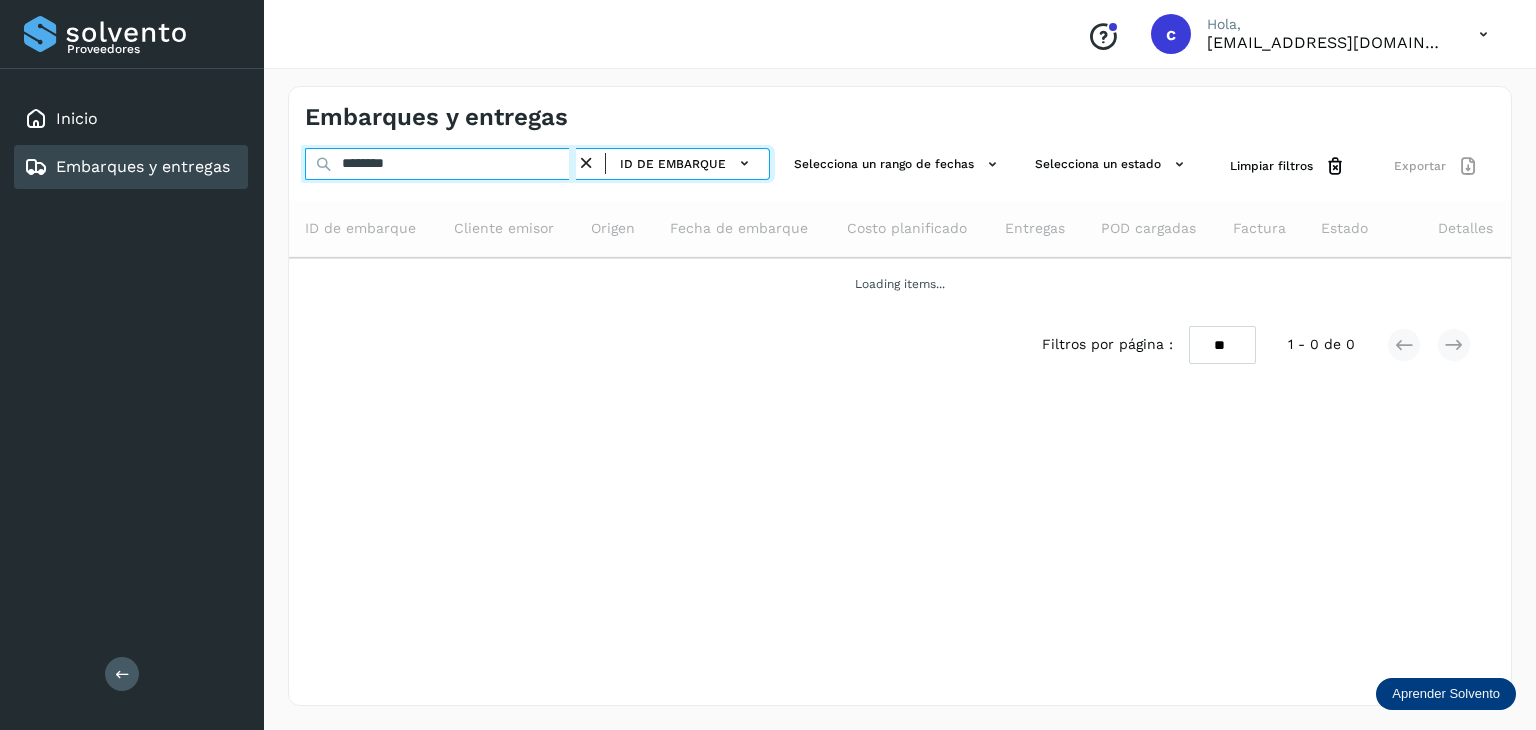 drag, startPoint x: 456, startPoint y: 169, endPoint x: 301, endPoint y: 163, distance: 155.11609 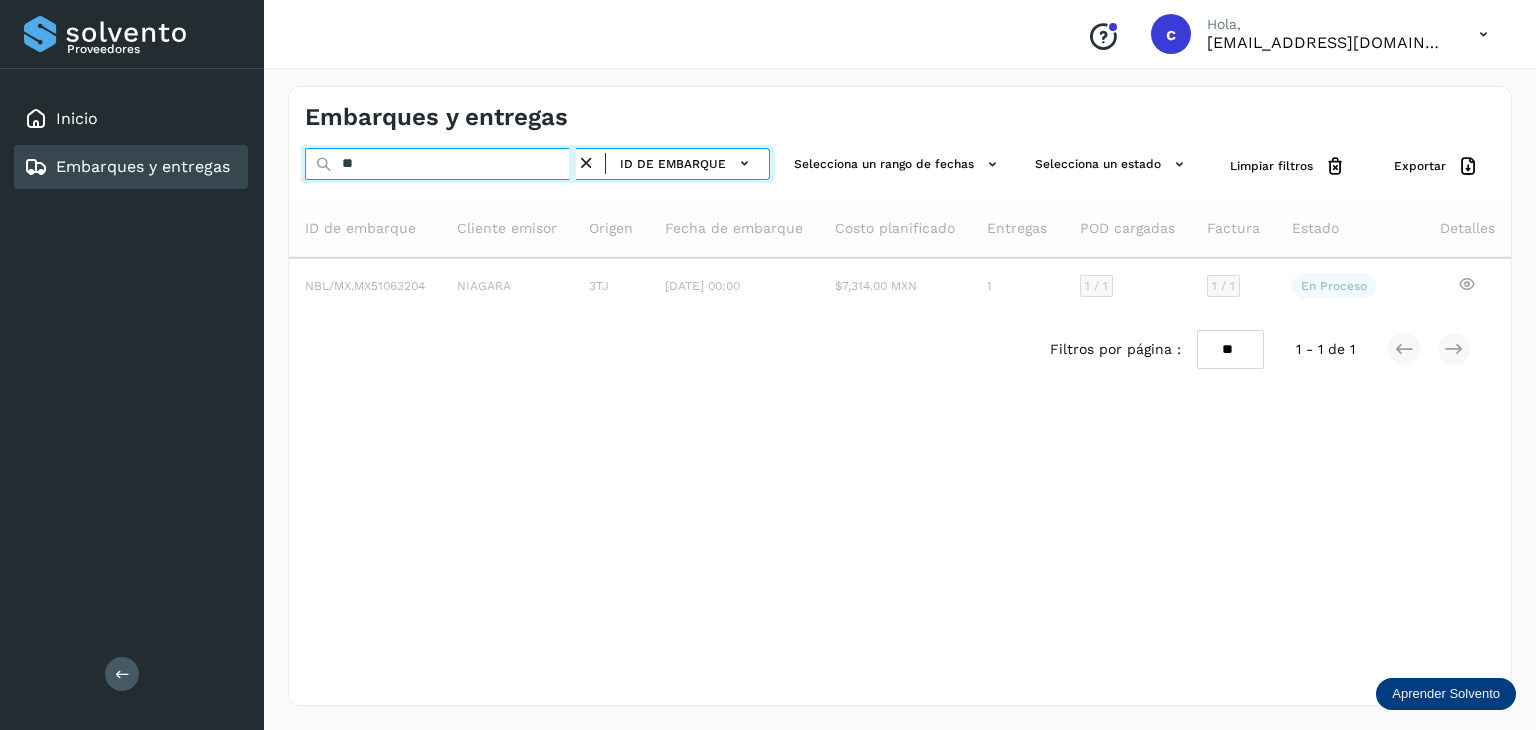 type on "*" 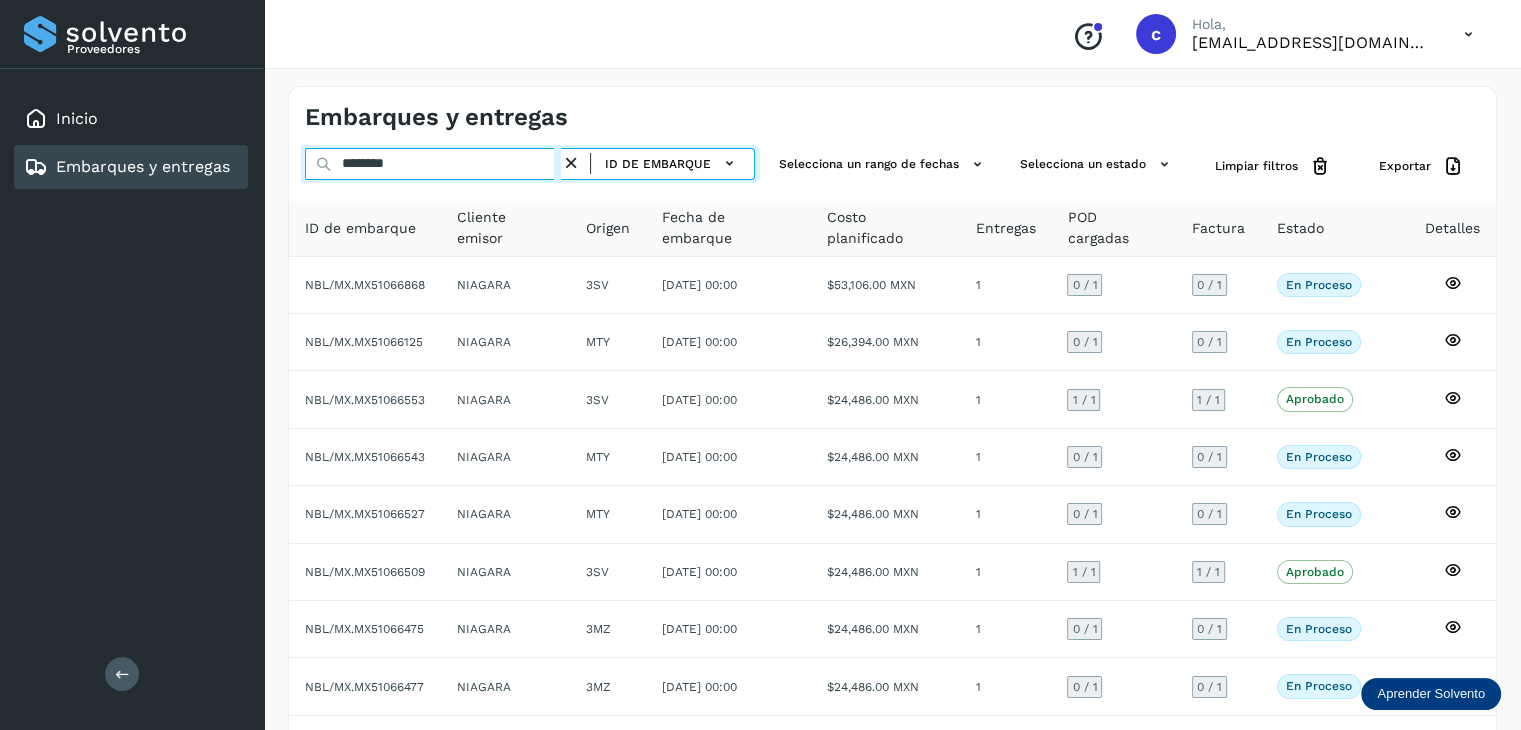 type on "********" 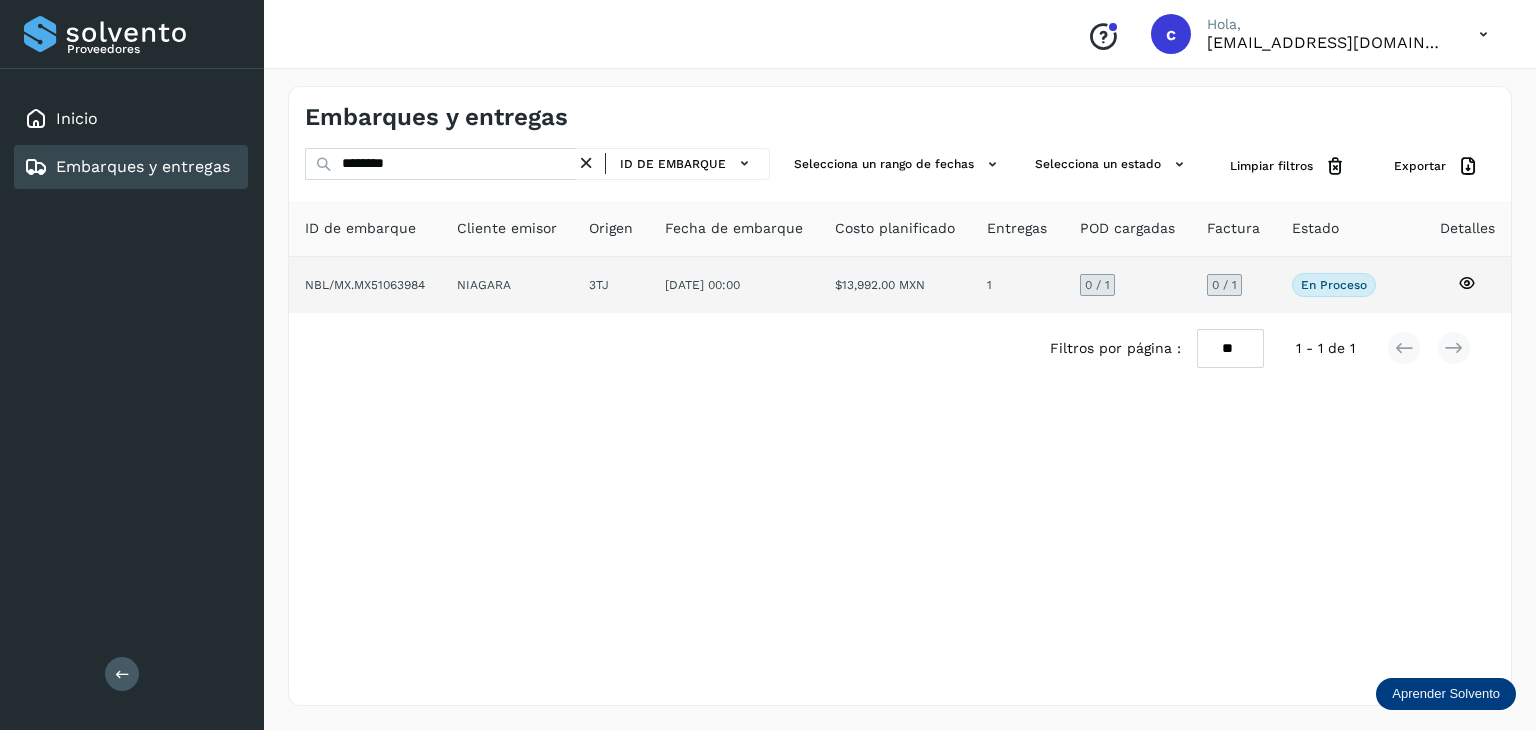 click 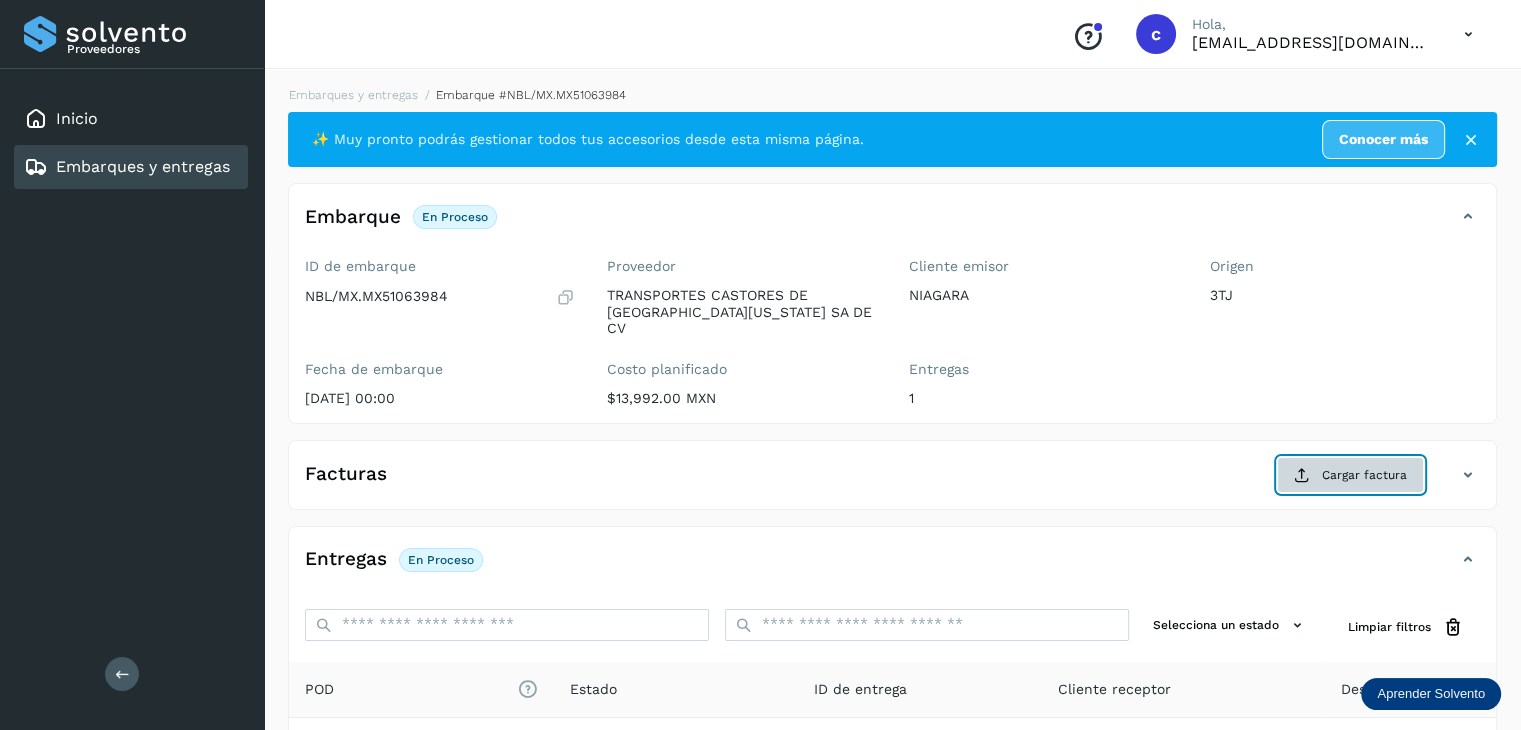click on "Cargar factura" 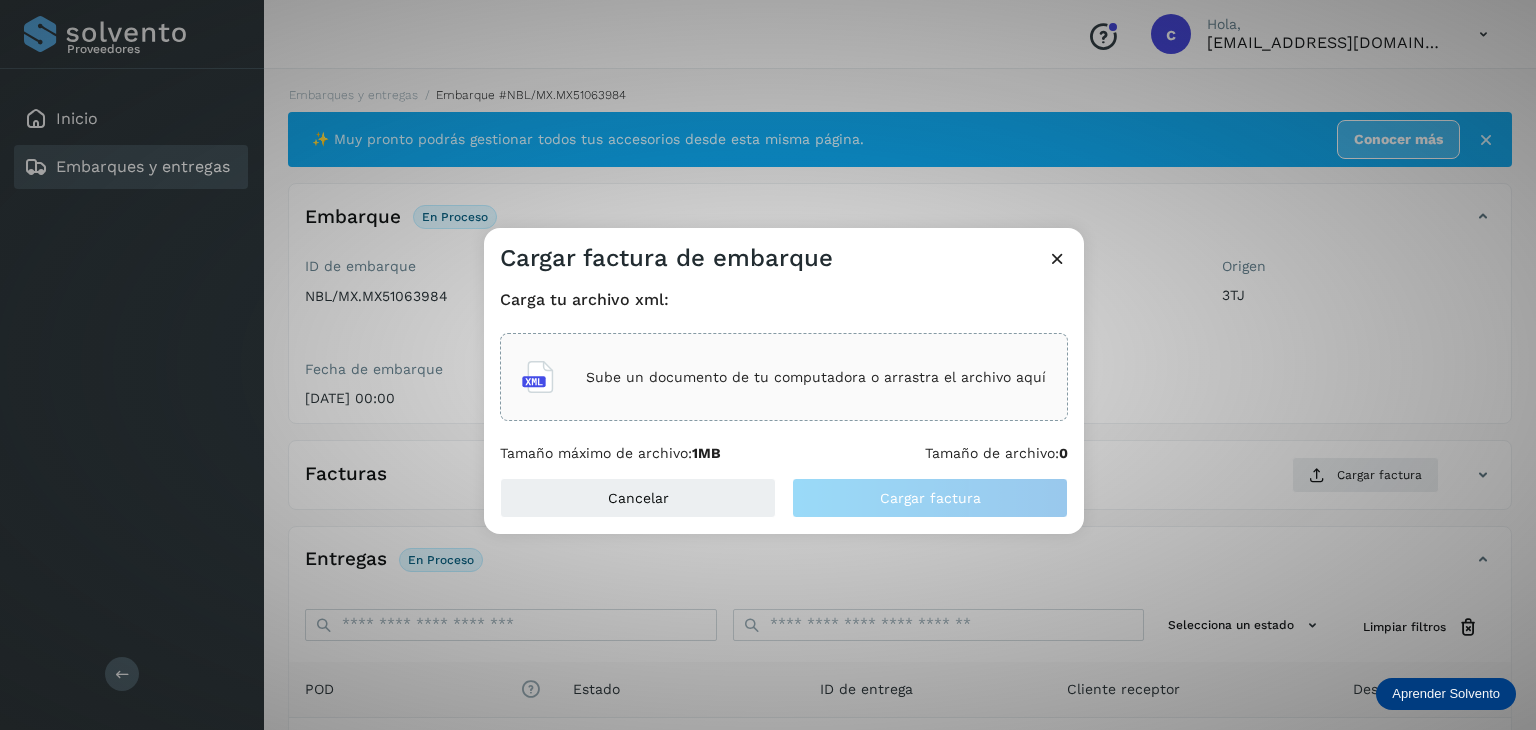 click on "Sube un documento de tu computadora o arrastra el archivo aquí" at bounding box center (816, 377) 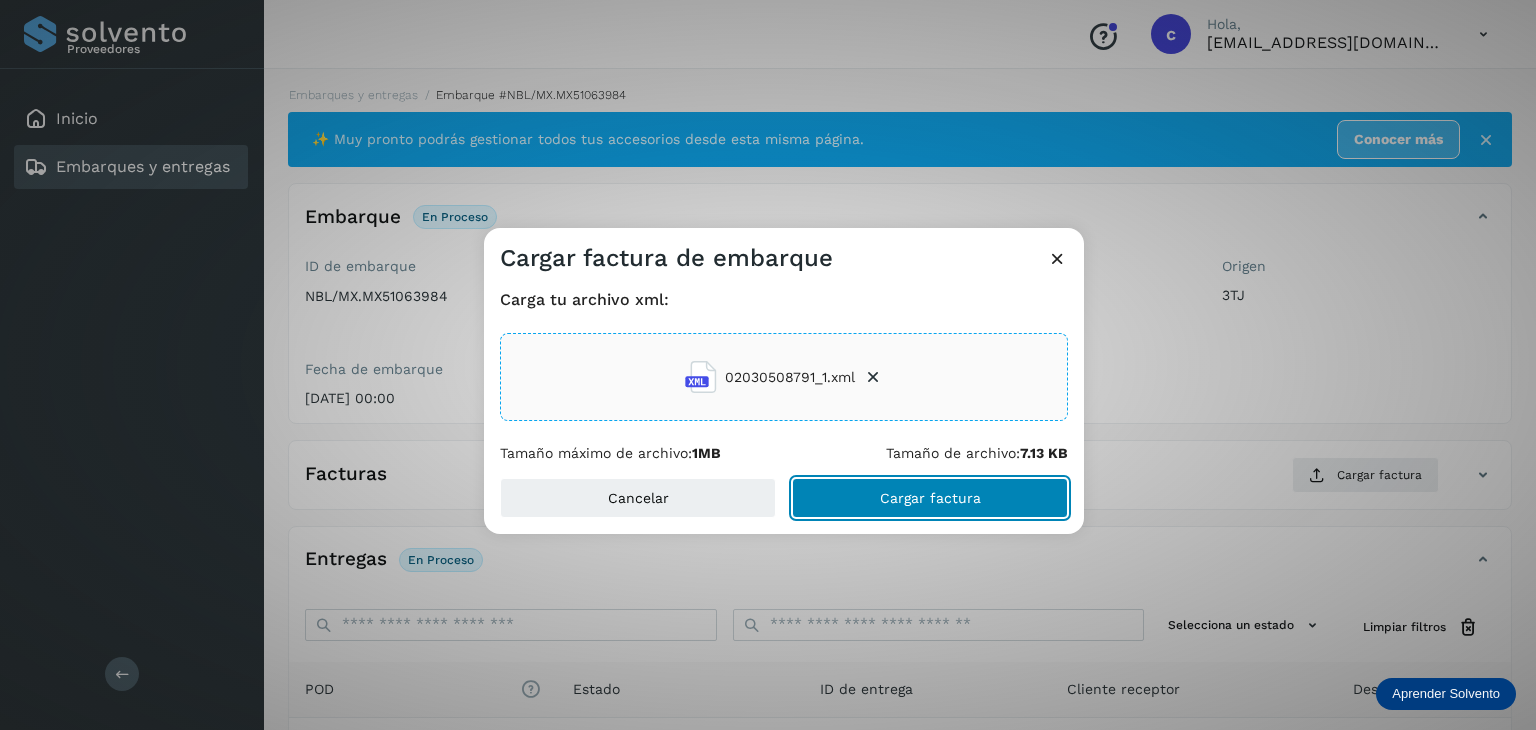 click on "Cargar factura" 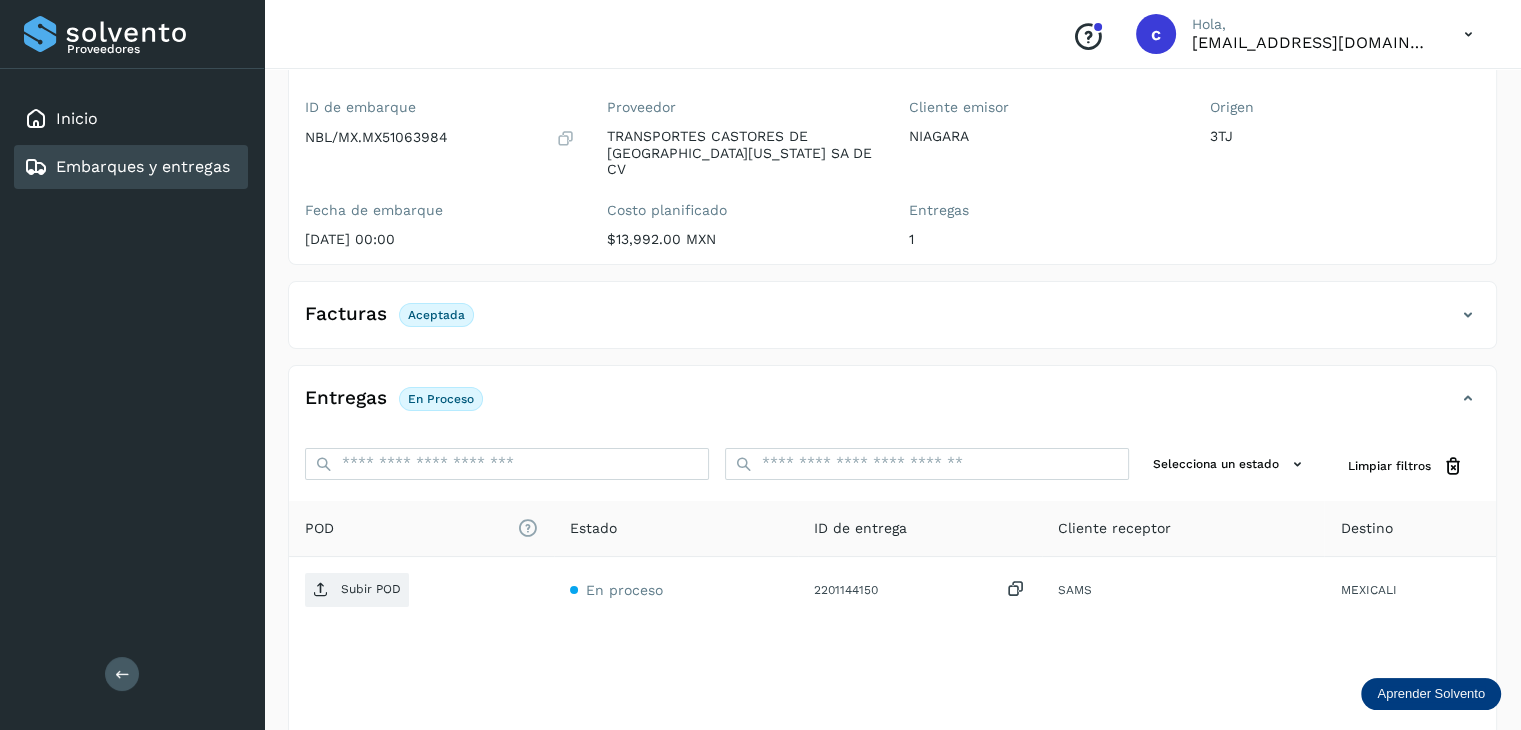 scroll, scrollTop: 200, scrollLeft: 0, axis: vertical 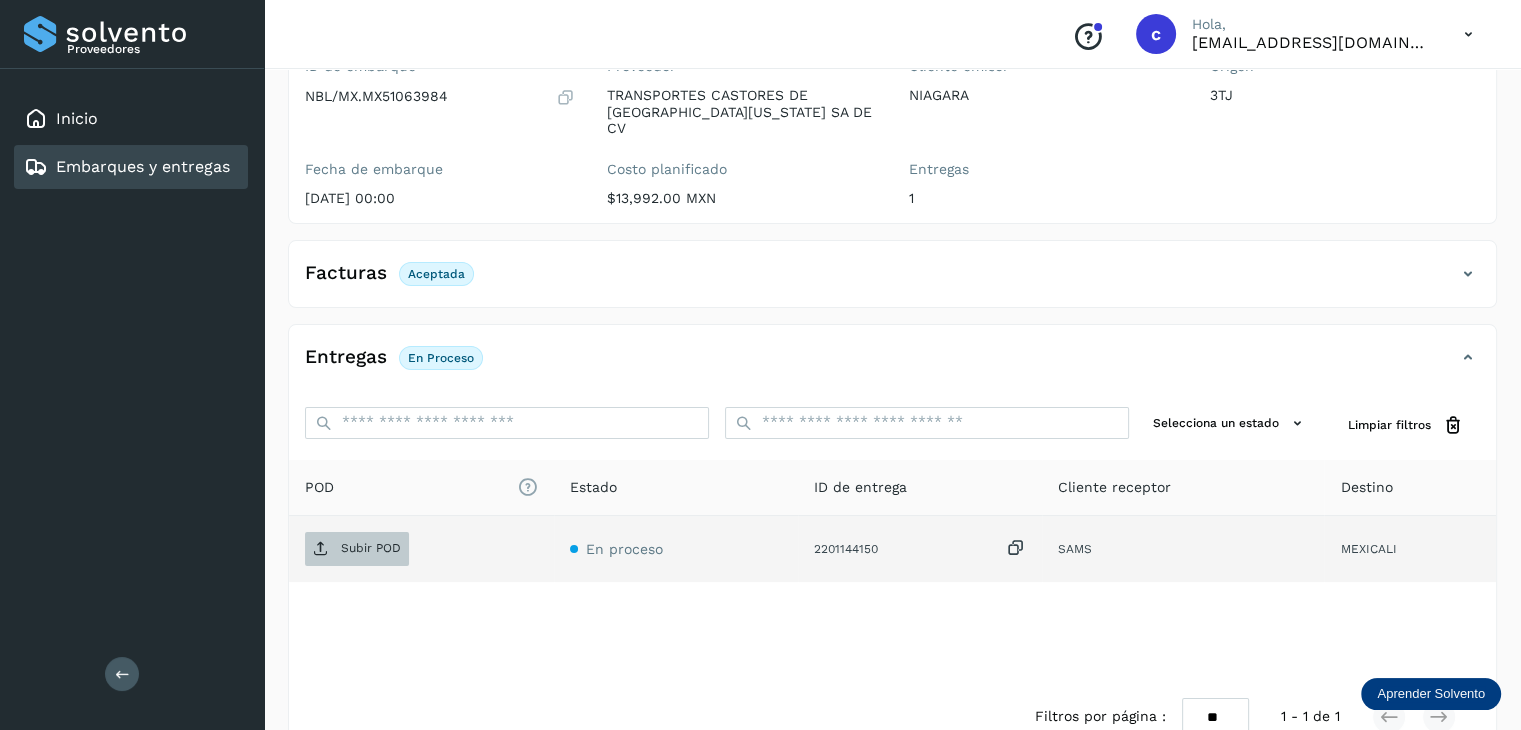 click on "Subir POD" at bounding box center (357, 549) 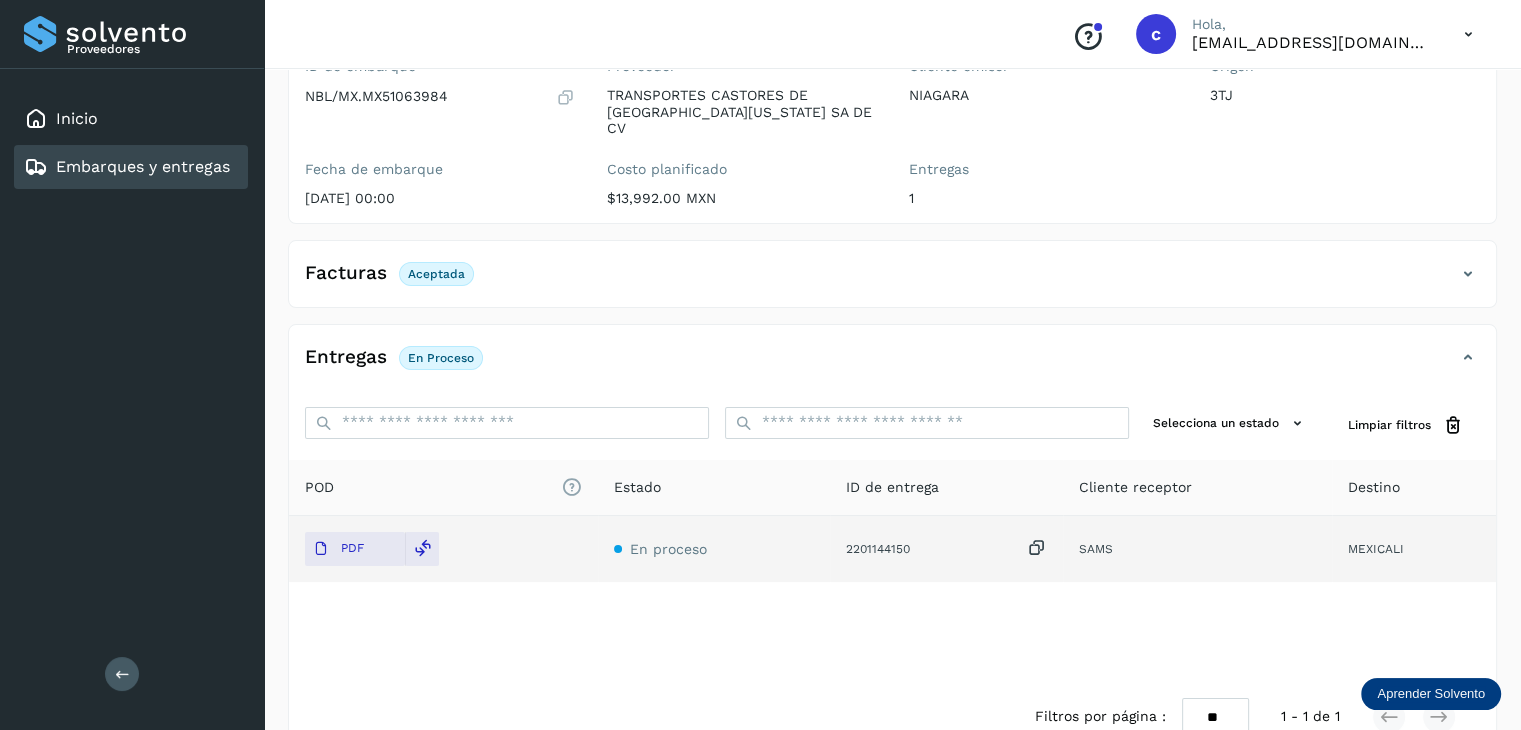 click on "Embarques y entregas" at bounding box center [143, 166] 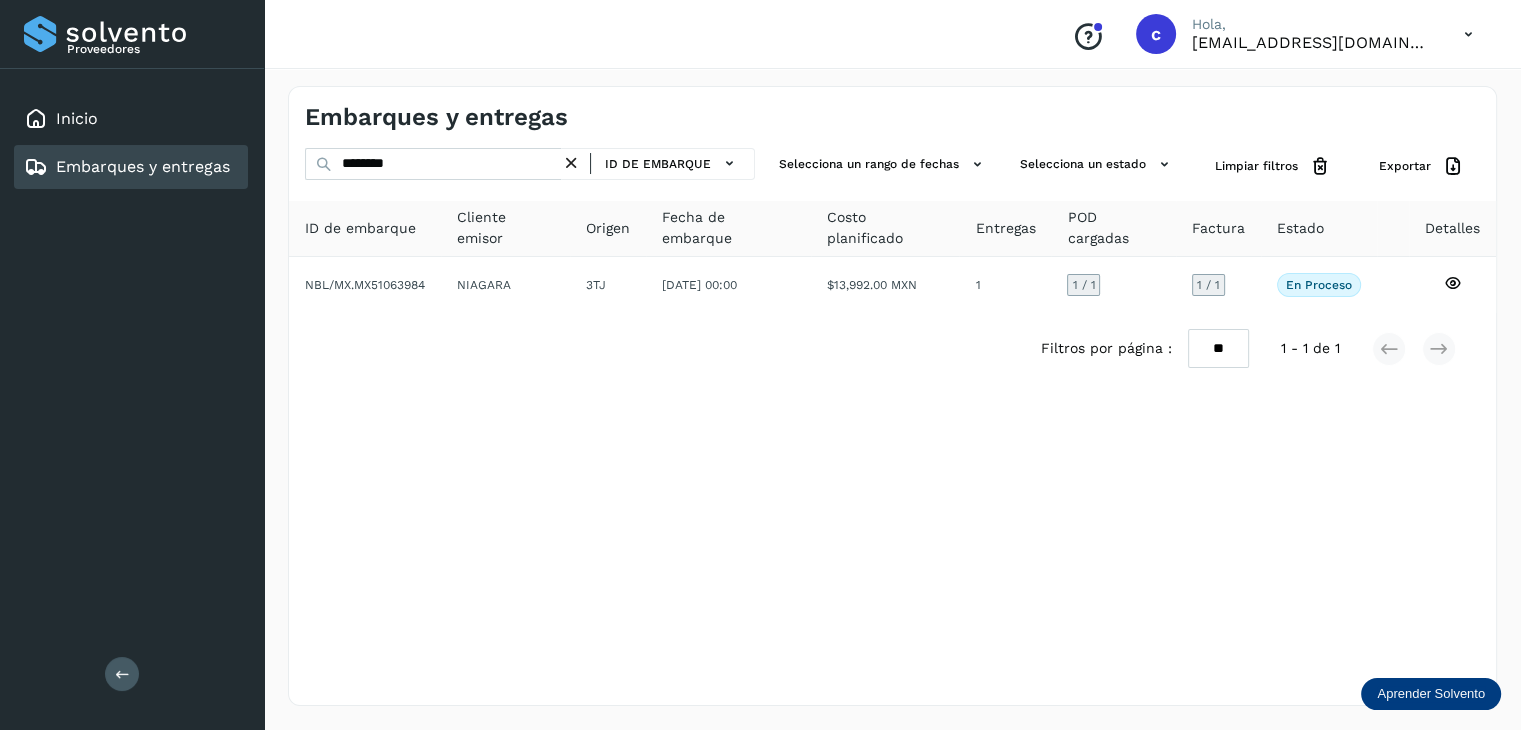 scroll, scrollTop: 0, scrollLeft: 0, axis: both 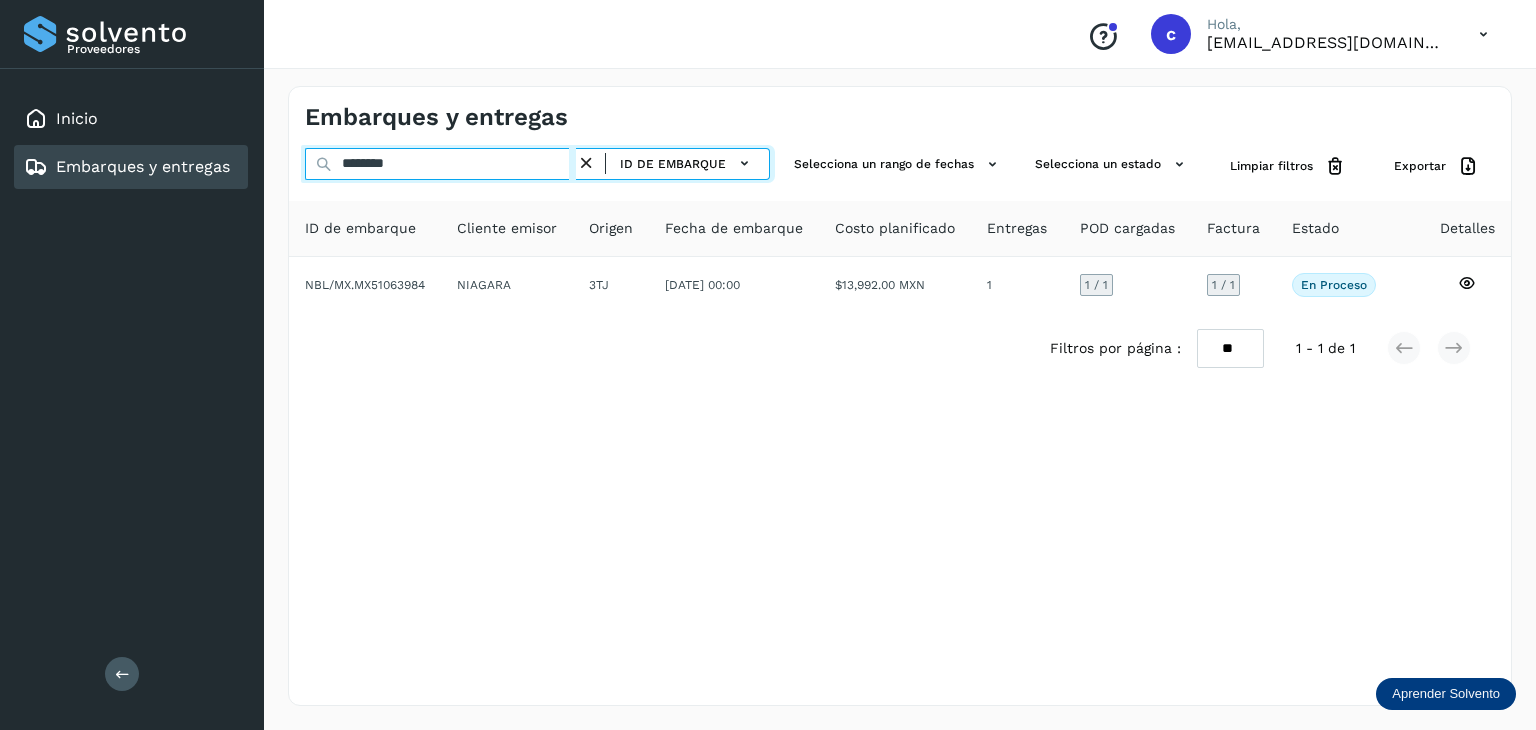 drag, startPoint x: 312, startPoint y: 150, endPoint x: 264, endPoint y: 146, distance: 48.166378 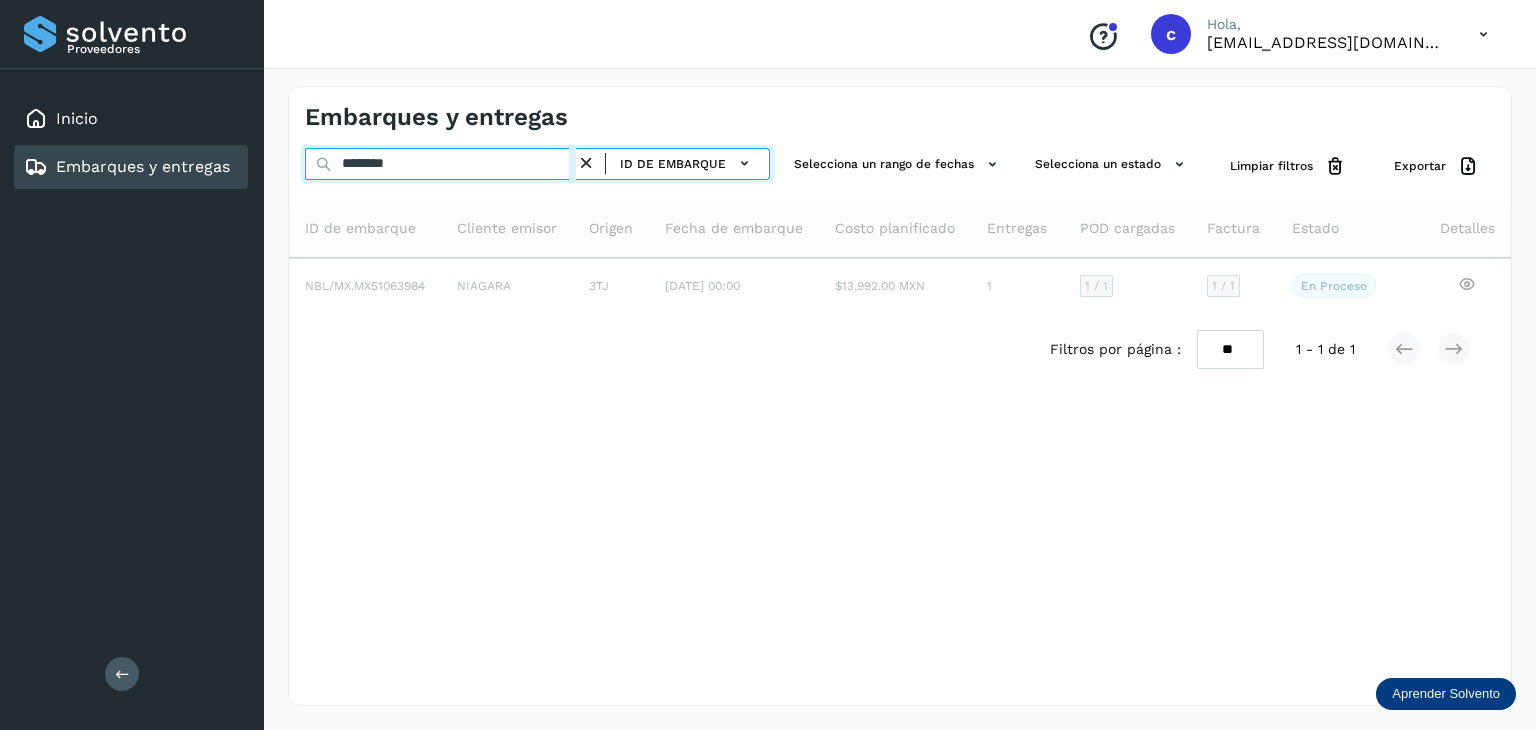 type on "********" 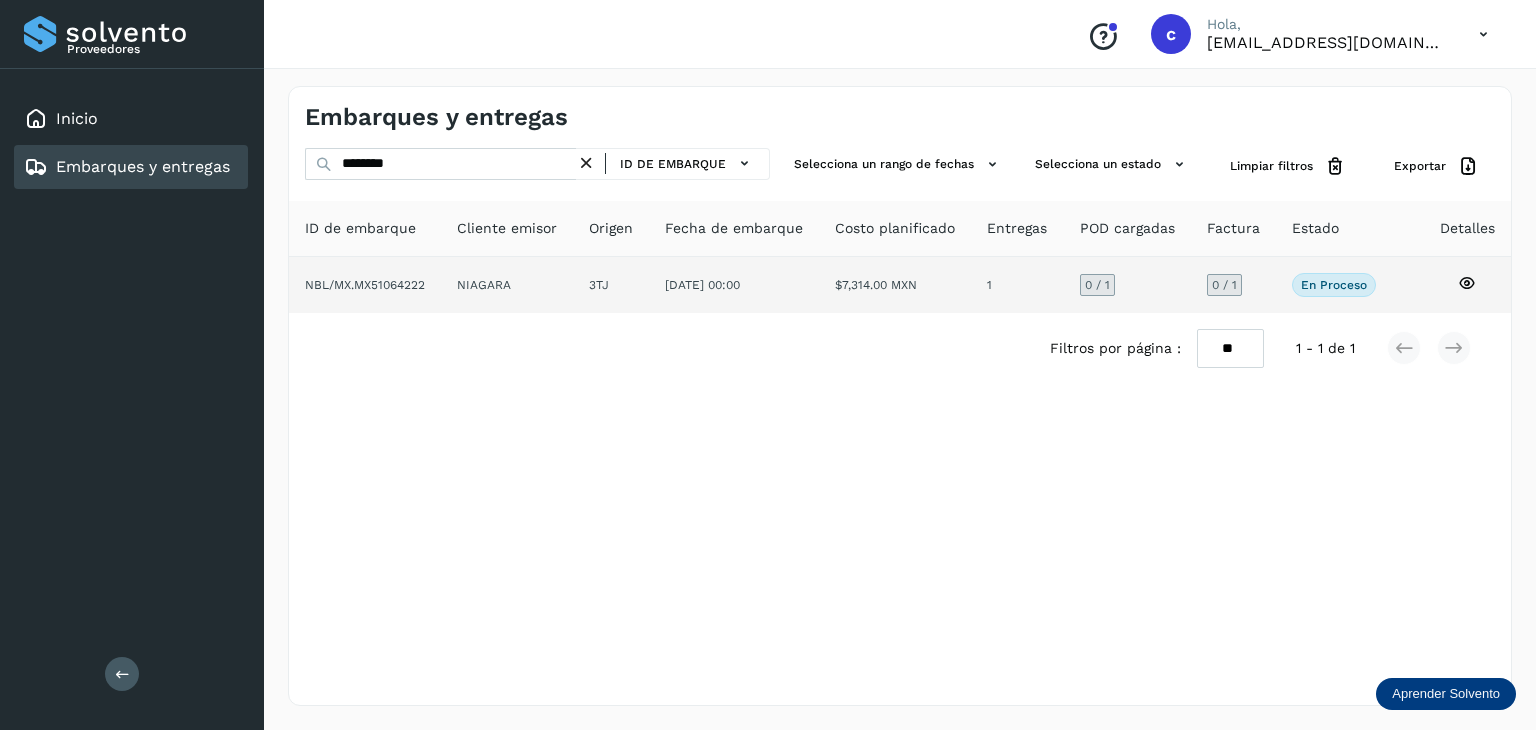click 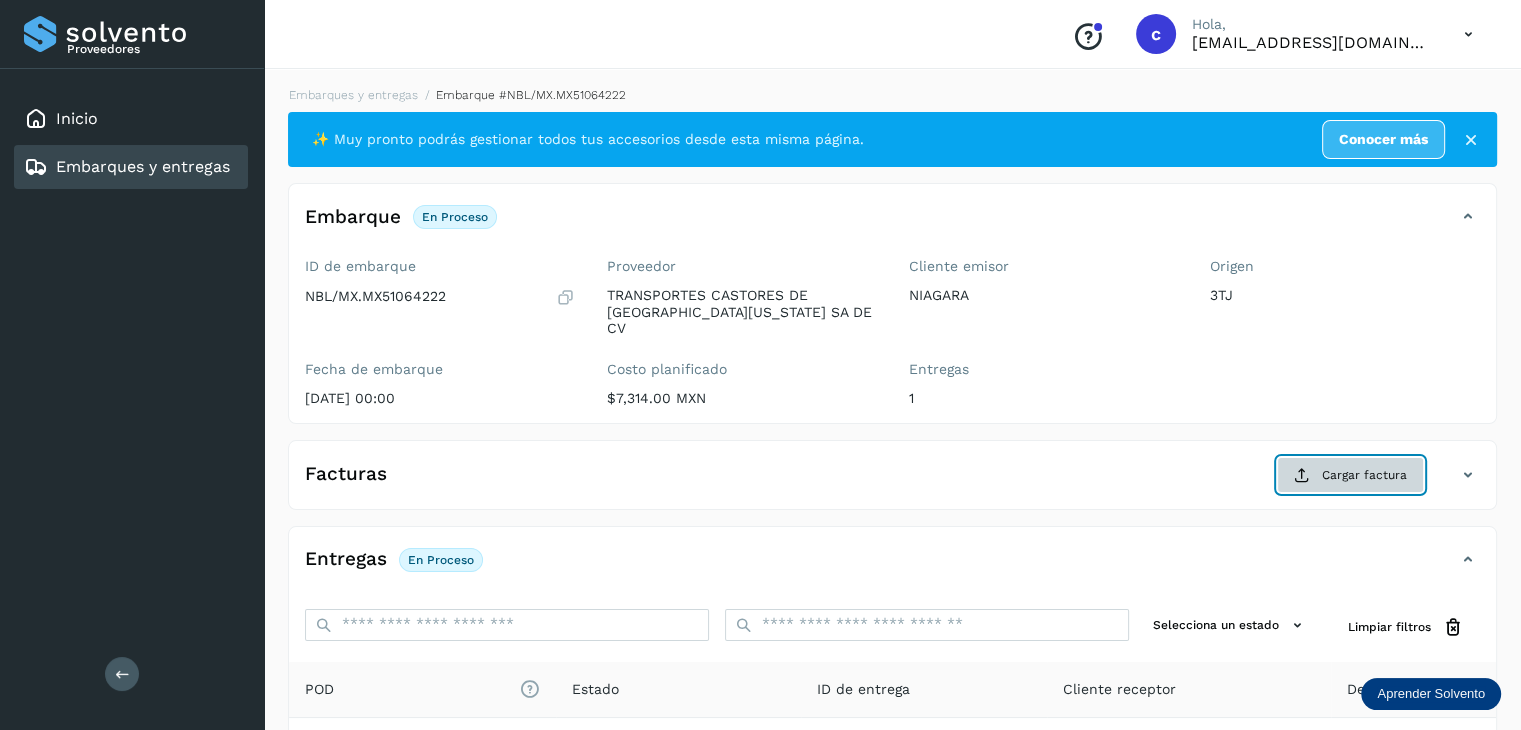 click on "Cargar factura" at bounding box center [1350, 475] 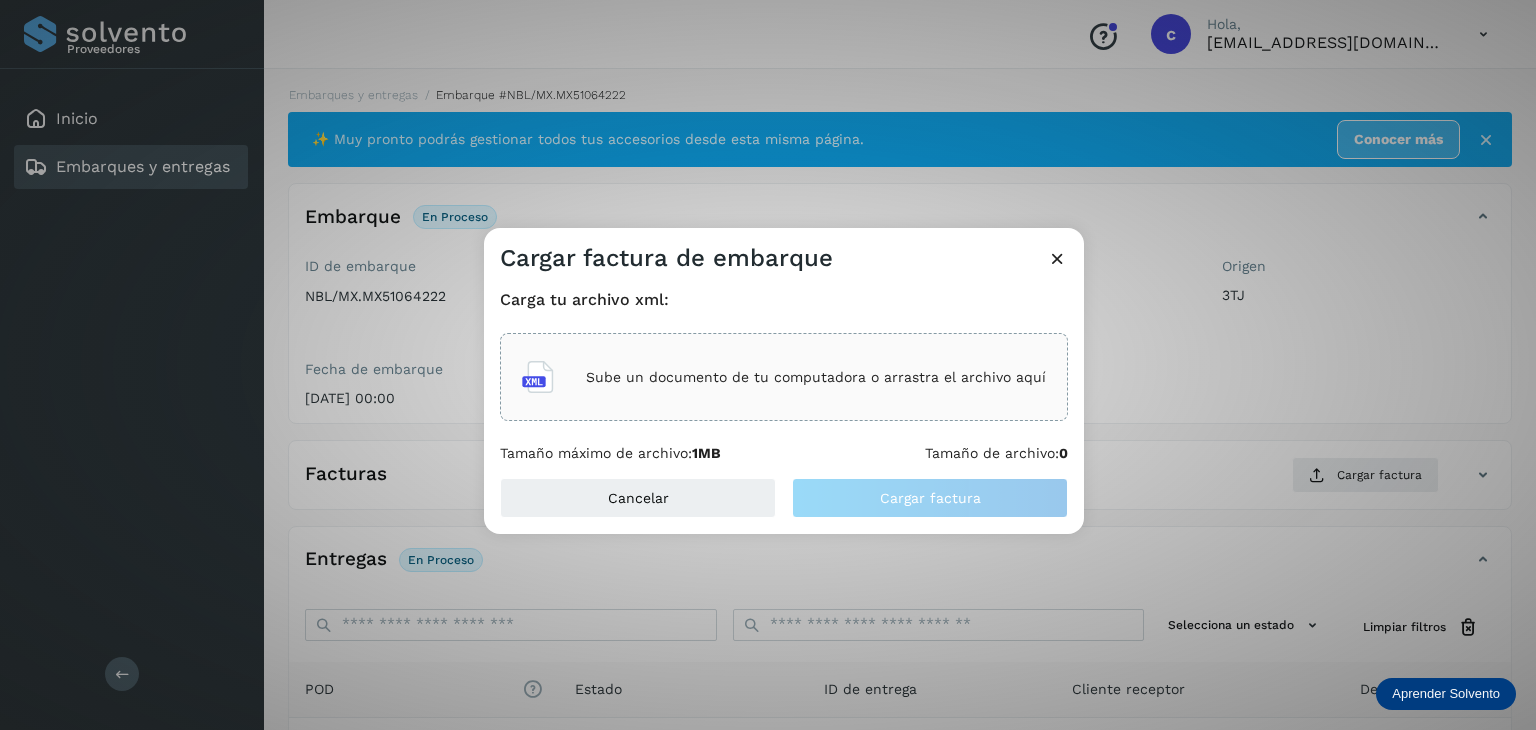 click on "Sube un documento de tu computadora o arrastra el archivo aquí" at bounding box center [816, 377] 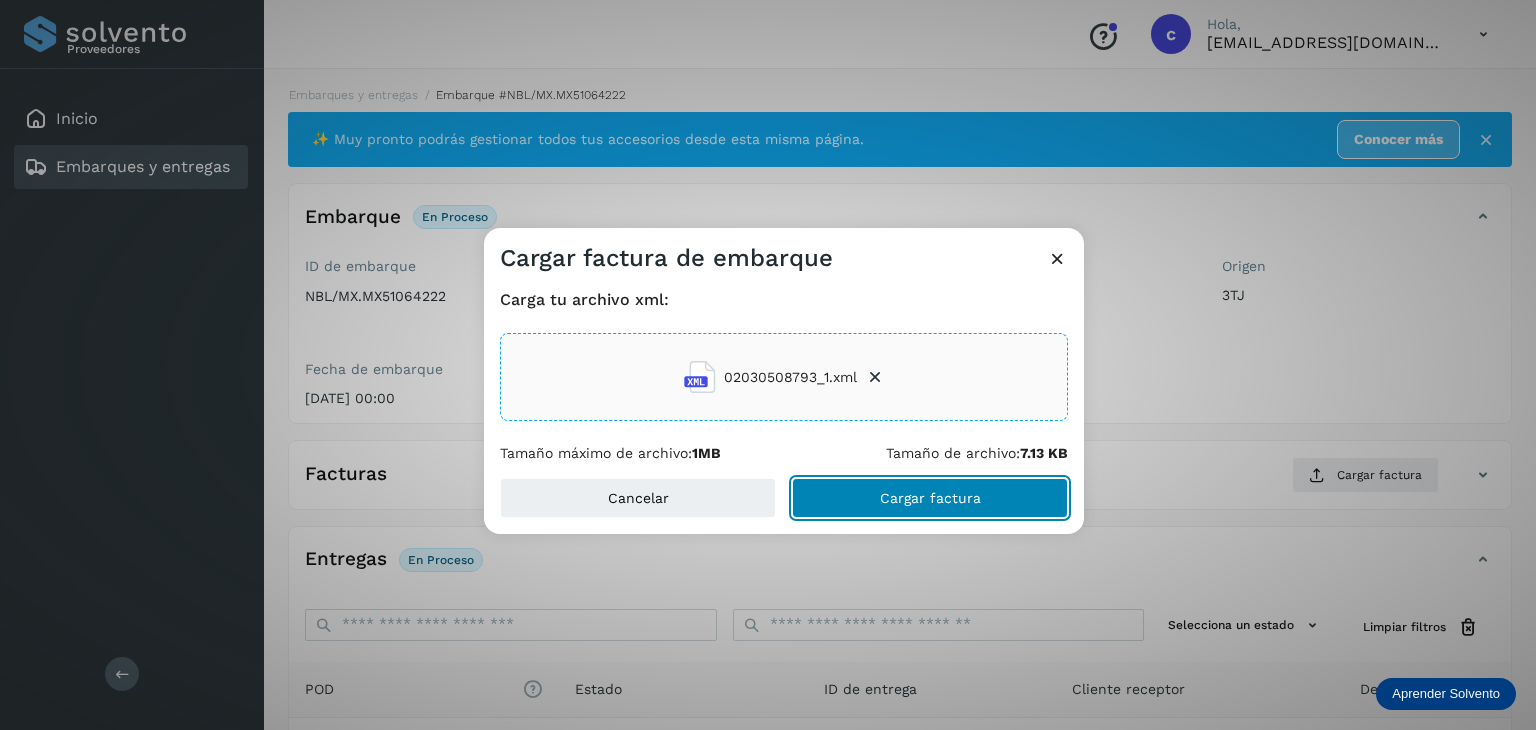 click on "Cargar factura" 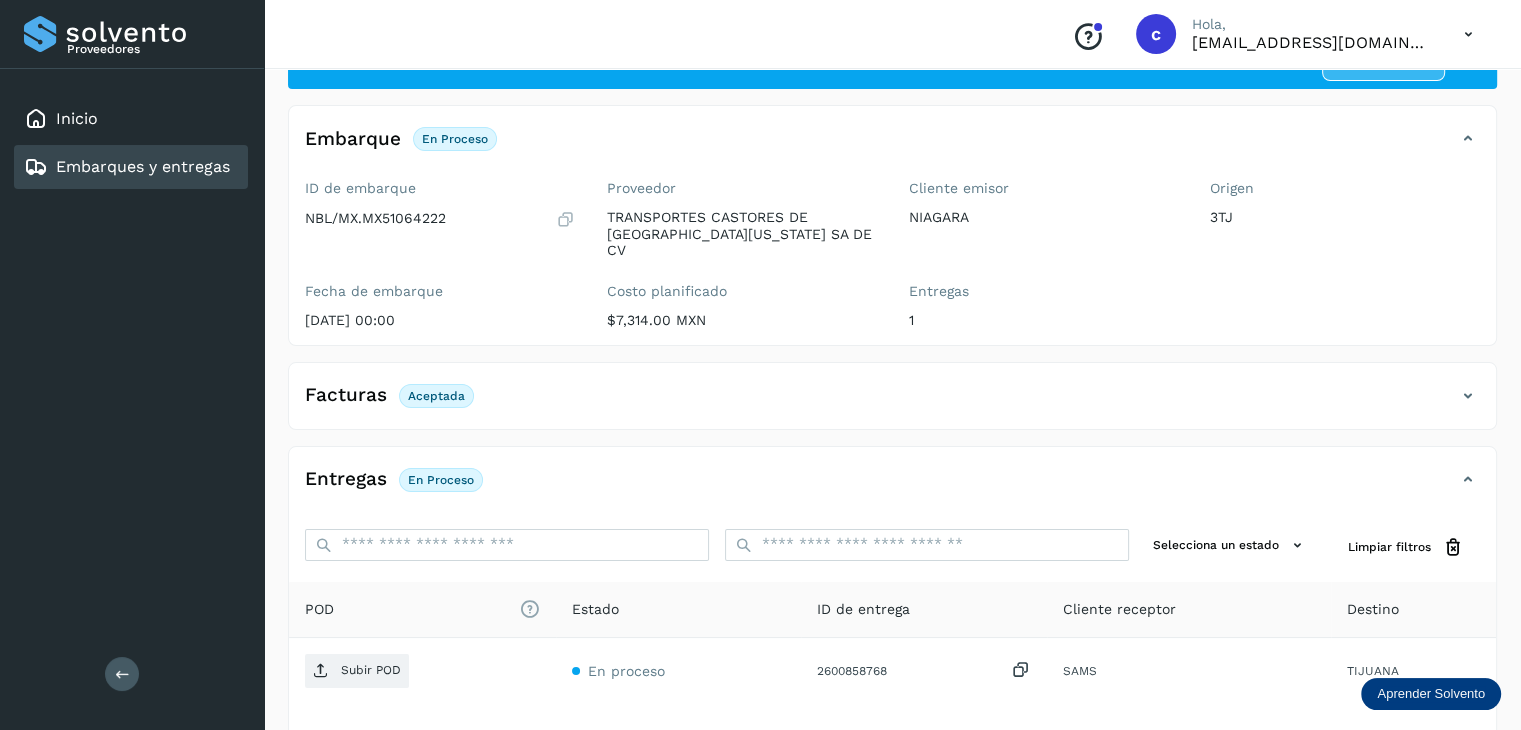 scroll, scrollTop: 200, scrollLeft: 0, axis: vertical 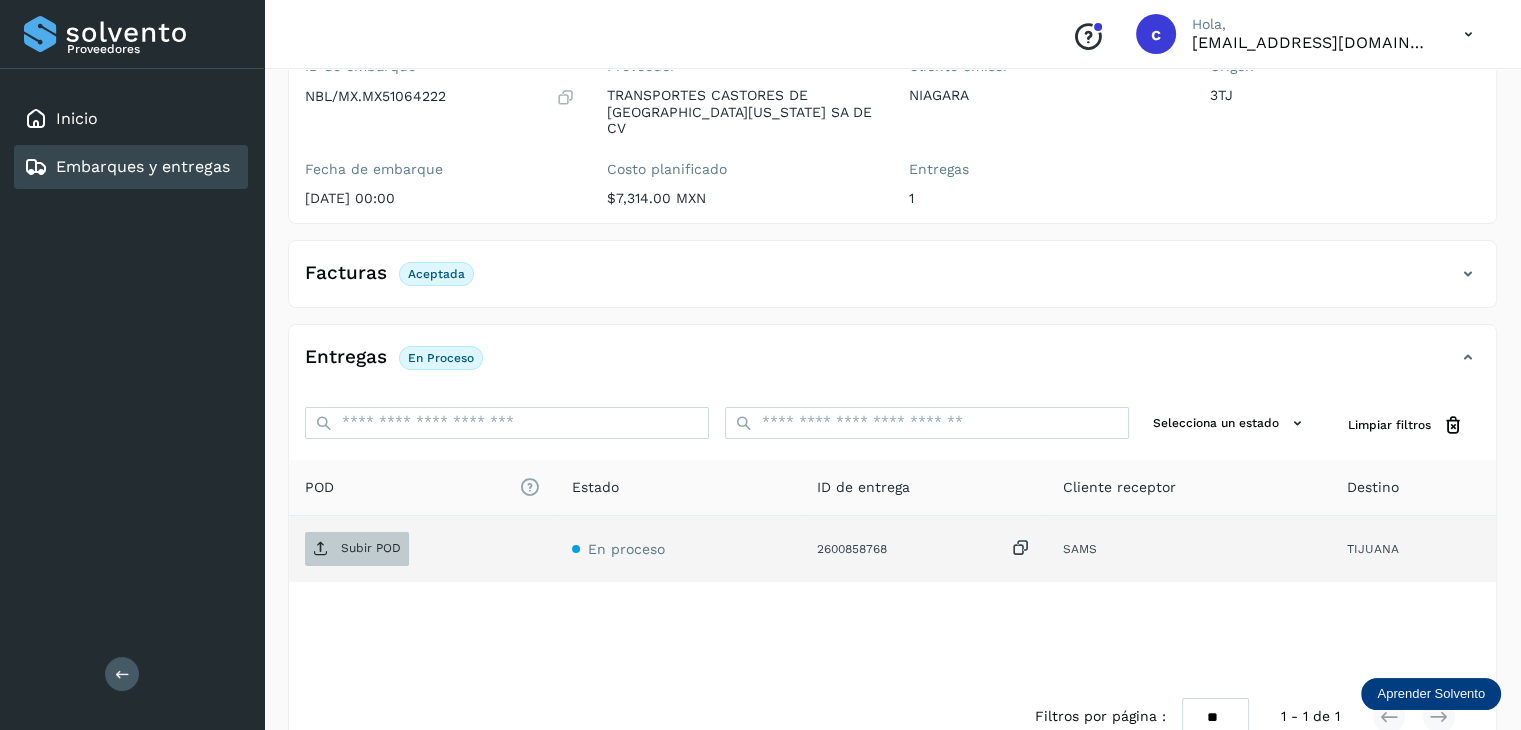 click on "Subir POD" at bounding box center (371, 548) 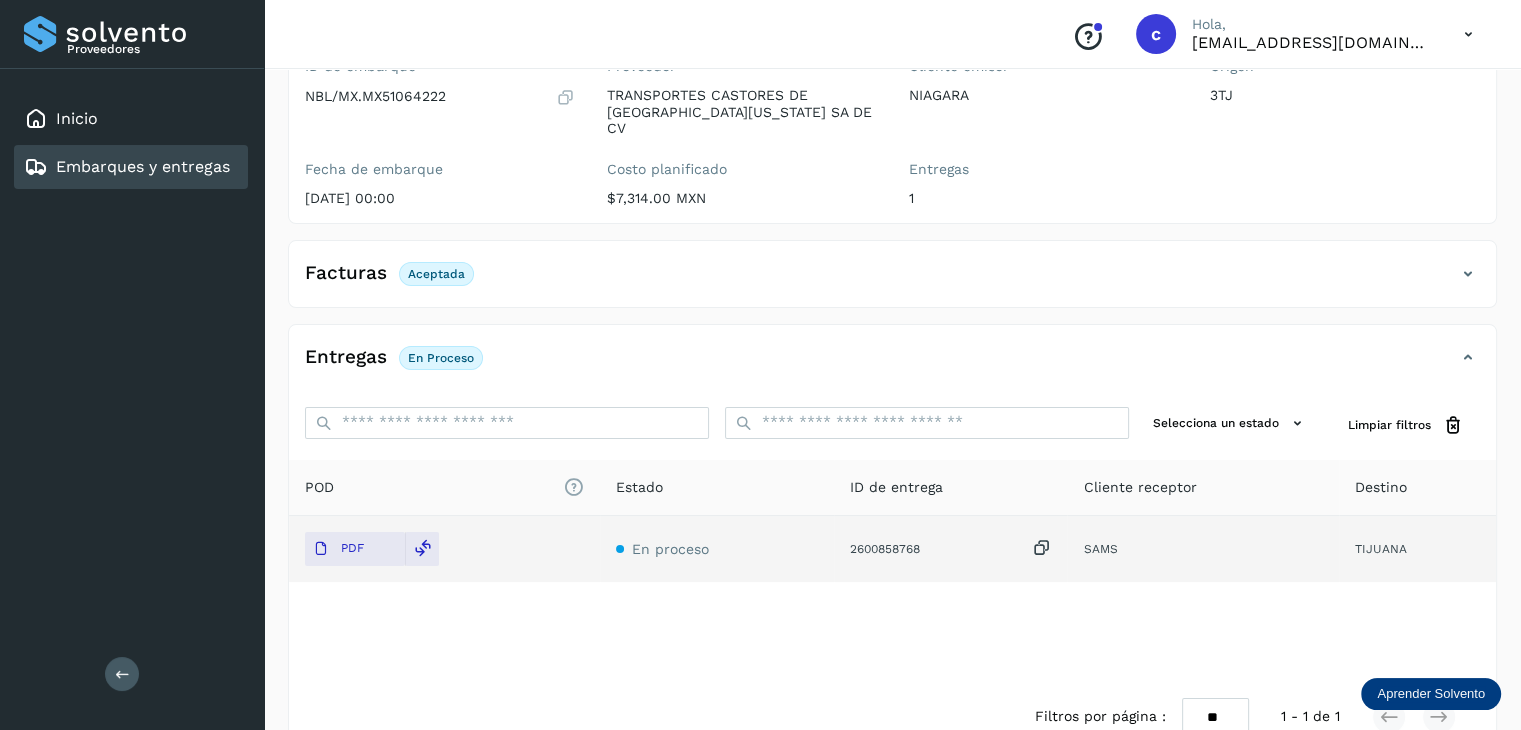 click on "Embarques y entregas" 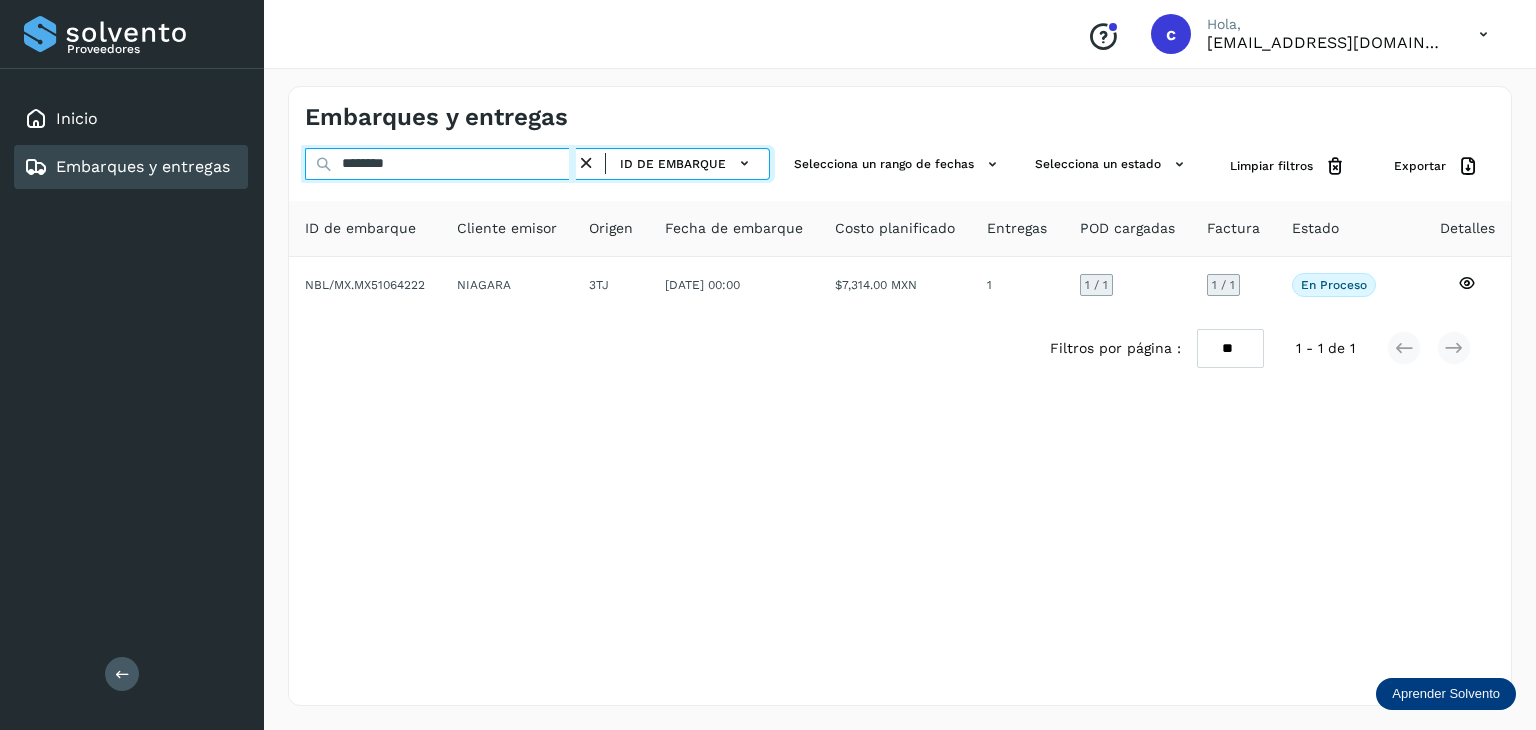 drag, startPoint x: 352, startPoint y: 167, endPoint x: 280, endPoint y: 172, distance: 72.1734 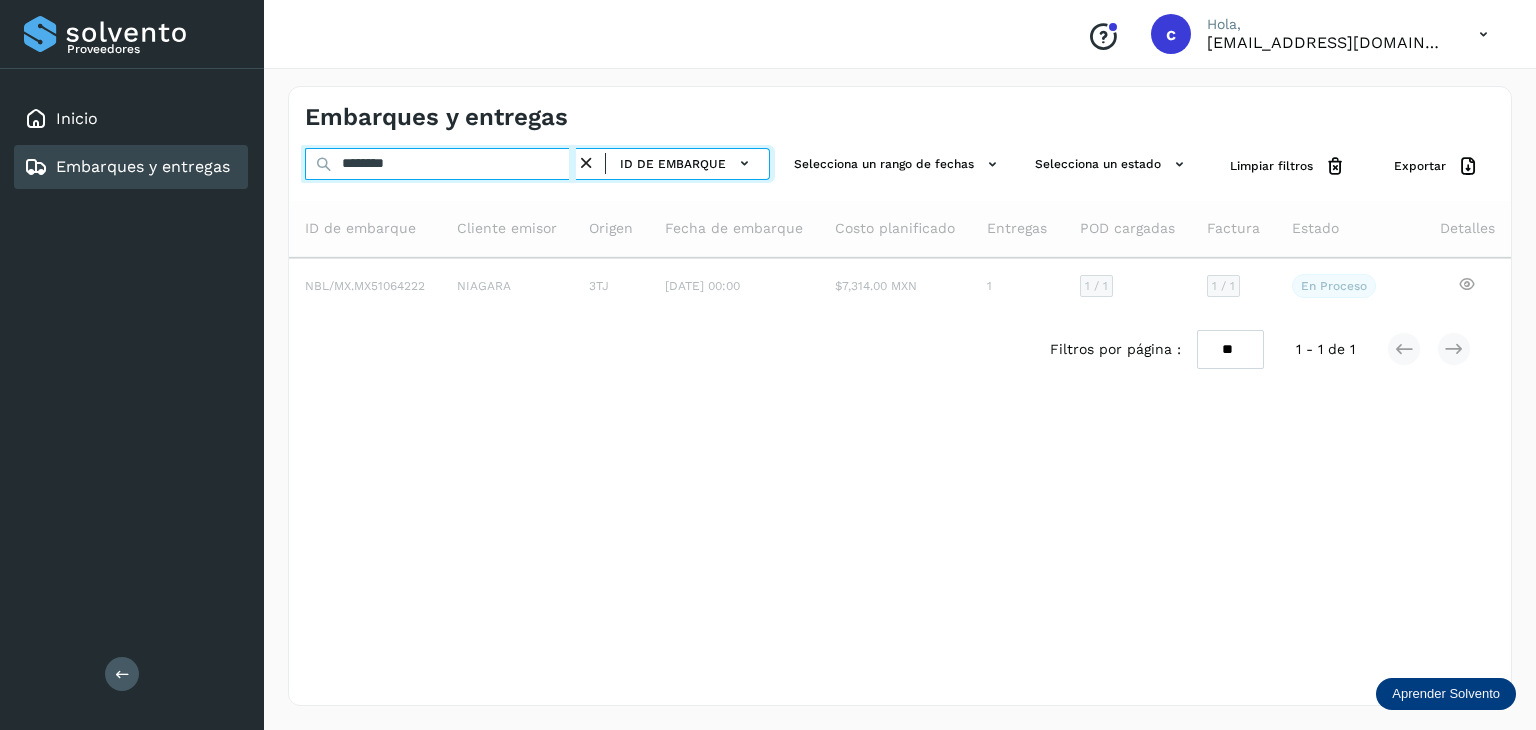 type on "********" 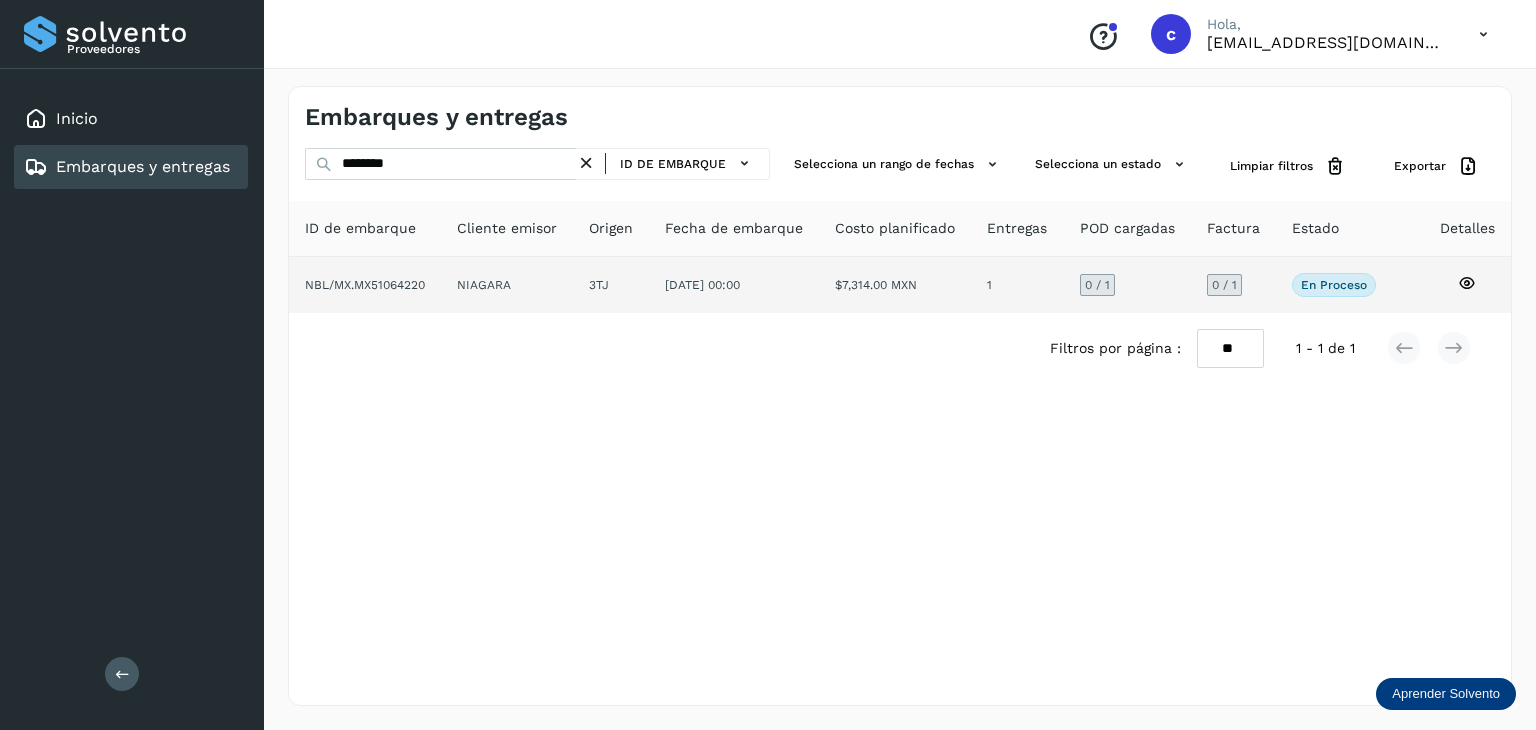 click 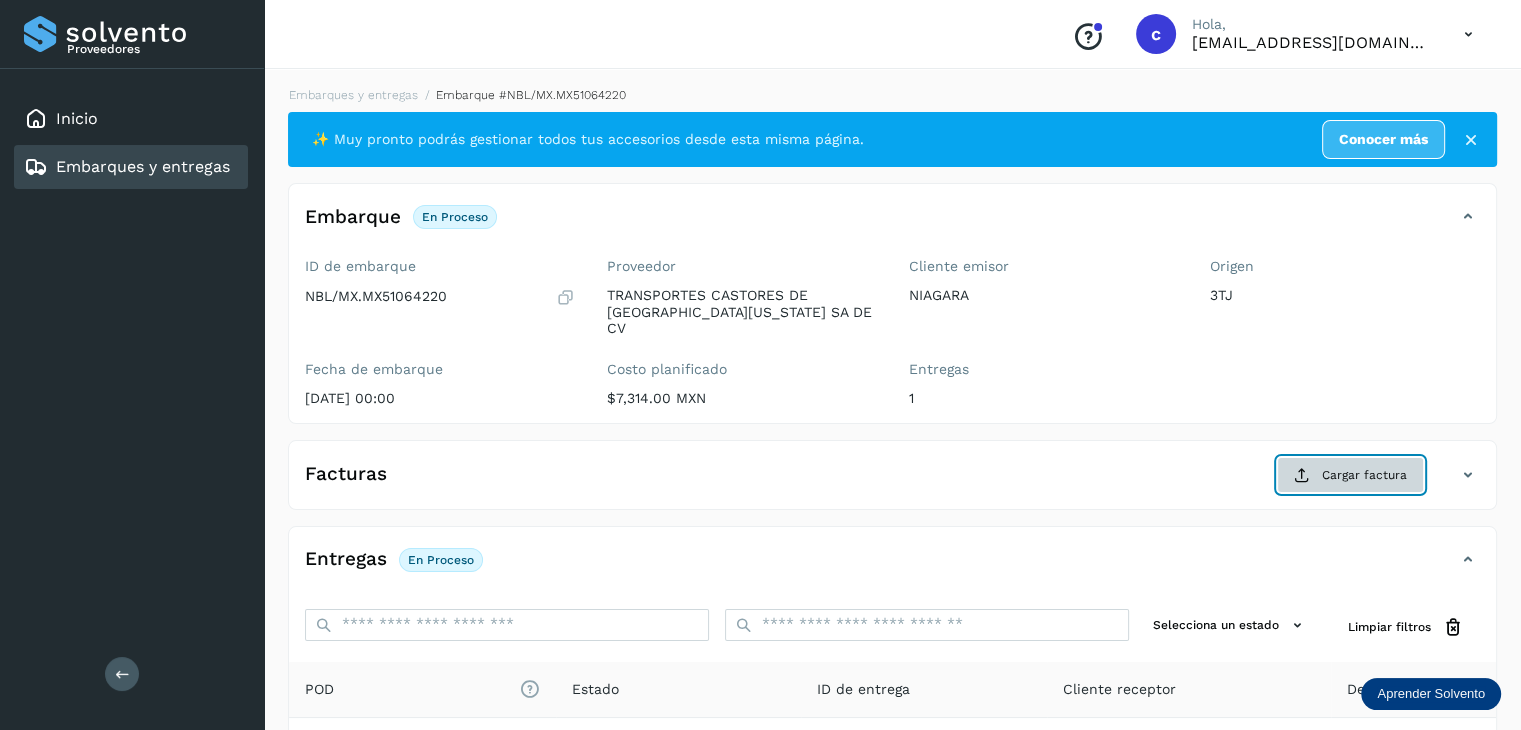 click on "Cargar factura" 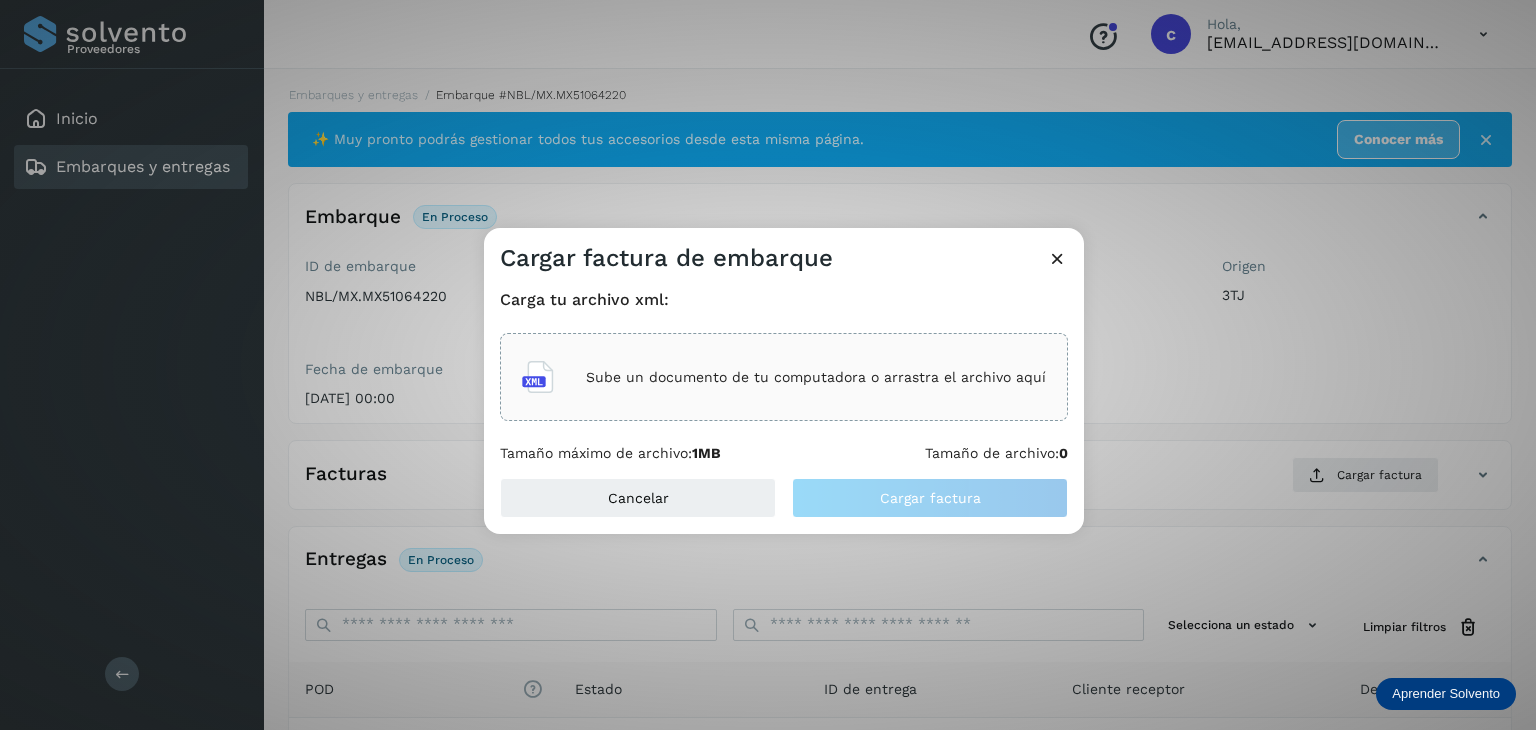 click on "Sube un documento de tu computadora o arrastra el archivo aquí" at bounding box center (816, 377) 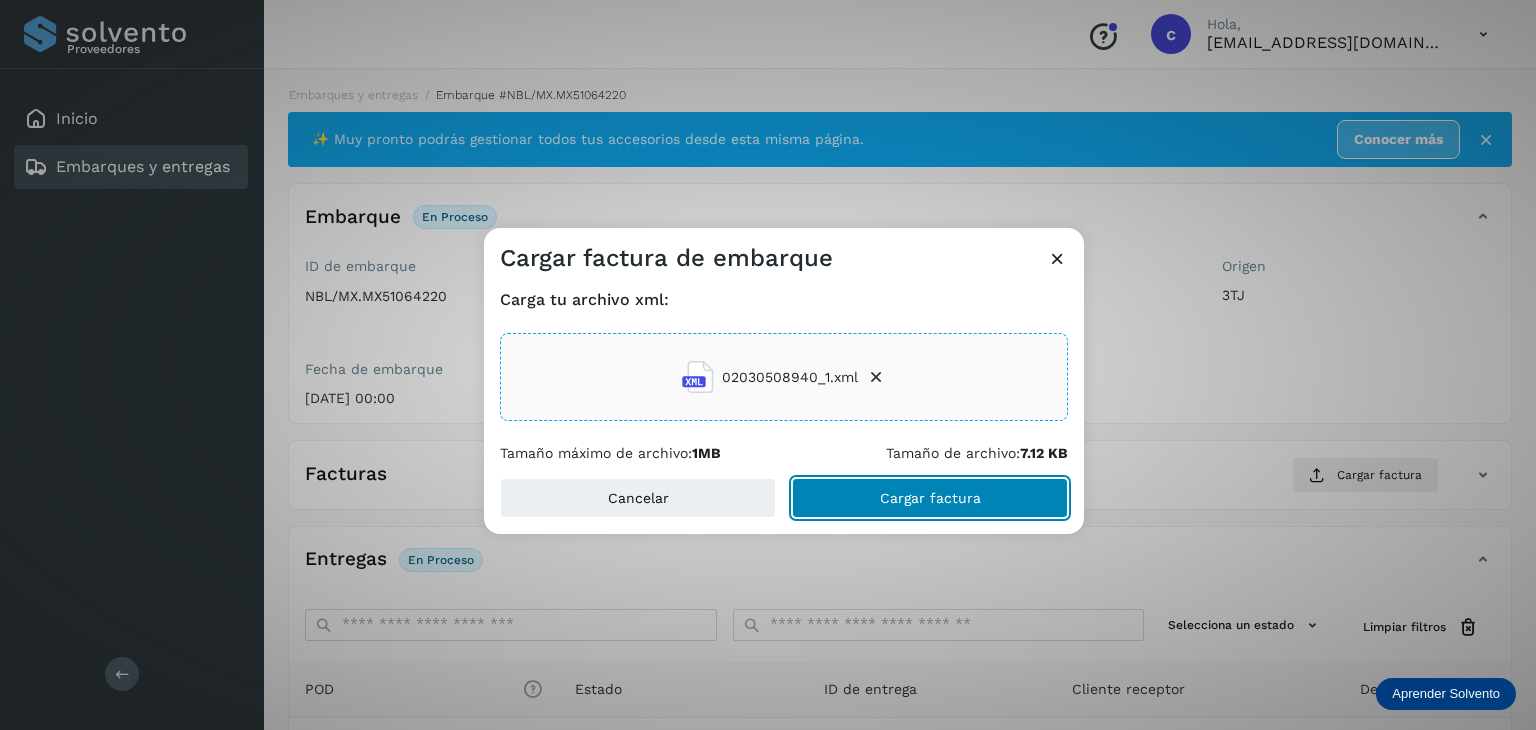 click on "Cargar factura" 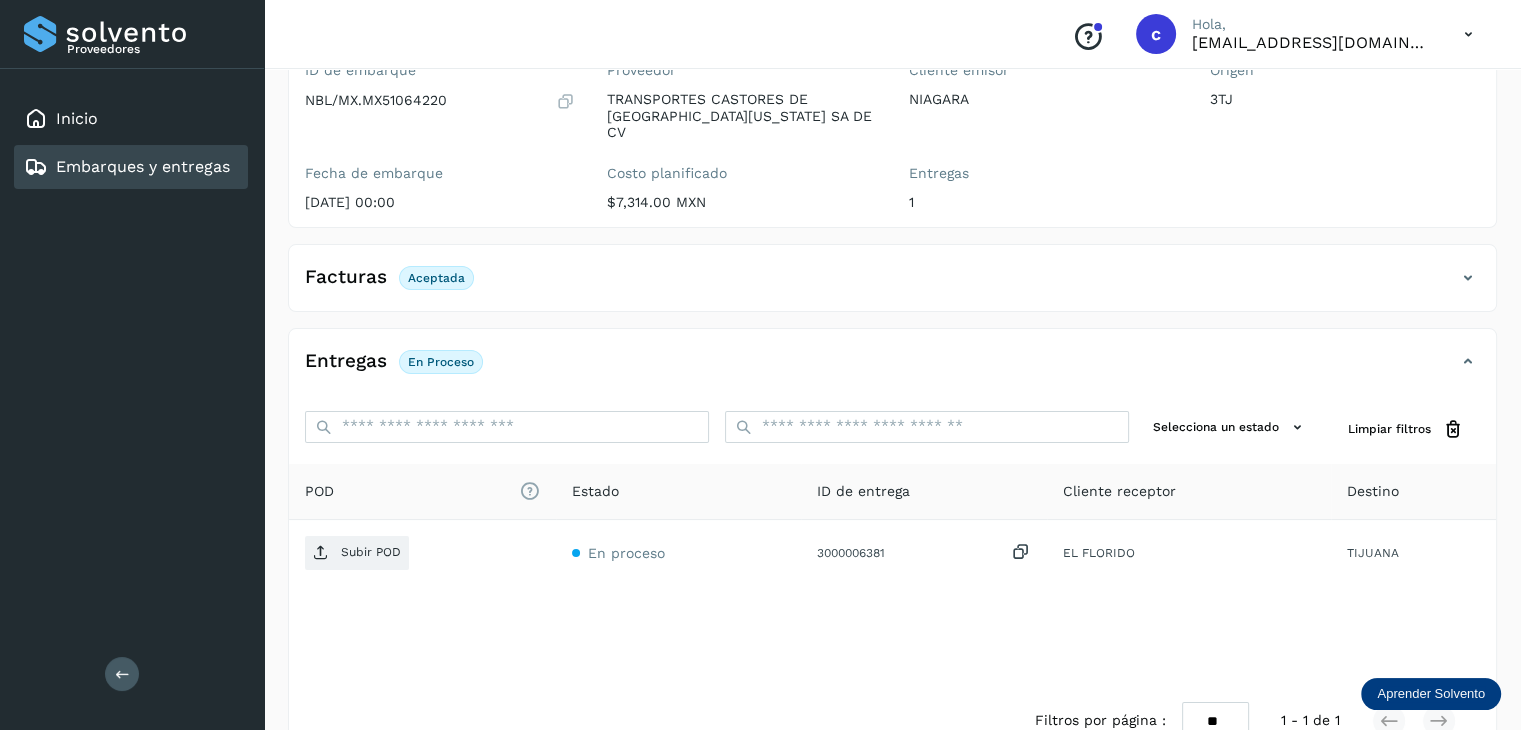 scroll, scrollTop: 200, scrollLeft: 0, axis: vertical 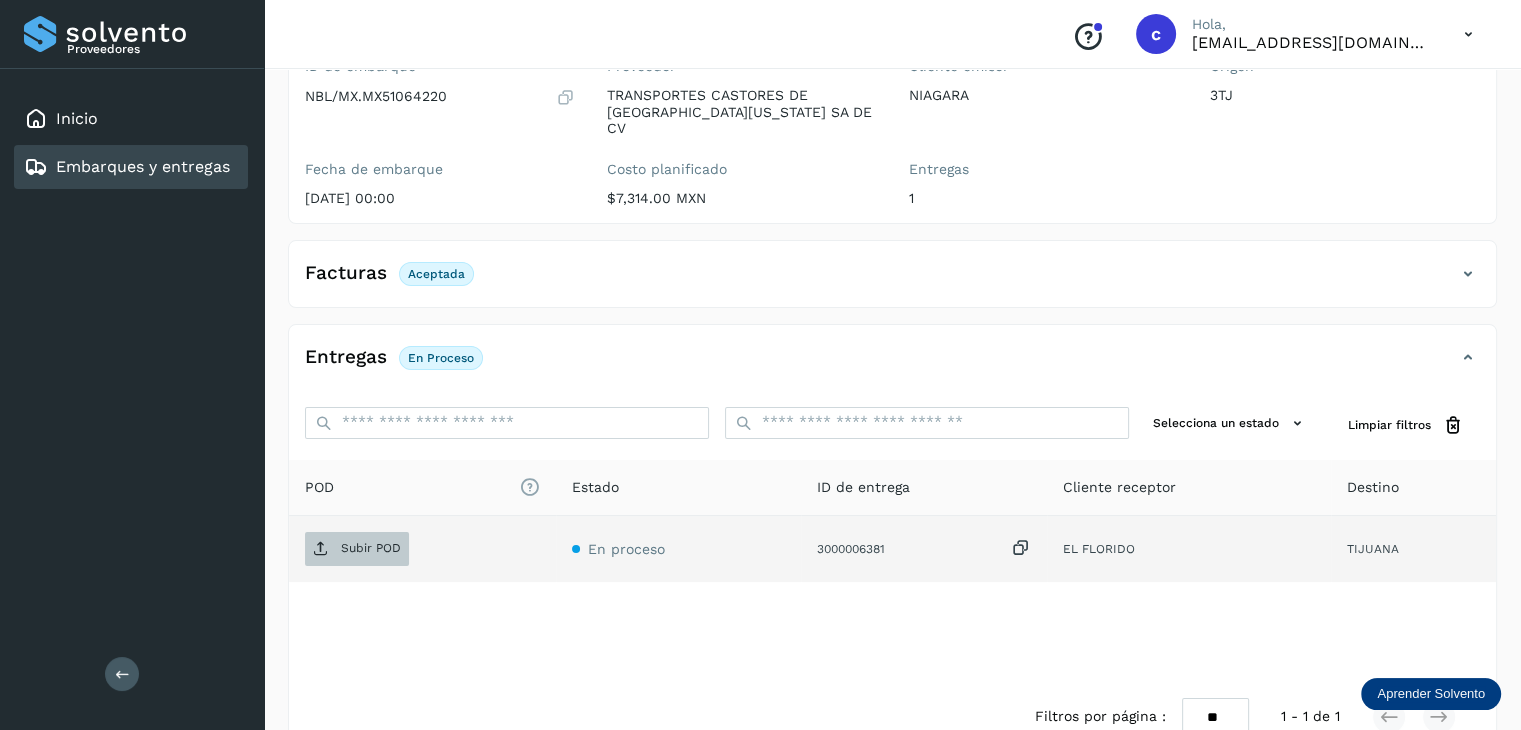 click on "Subir POD" at bounding box center (371, 548) 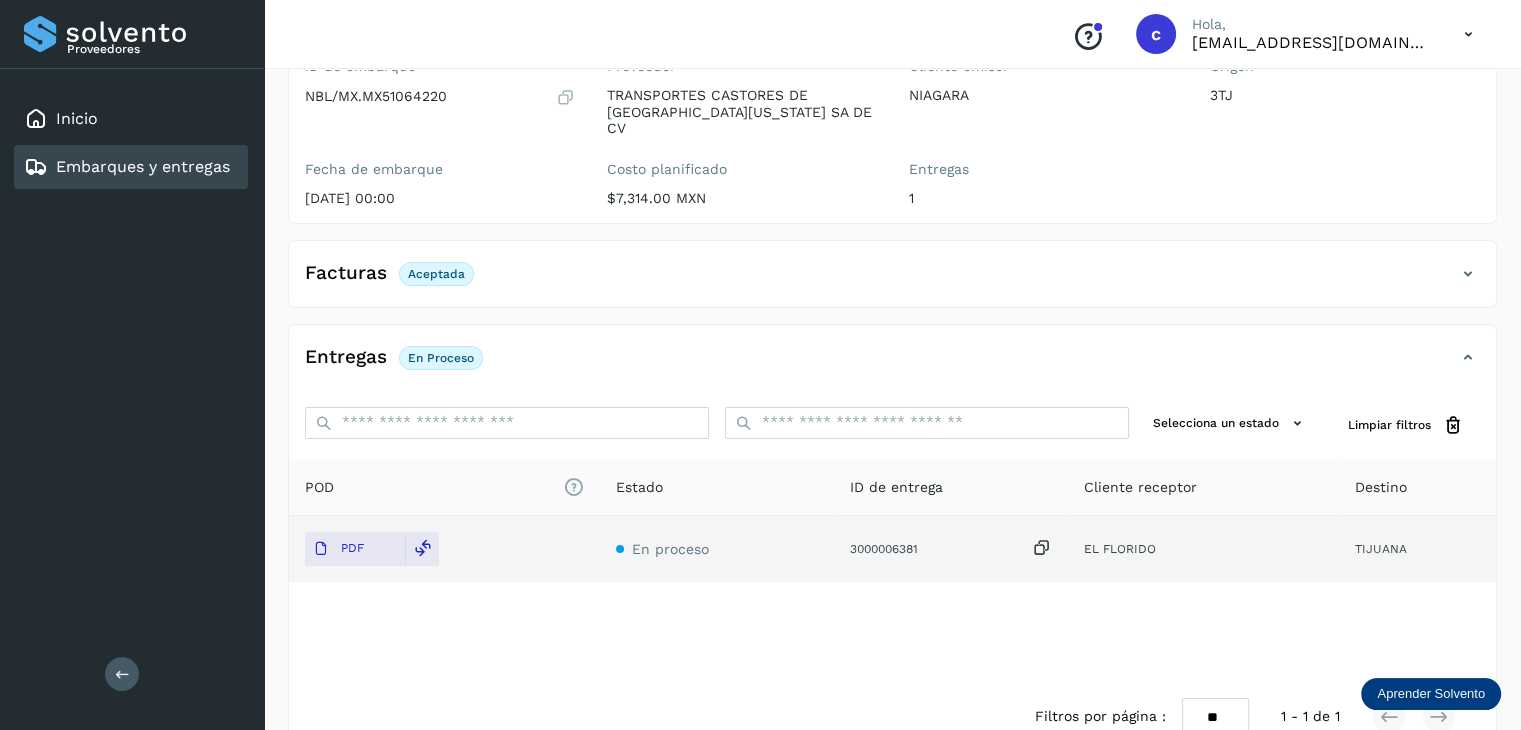 click on "Embarques y entregas" at bounding box center (143, 166) 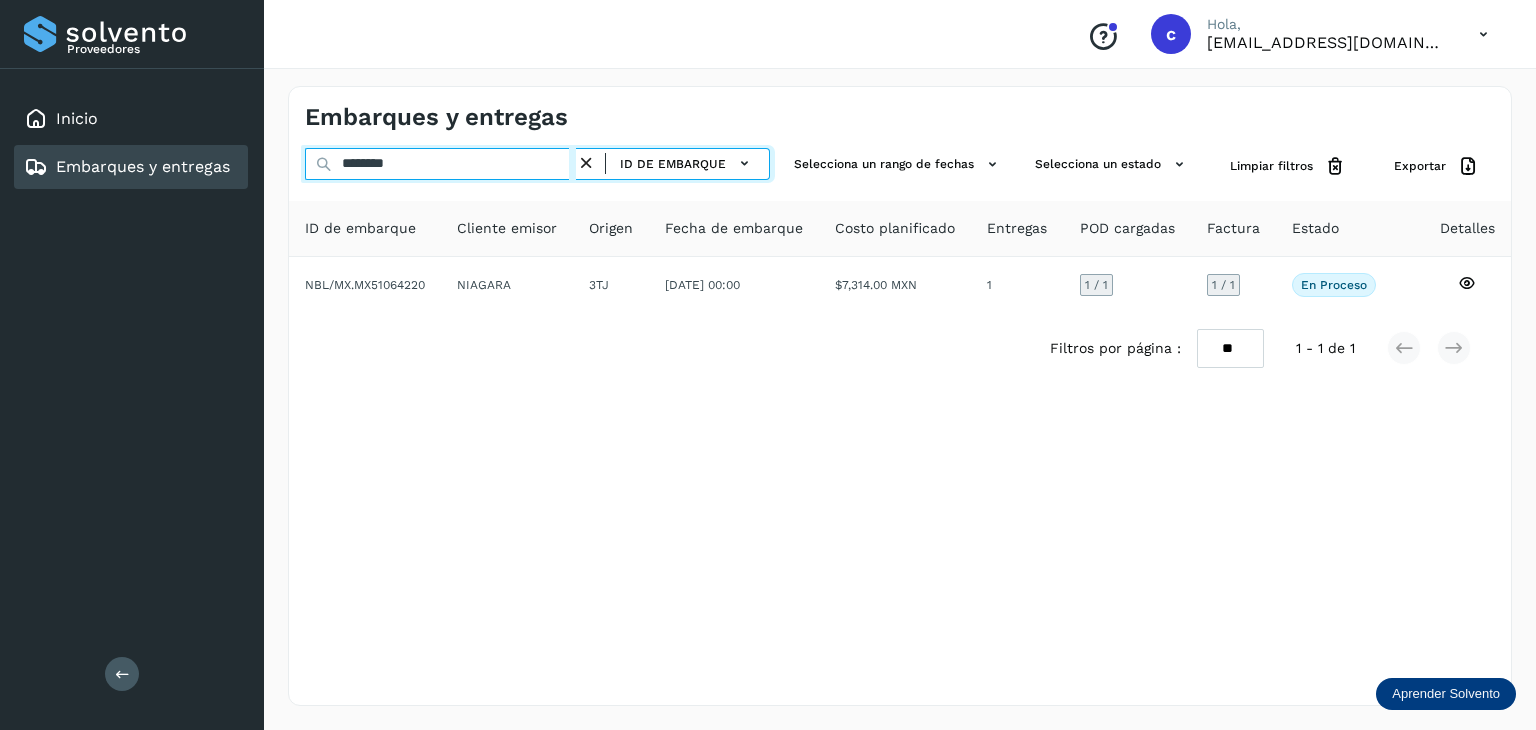 drag, startPoint x: 372, startPoint y: 160, endPoint x: 273, endPoint y: 158, distance: 99.0202 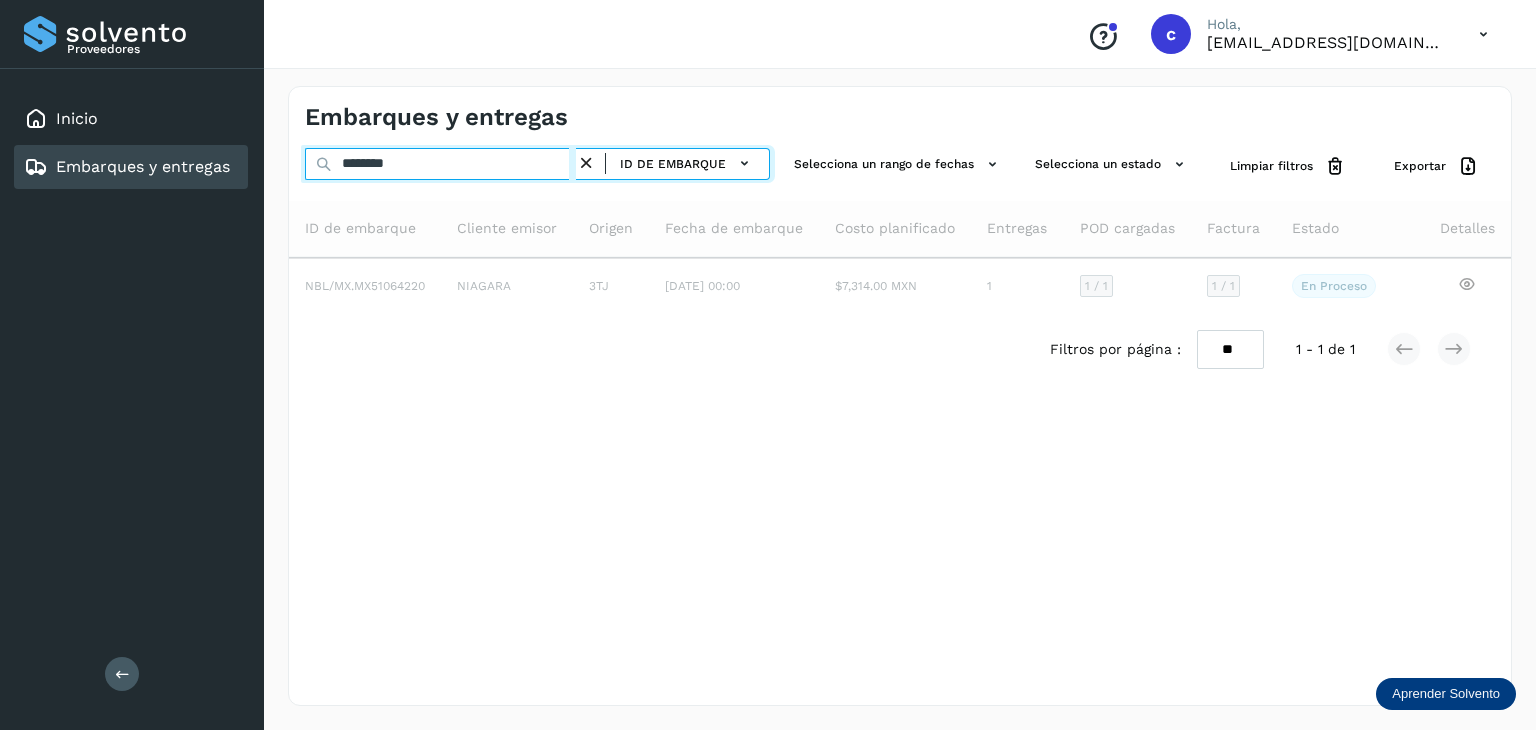type on "********" 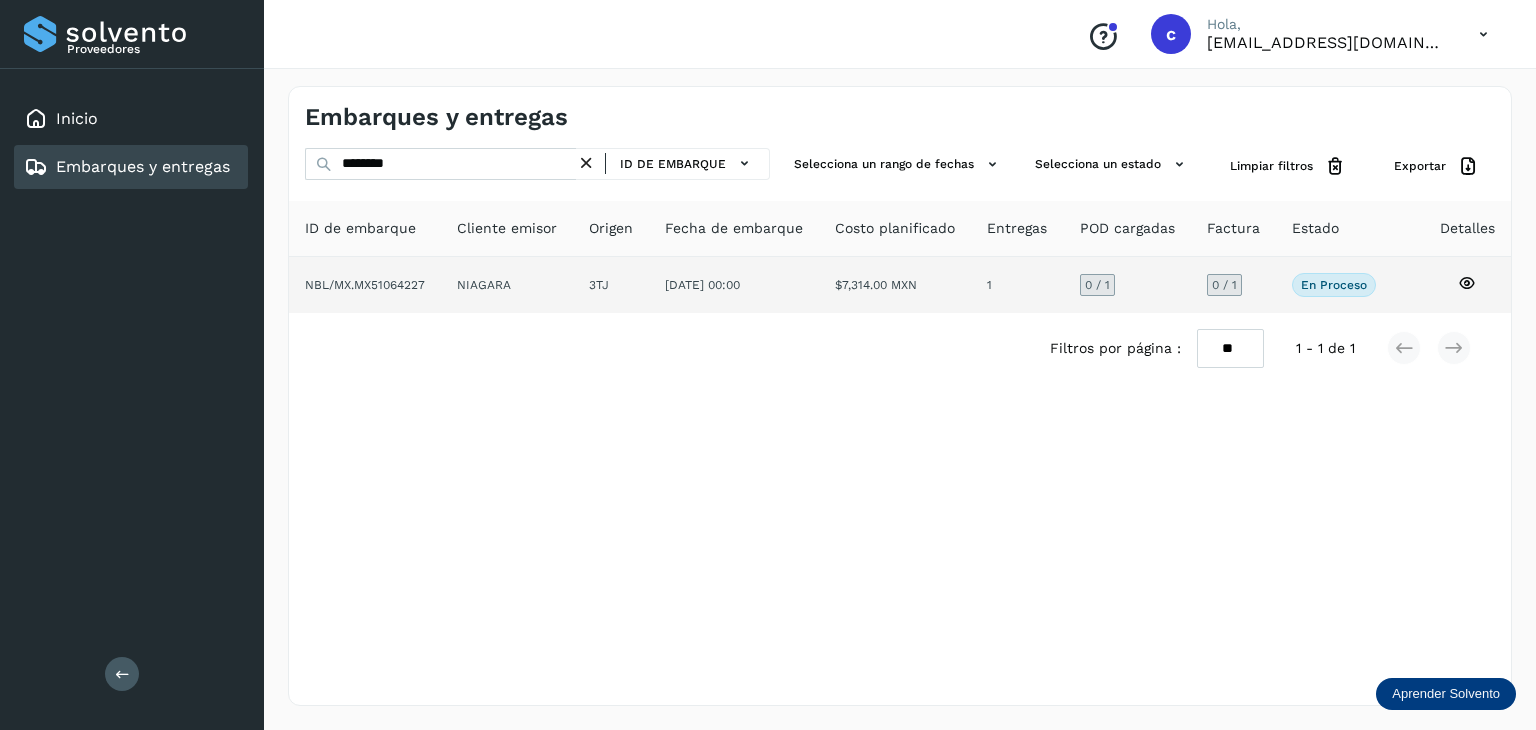 click 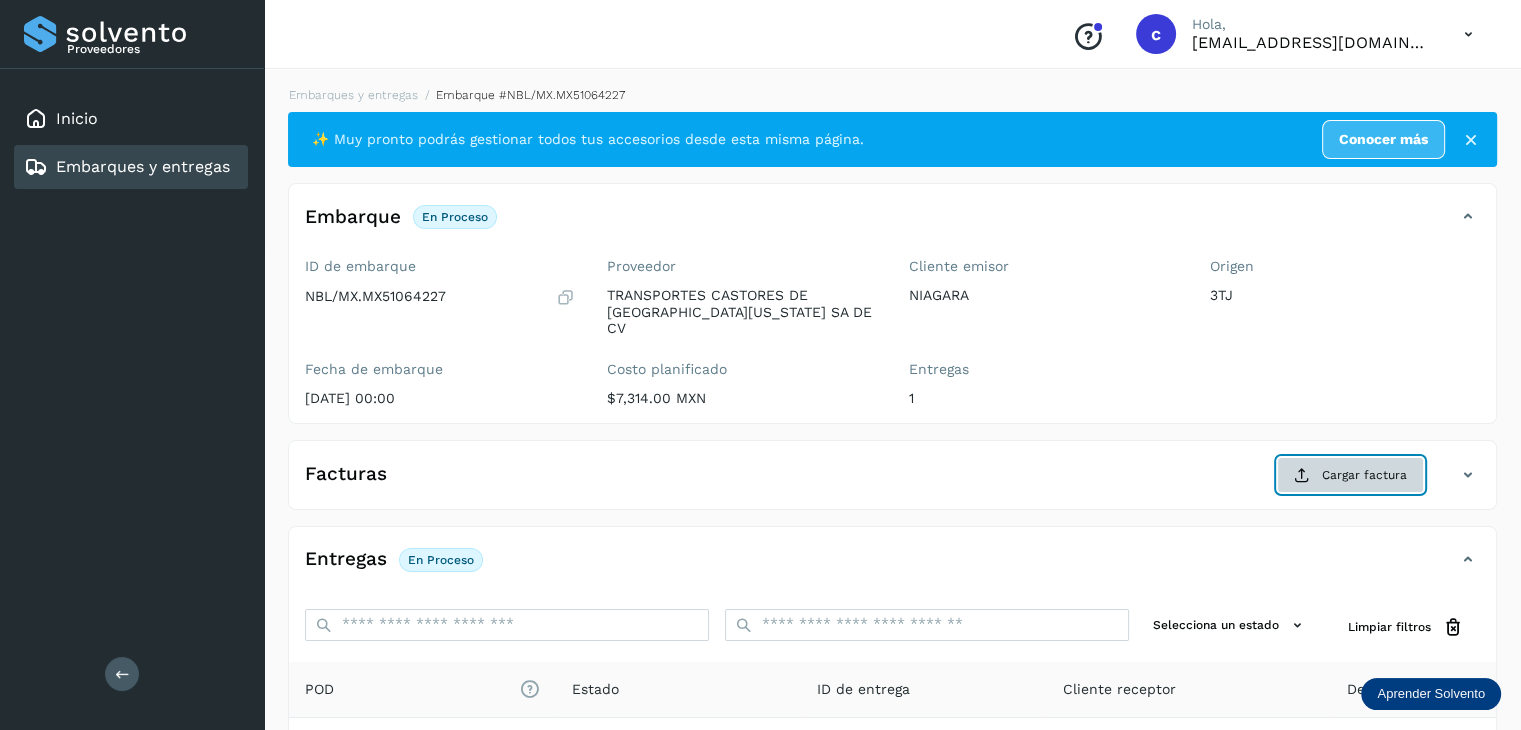 click on "Cargar factura" 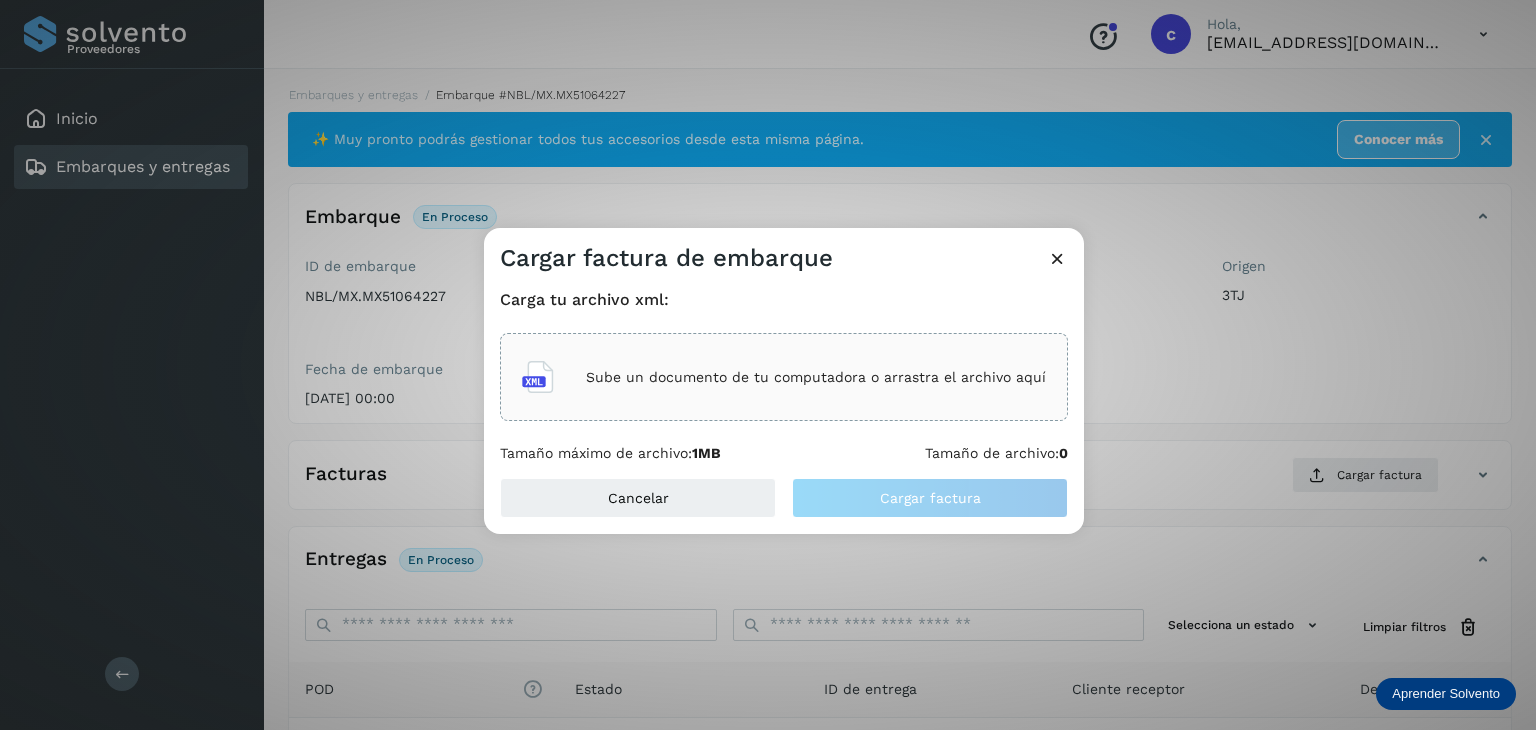 click on "Sube un documento de tu computadora o arrastra el archivo aquí" at bounding box center [816, 377] 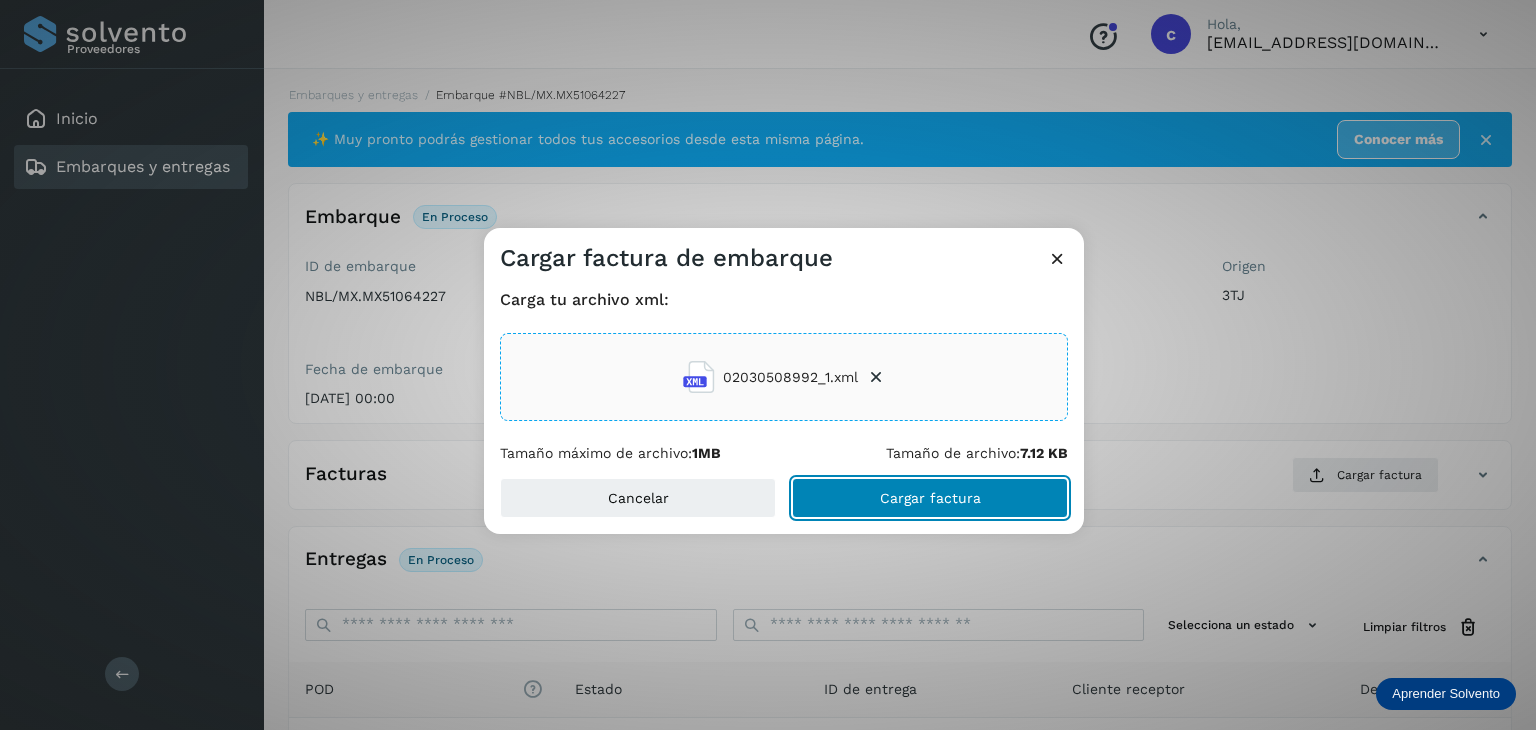 click on "Cargar factura" 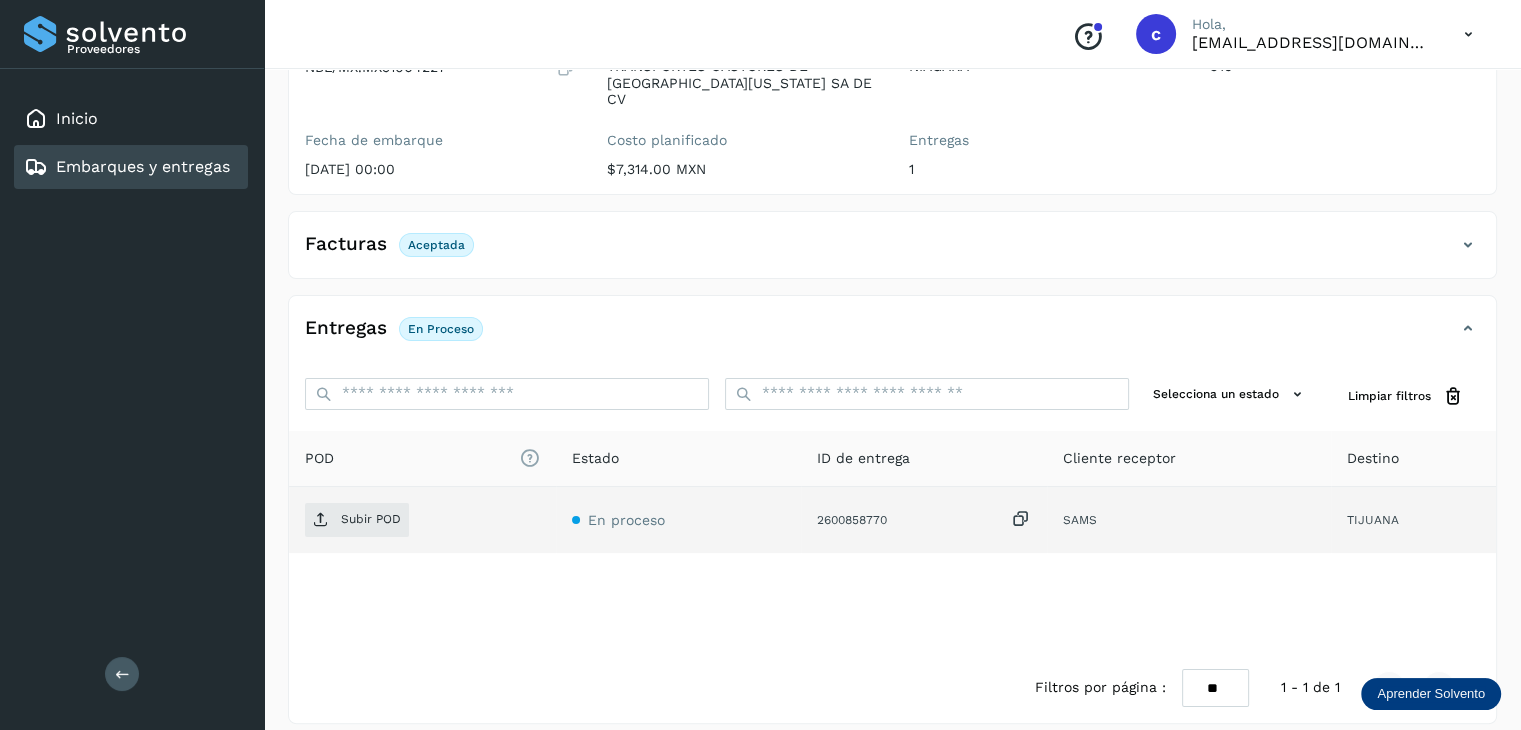 scroll, scrollTop: 129, scrollLeft: 0, axis: vertical 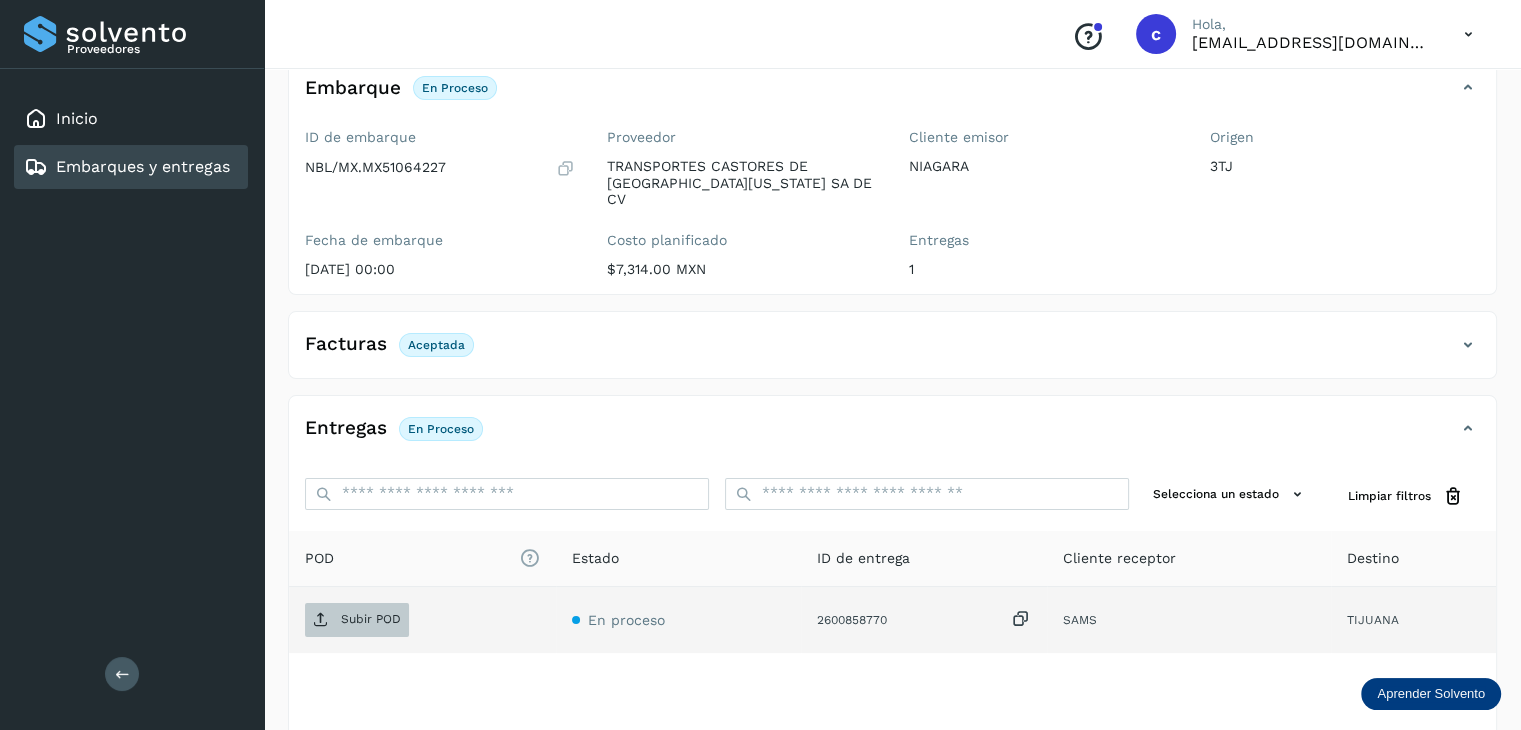 click on "Subir POD" at bounding box center (357, 620) 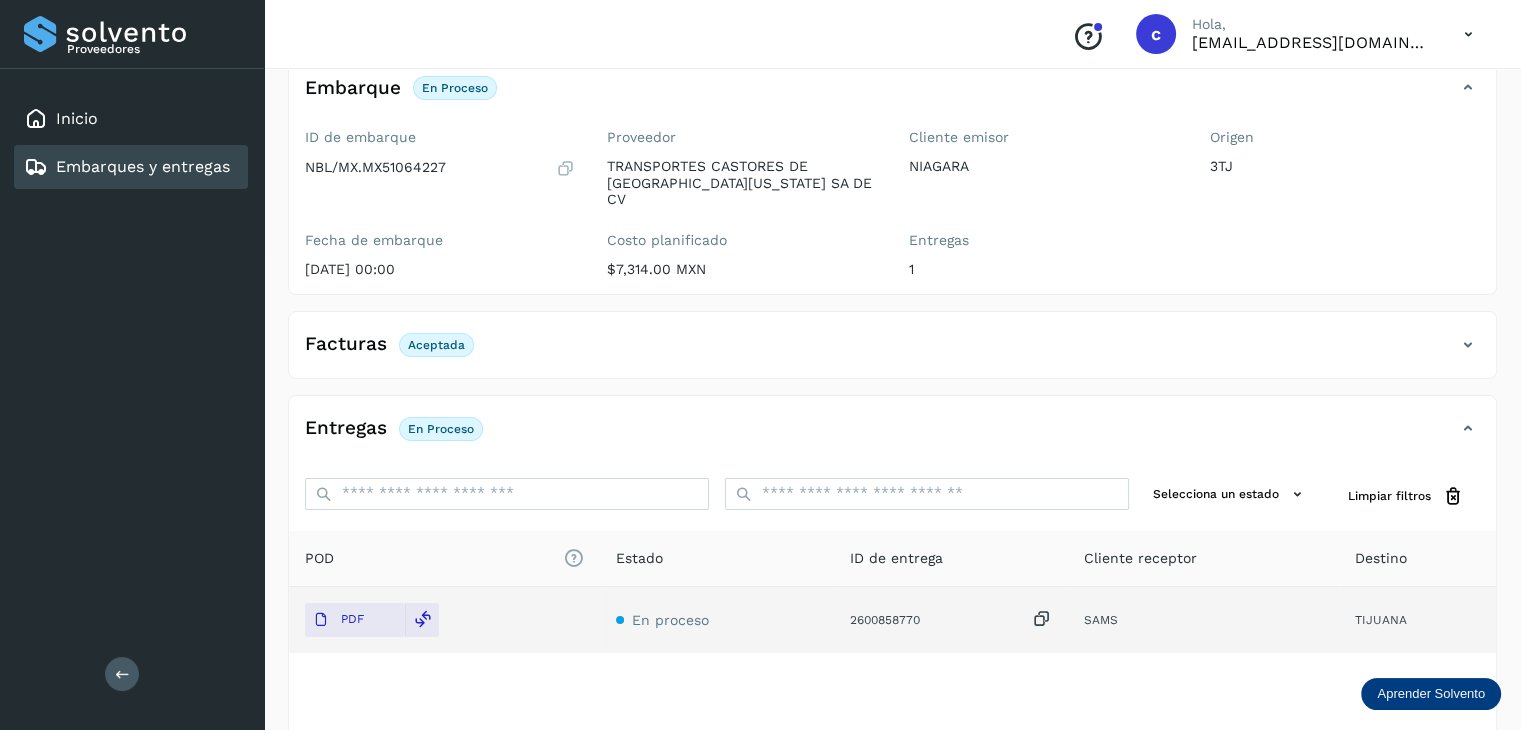click on "Embarques y entregas" at bounding box center [143, 166] 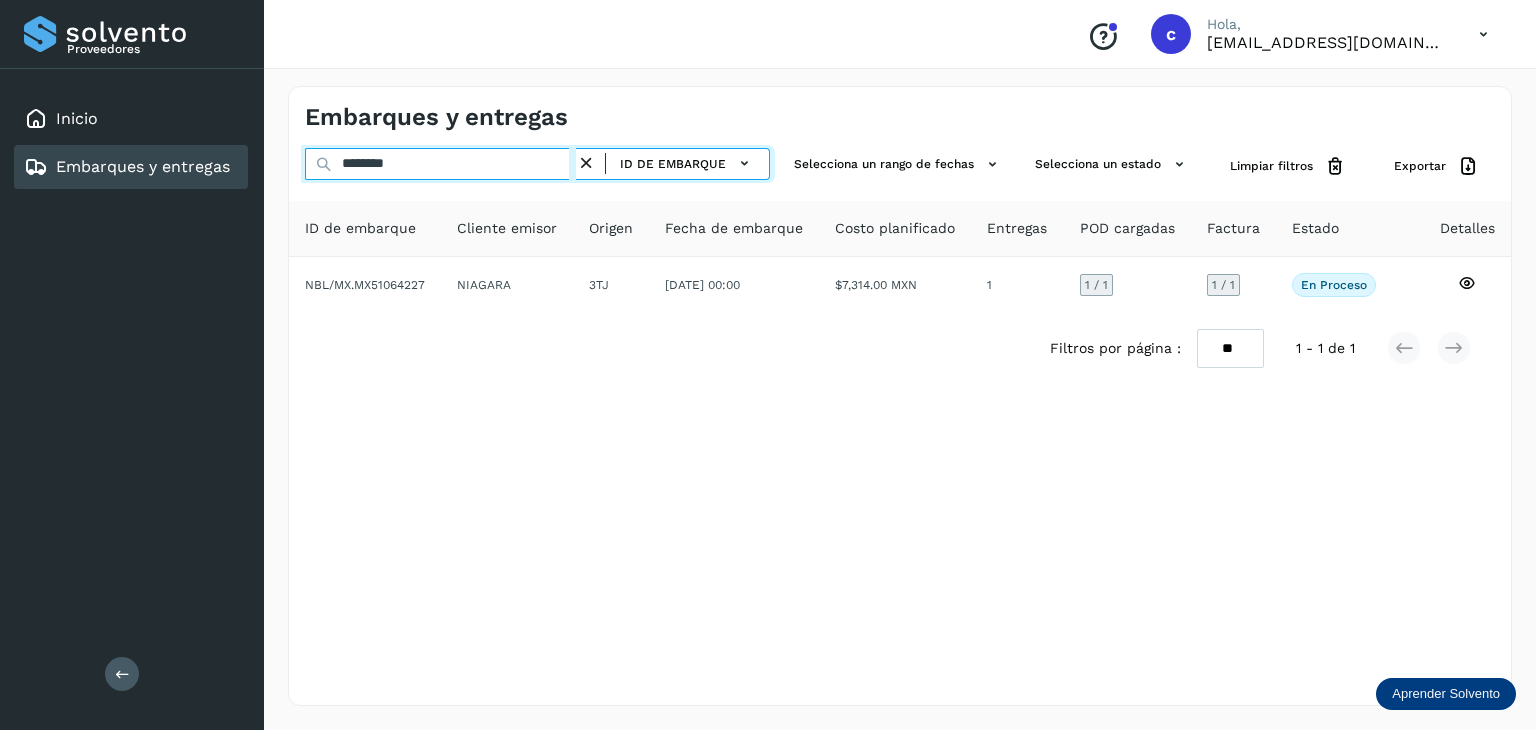 drag, startPoint x: 336, startPoint y: 163, endPoint x: 213, endPoint y: 149, distance: 123.79418 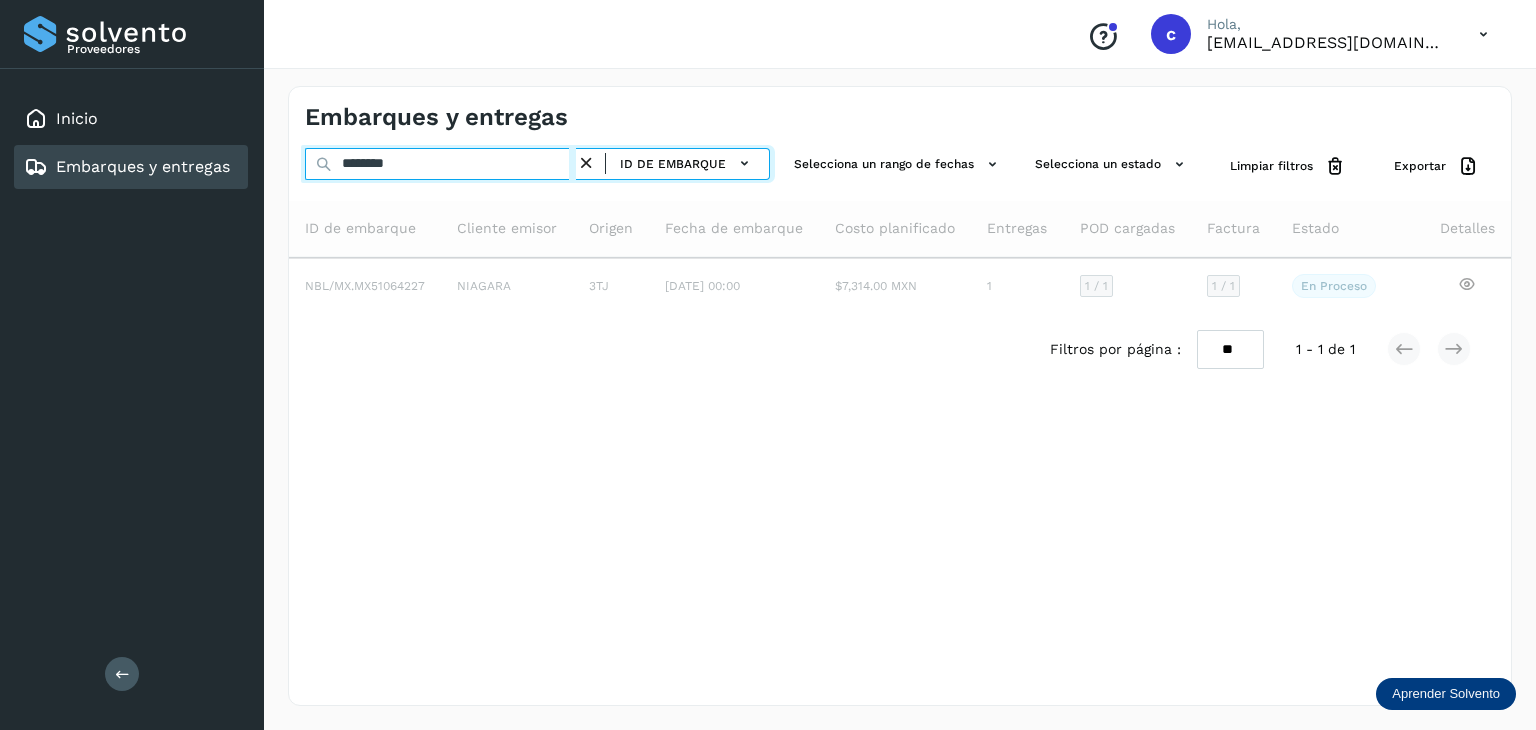 type on "********" 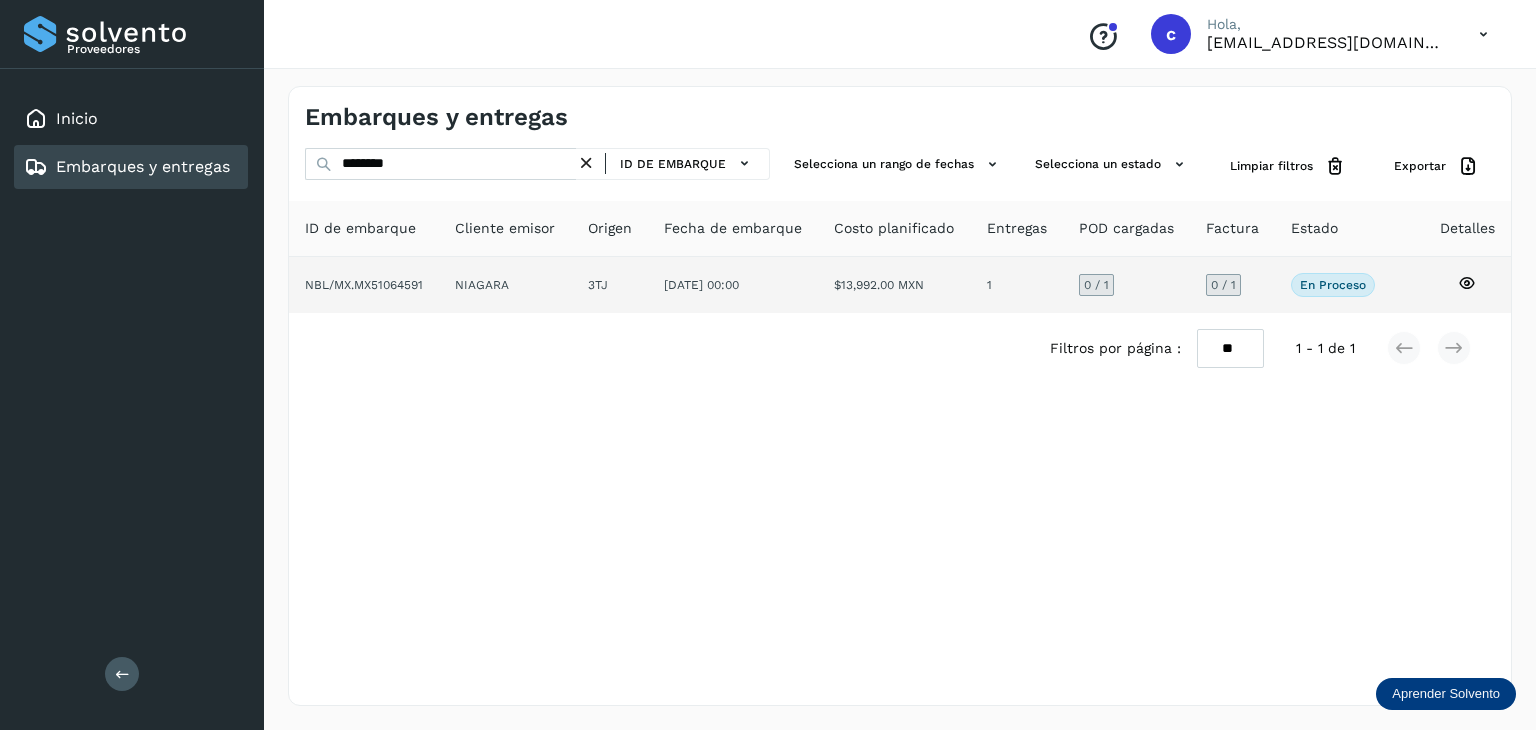 click 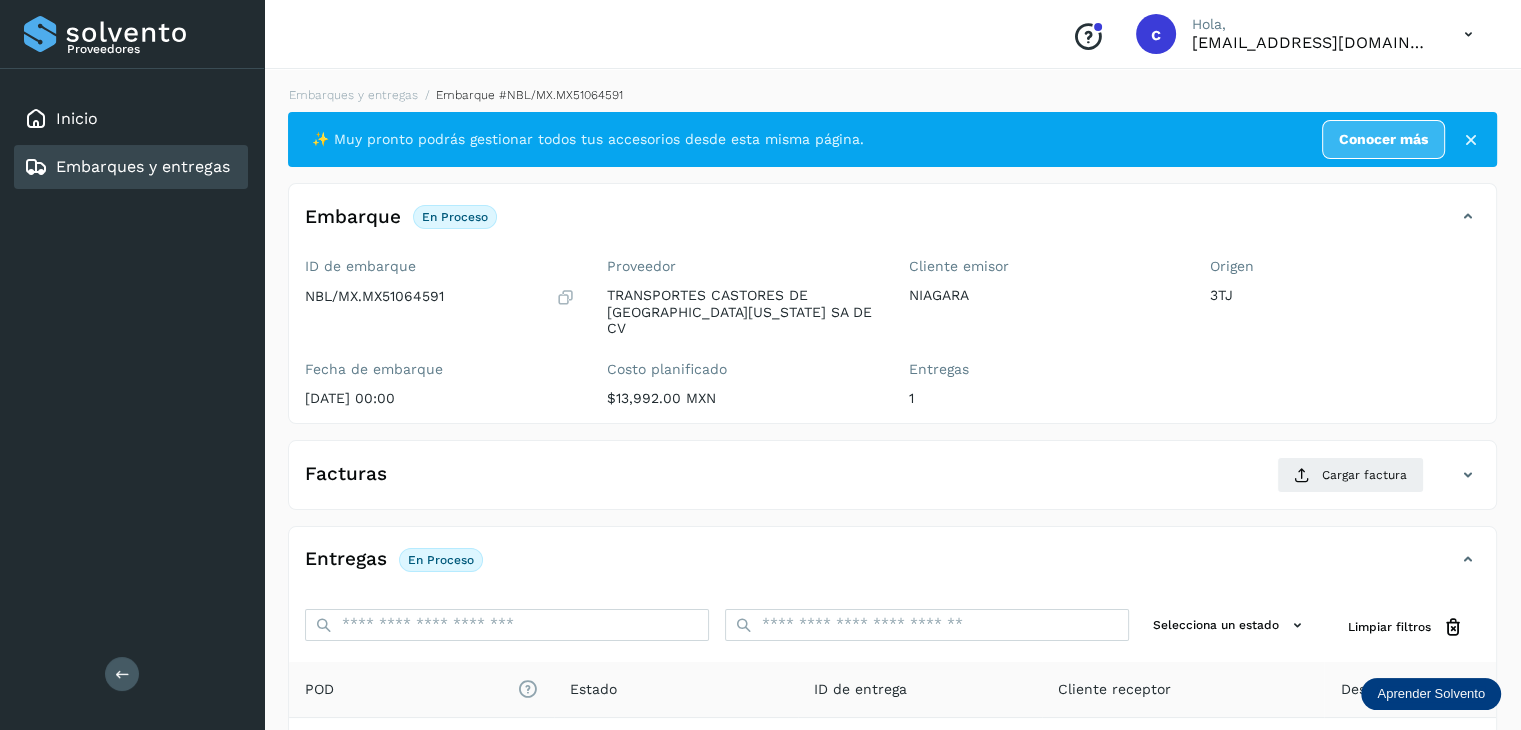 click on "Facturas Cargar factura Aún no has subido ninguna factura" 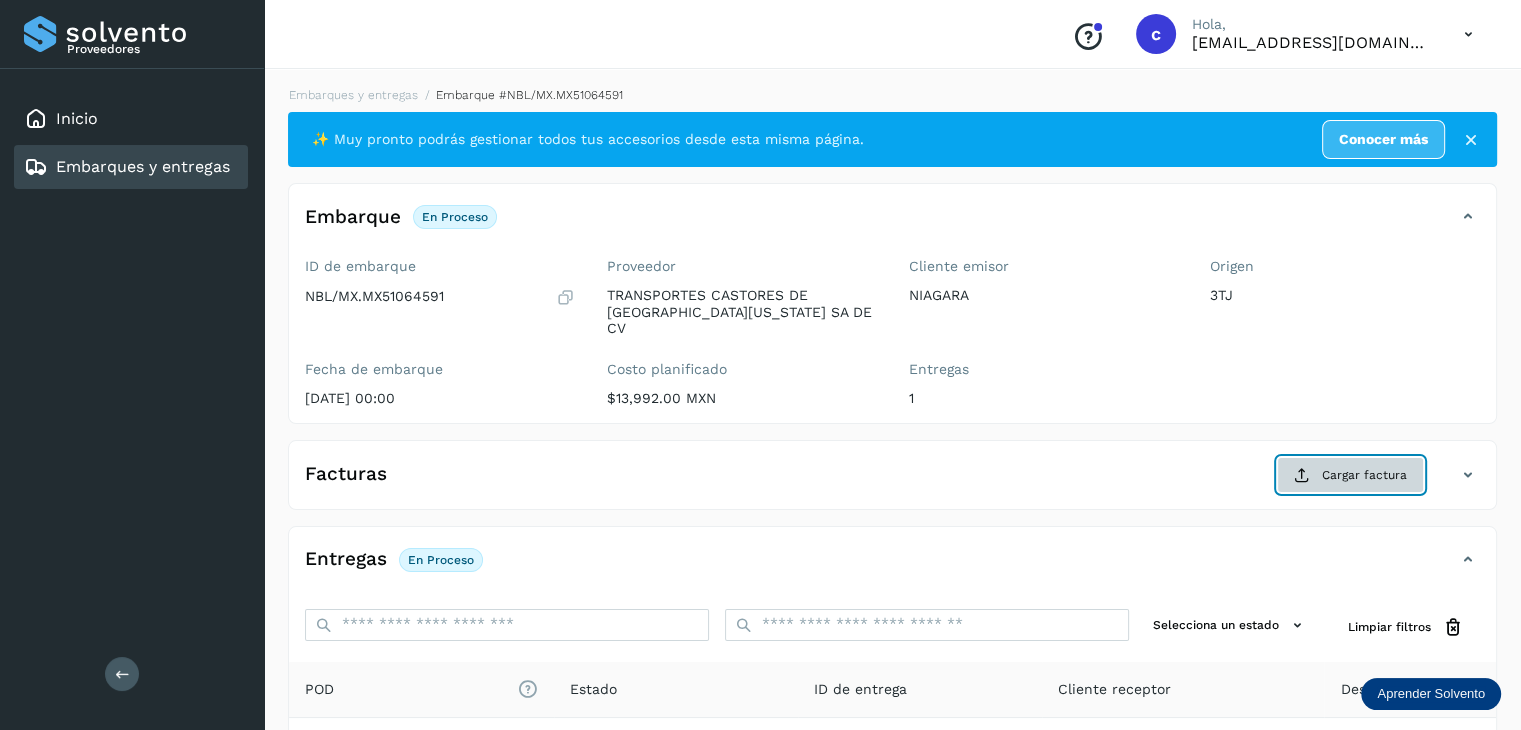 click on "Cargar factura" 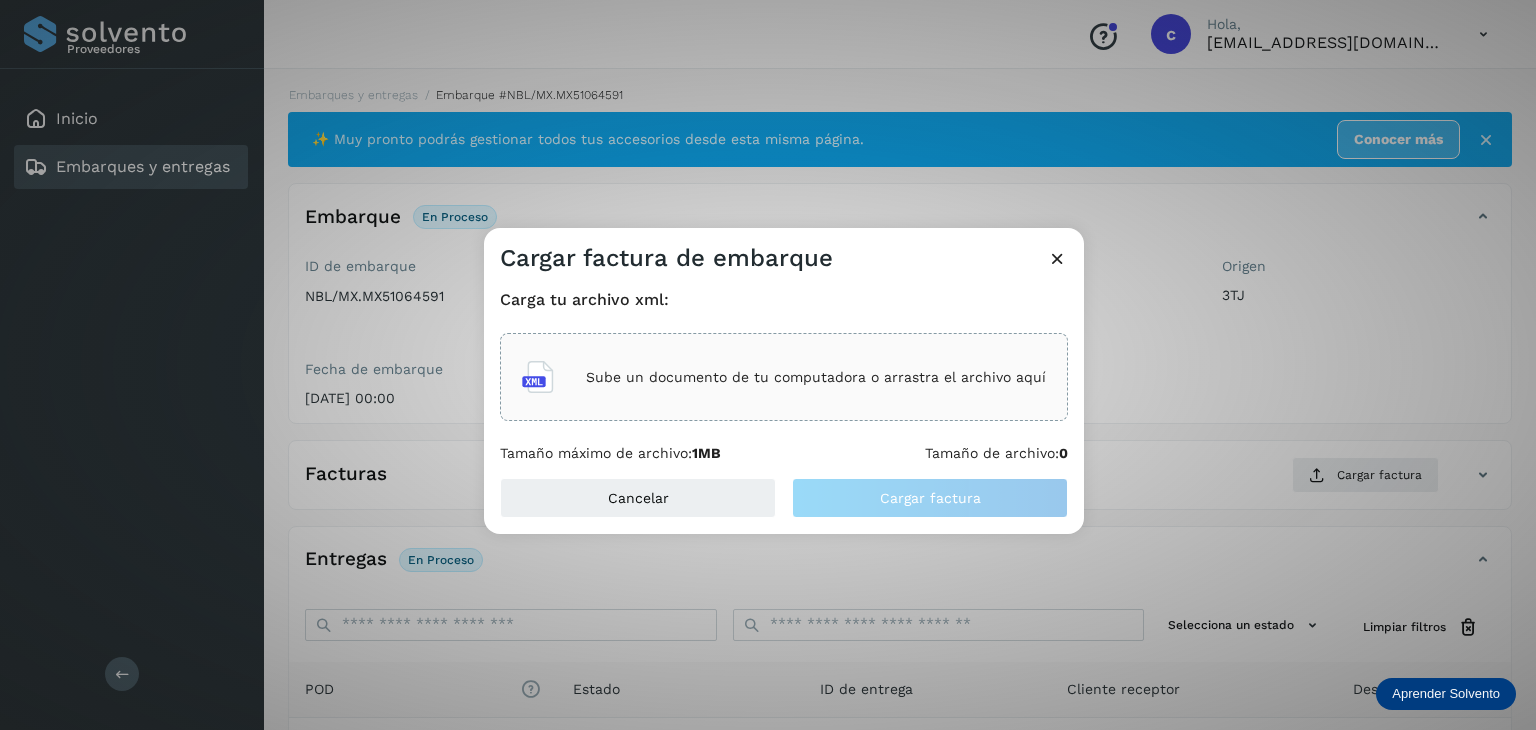 click on "Sube un documento de tu computadora o arrastra el archivo aquí" 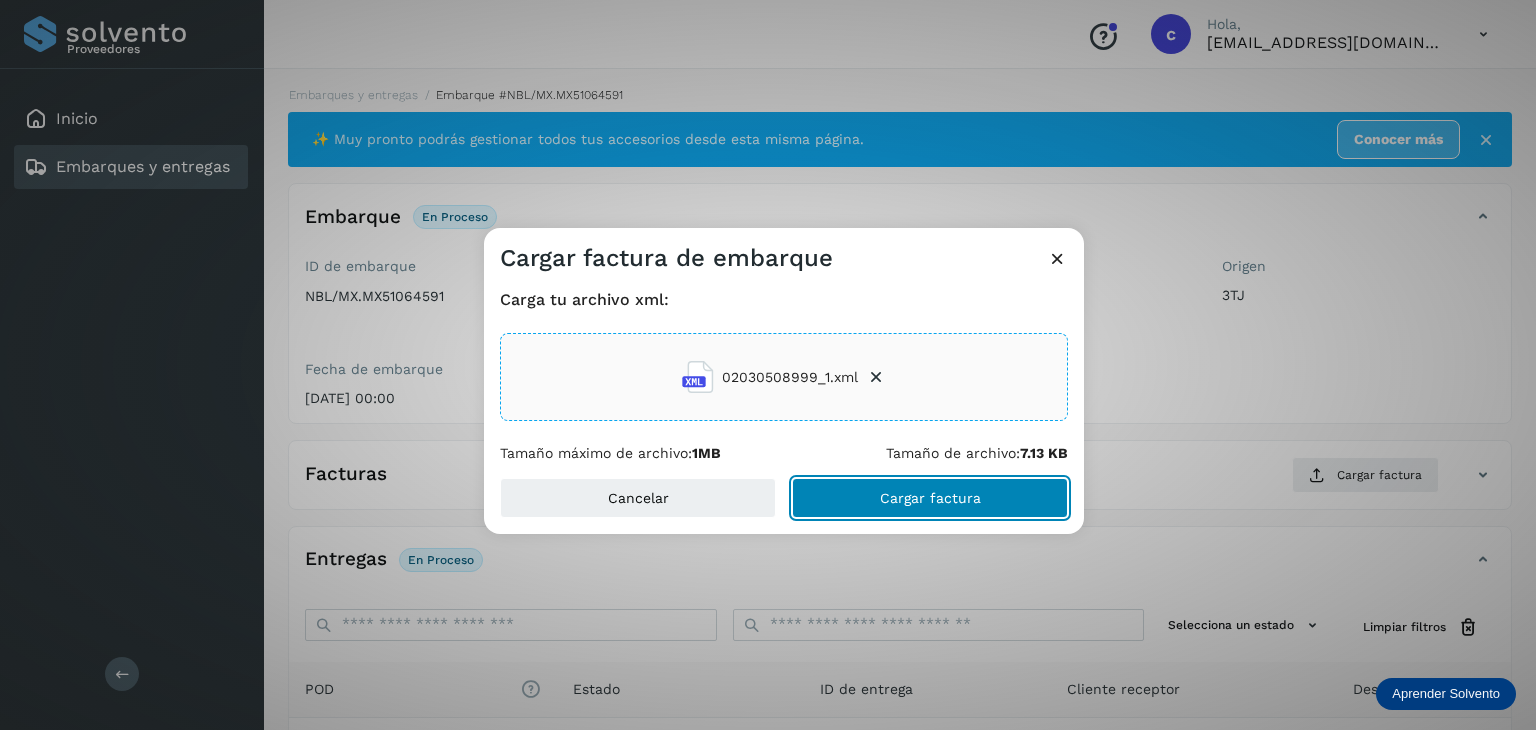 click on "Cargar factura" 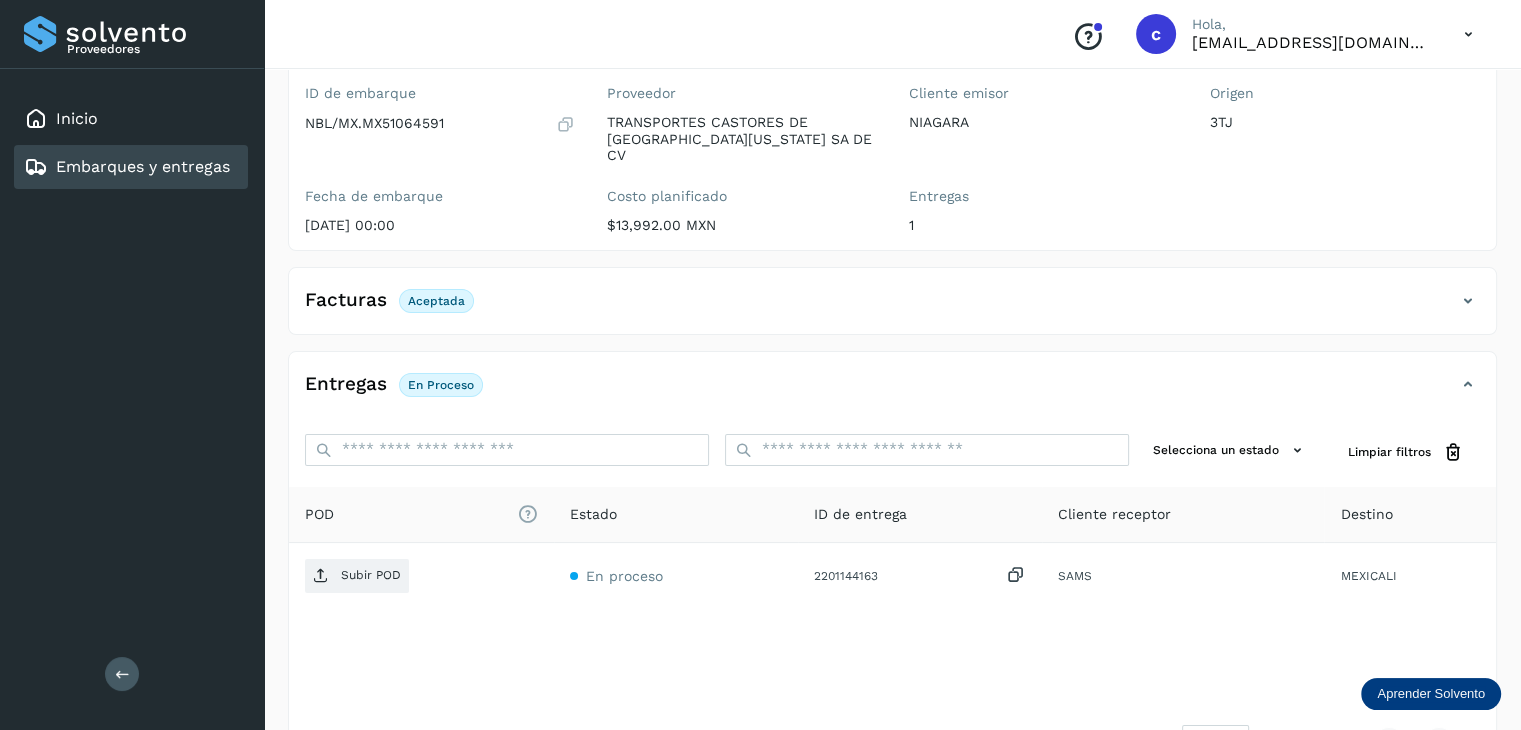 scroll, scrollTop: 229, scrollLeft: 0, axis: vertical 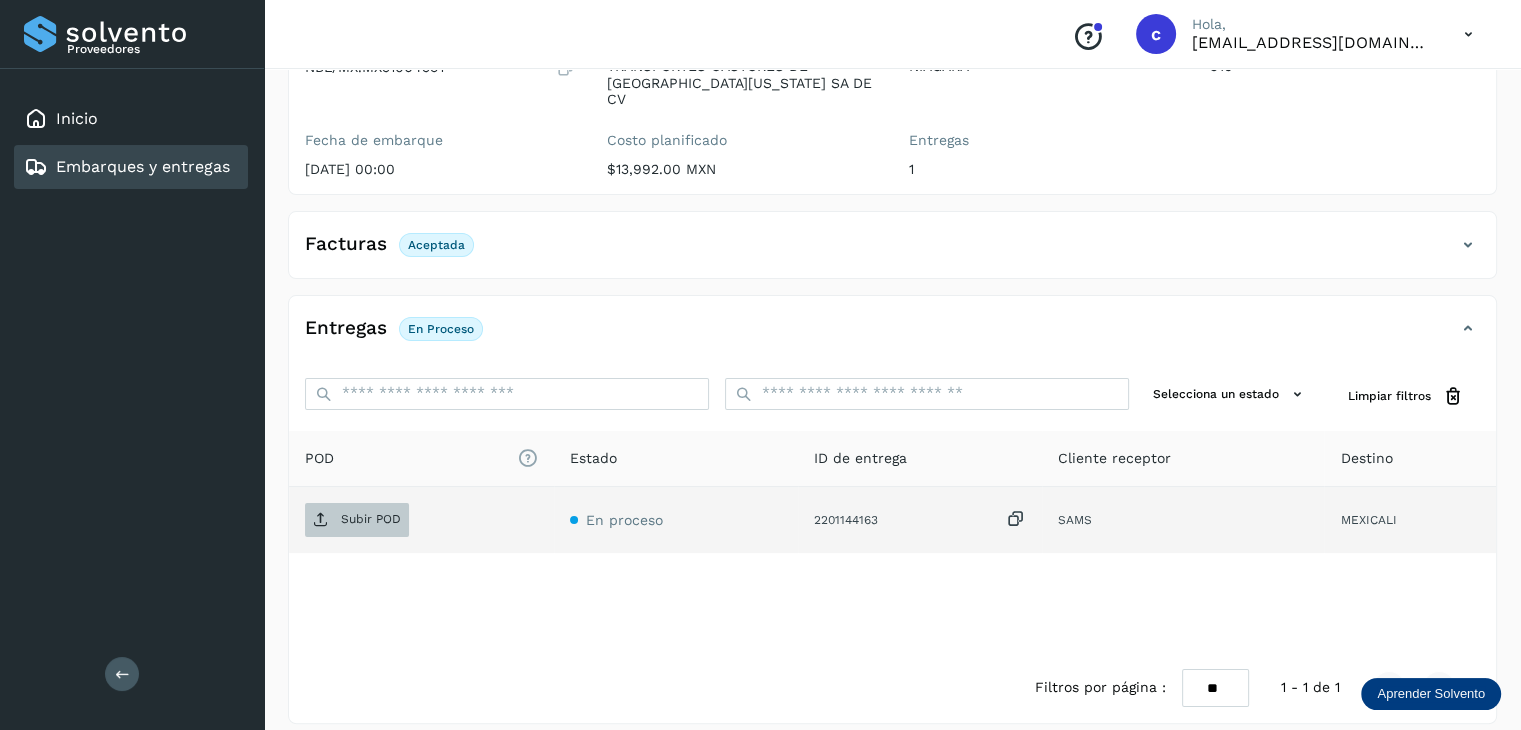 click on "Subir POD" at bounding box center (357, 520) 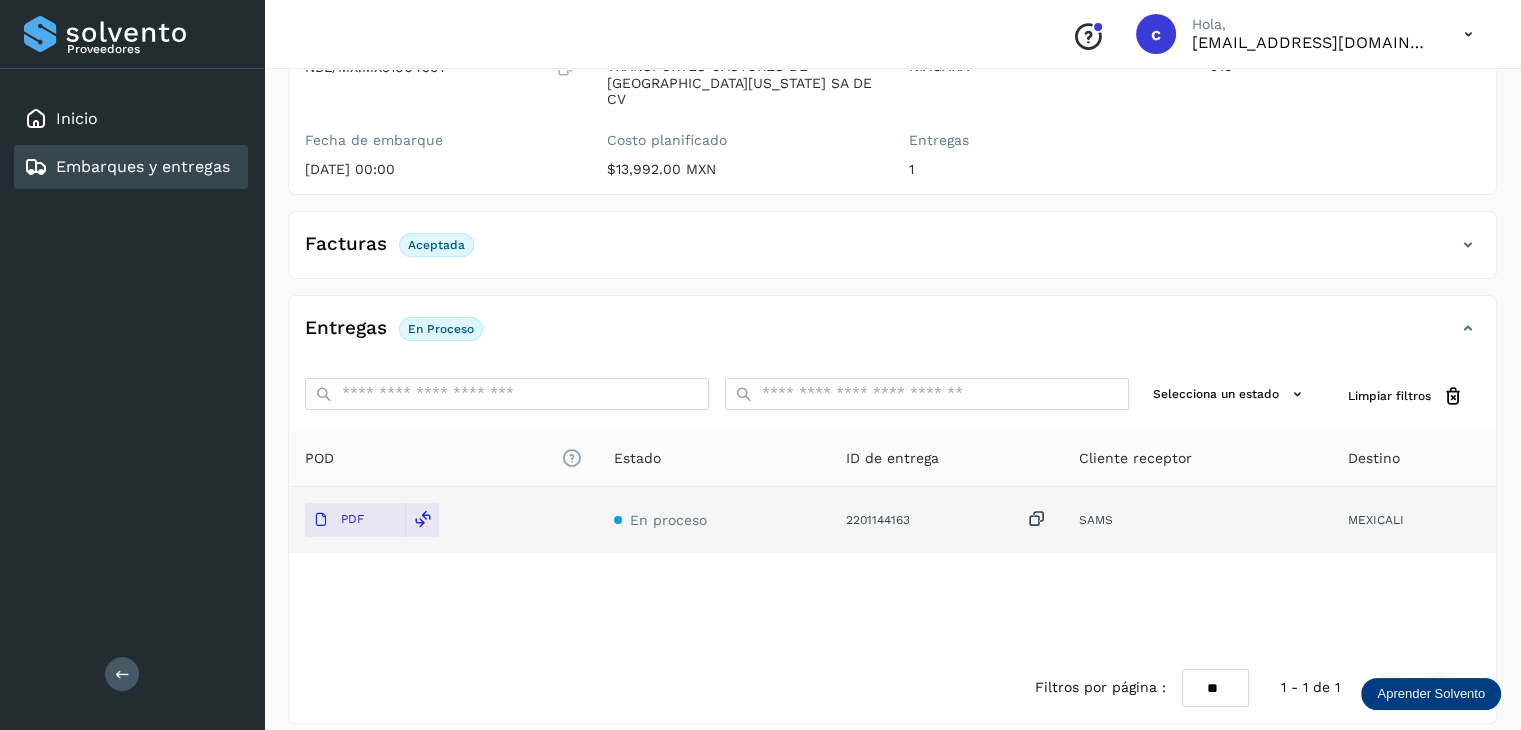 click on "Embarques y entregas" at bounding box center (143, 166) 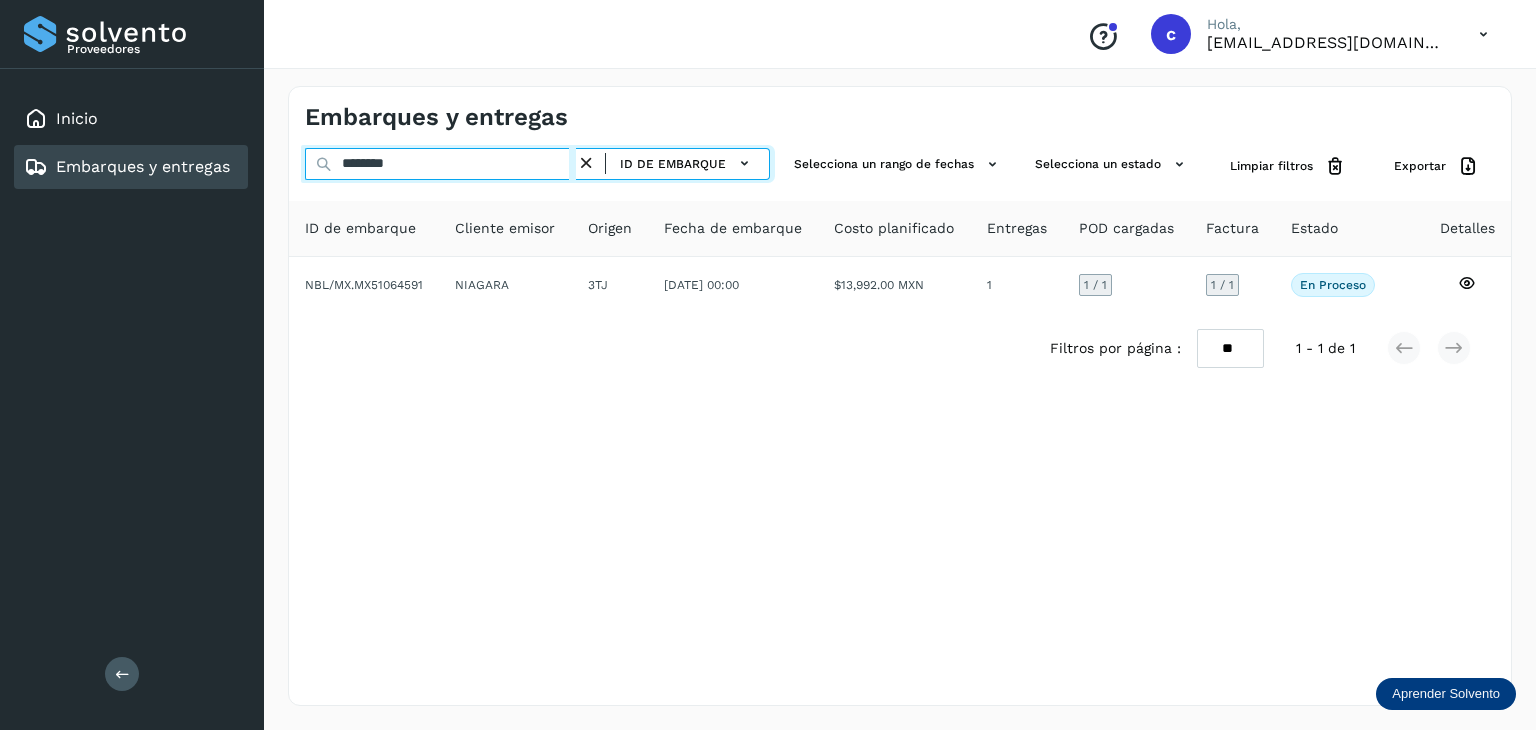 click on "********" at bounding box center [440, 164] 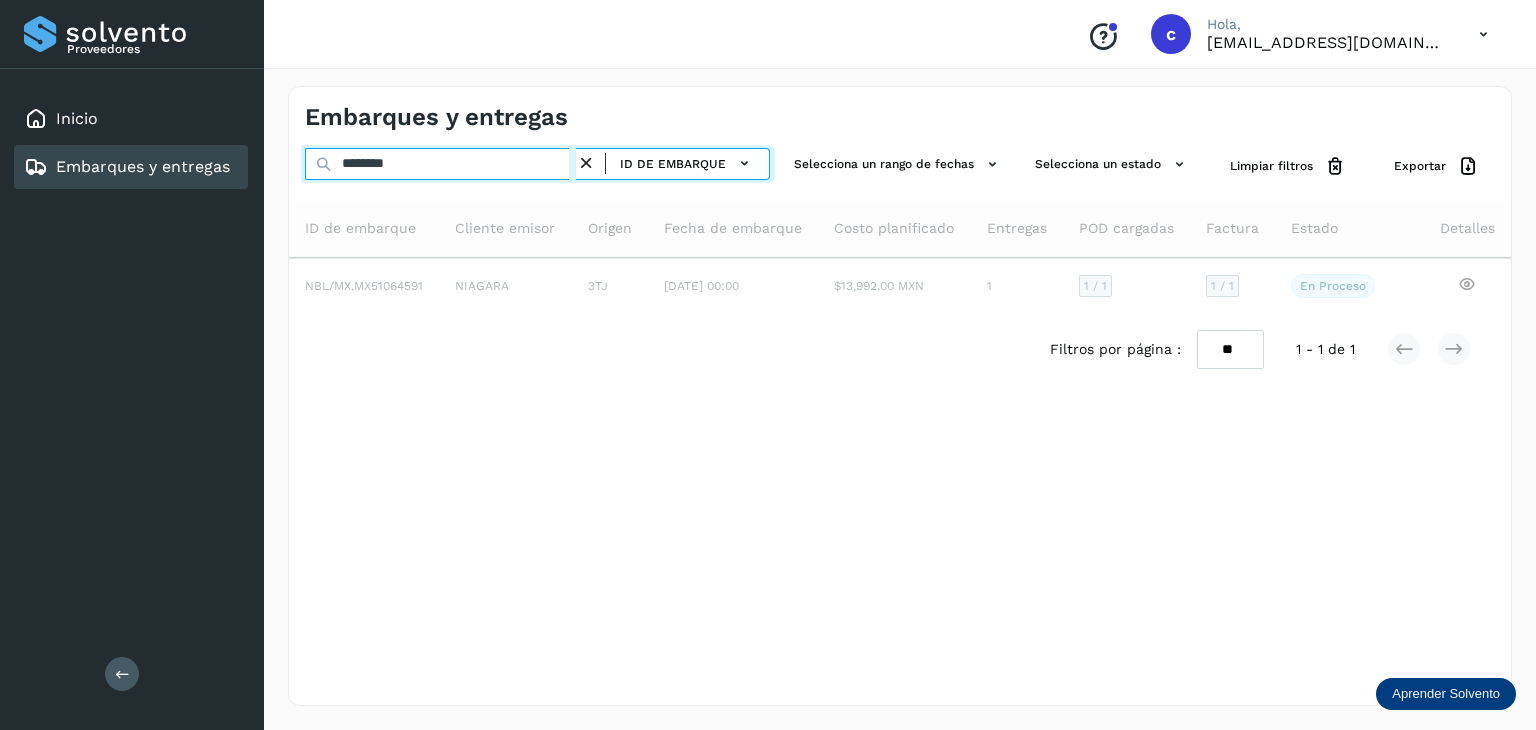 type on "********" 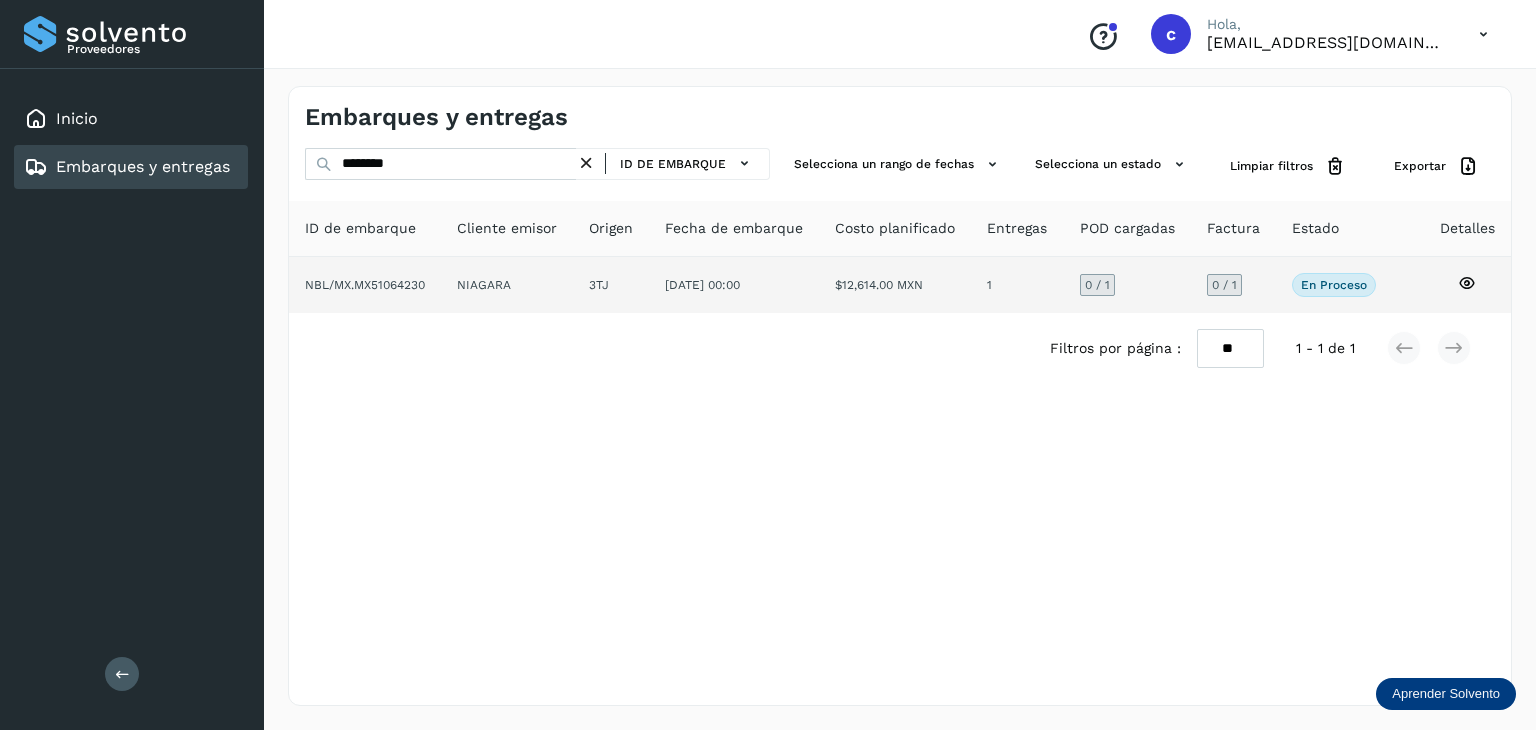 click 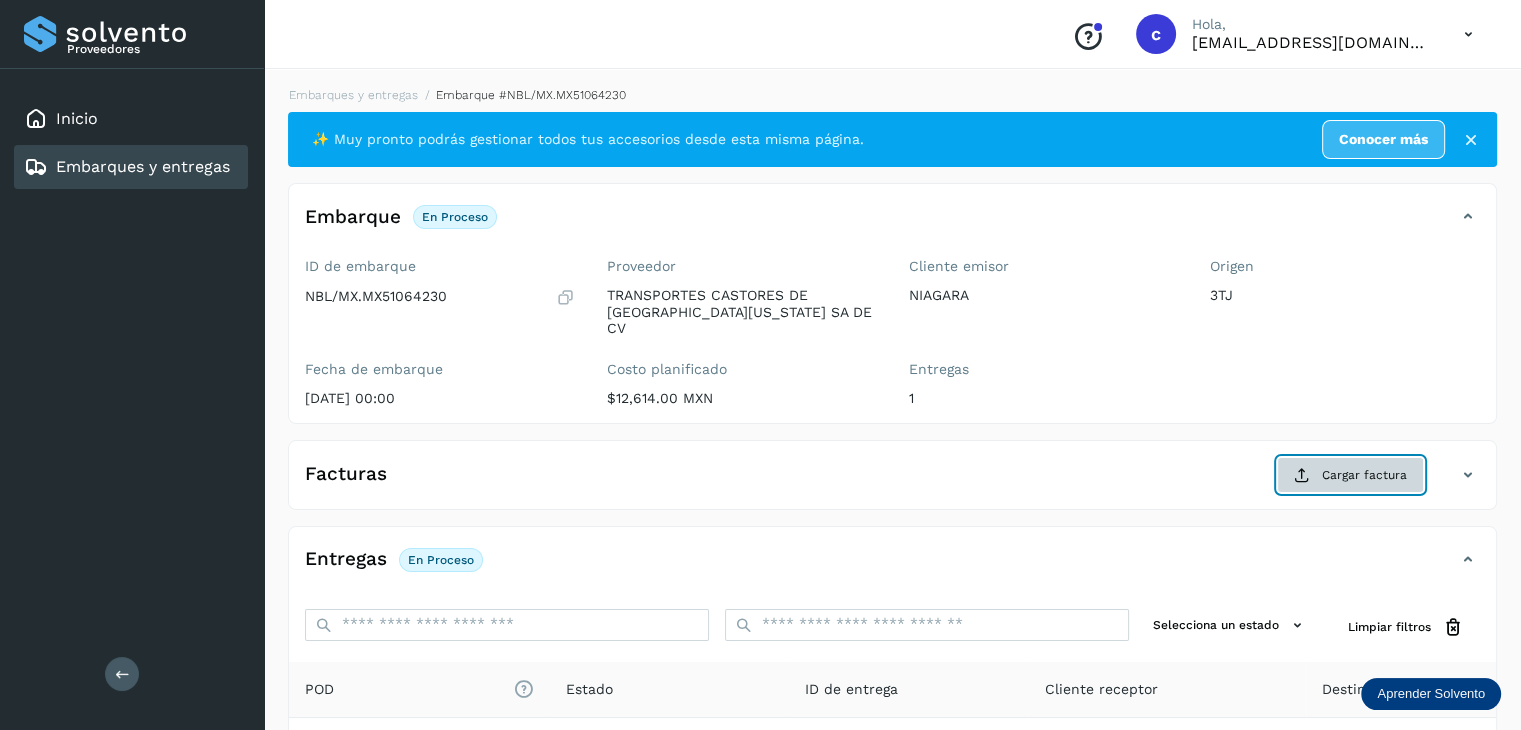 click on "Cargar factura" 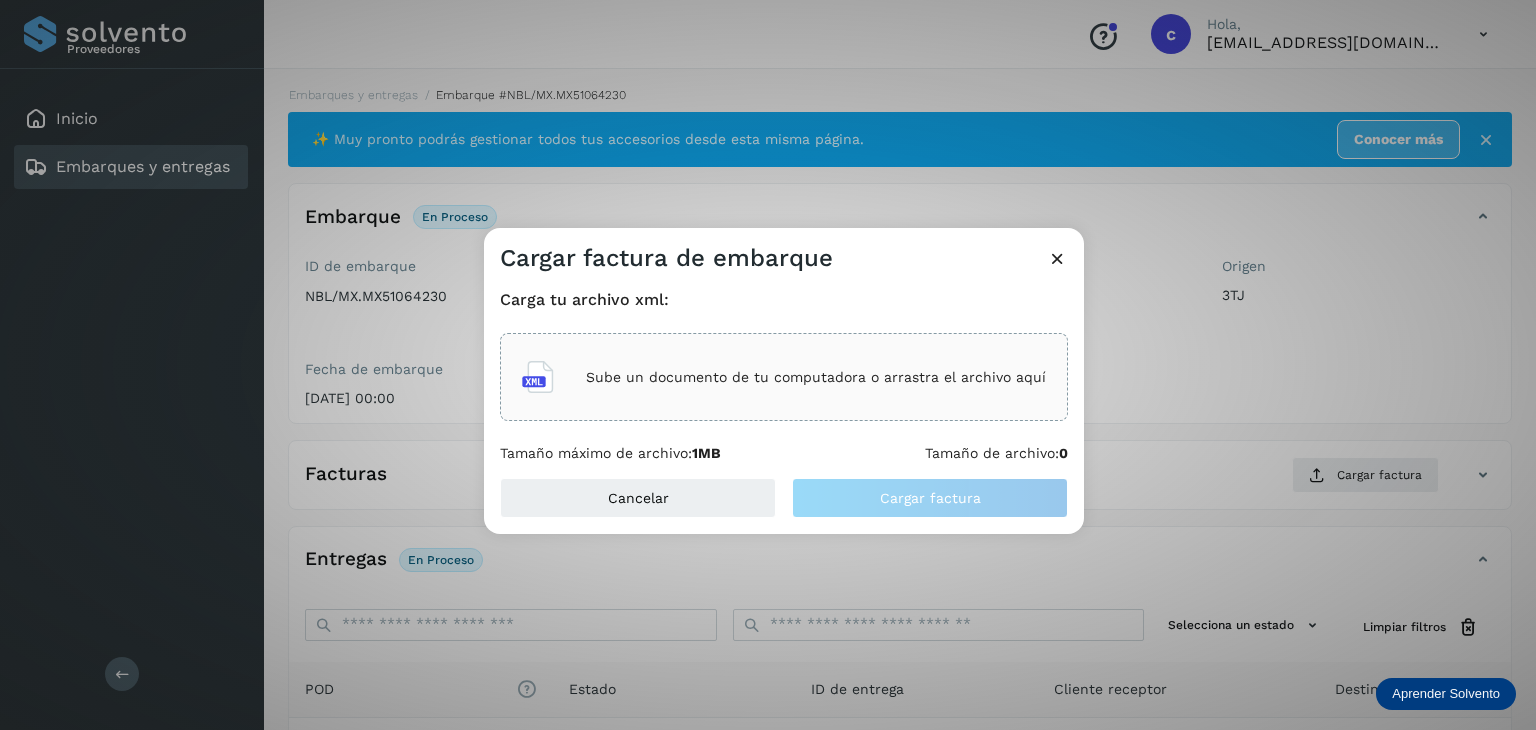 click on "Sube un documento de tu computadora o arrastra el archivo aquí" 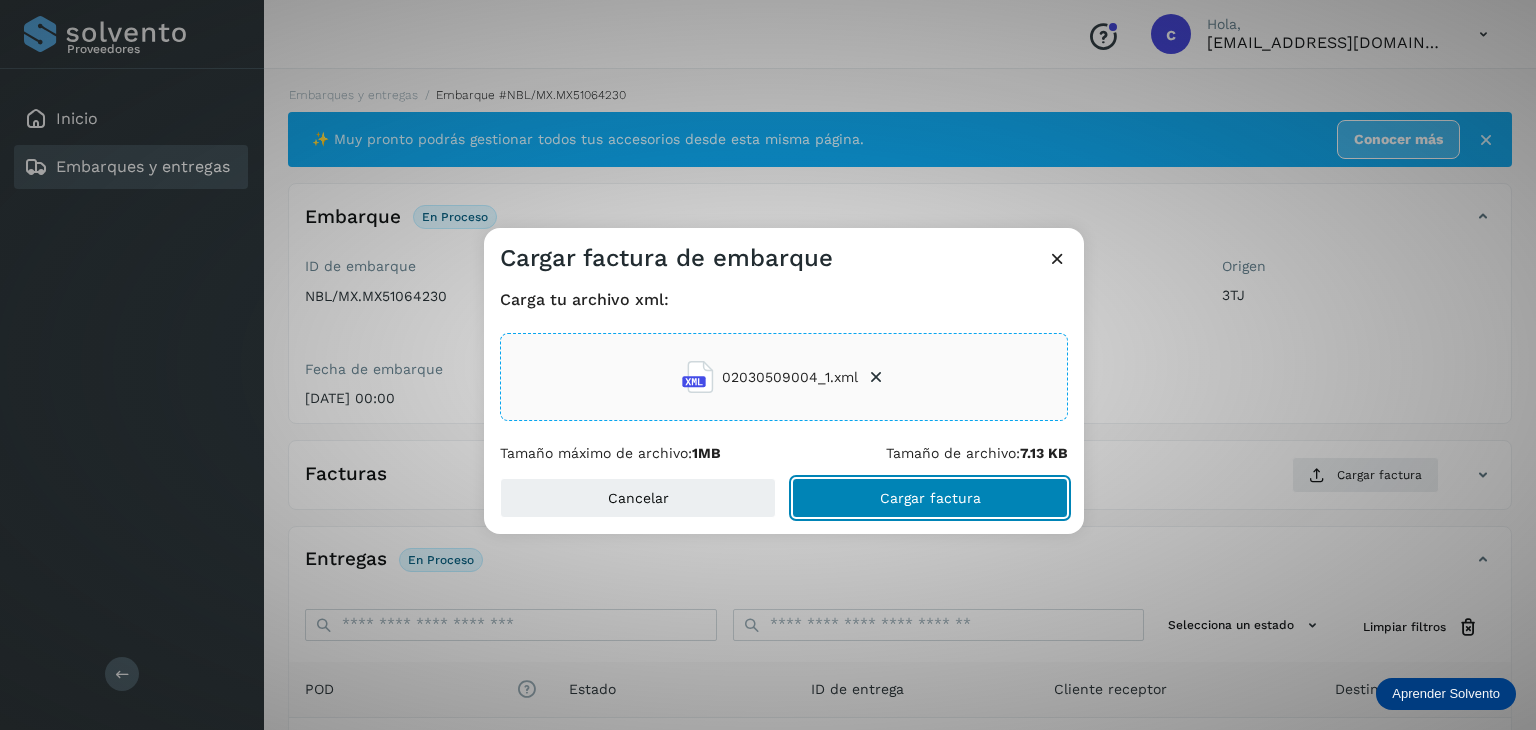 click on "Cargar factura" 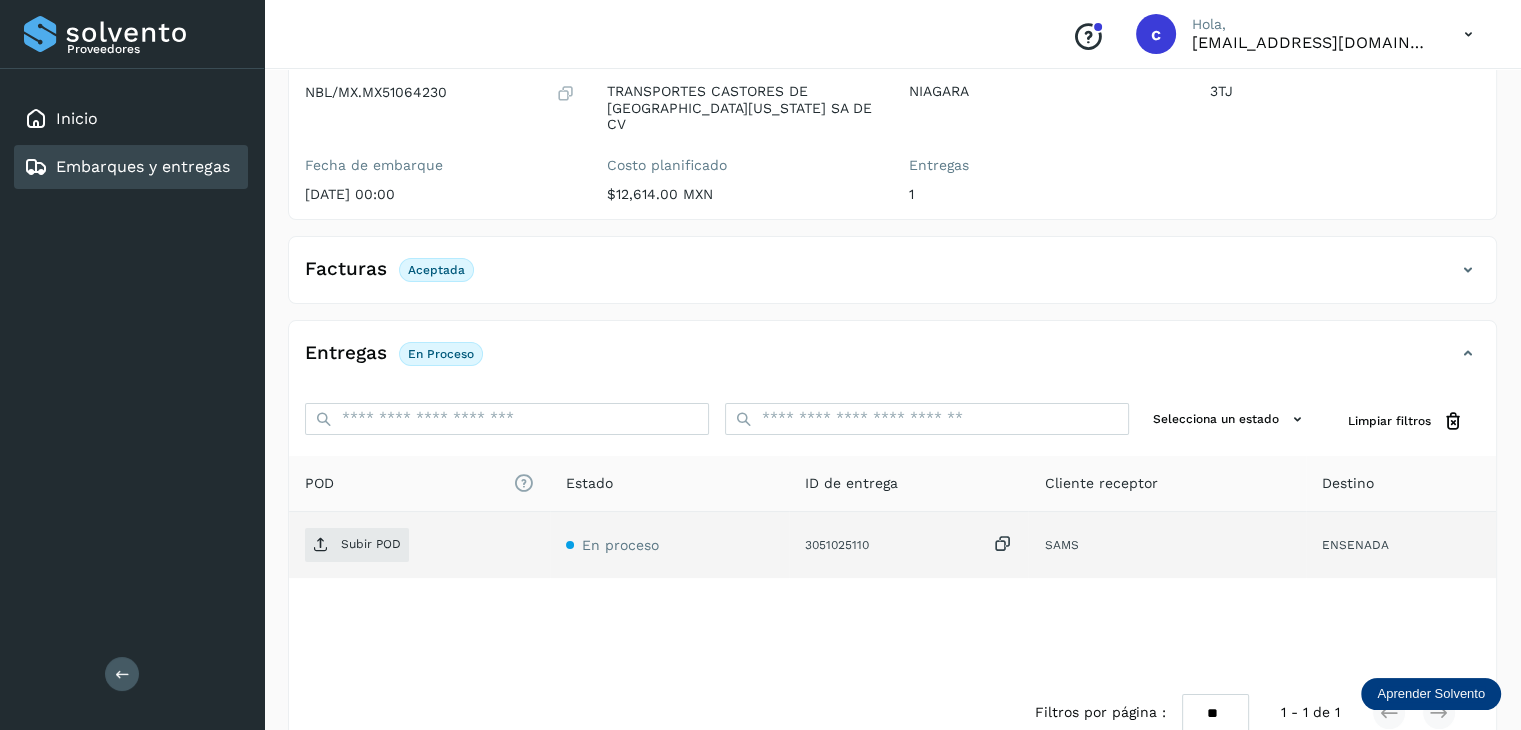 scroll, scrollTop: 229, scrollLeft: 0, axis: vertical 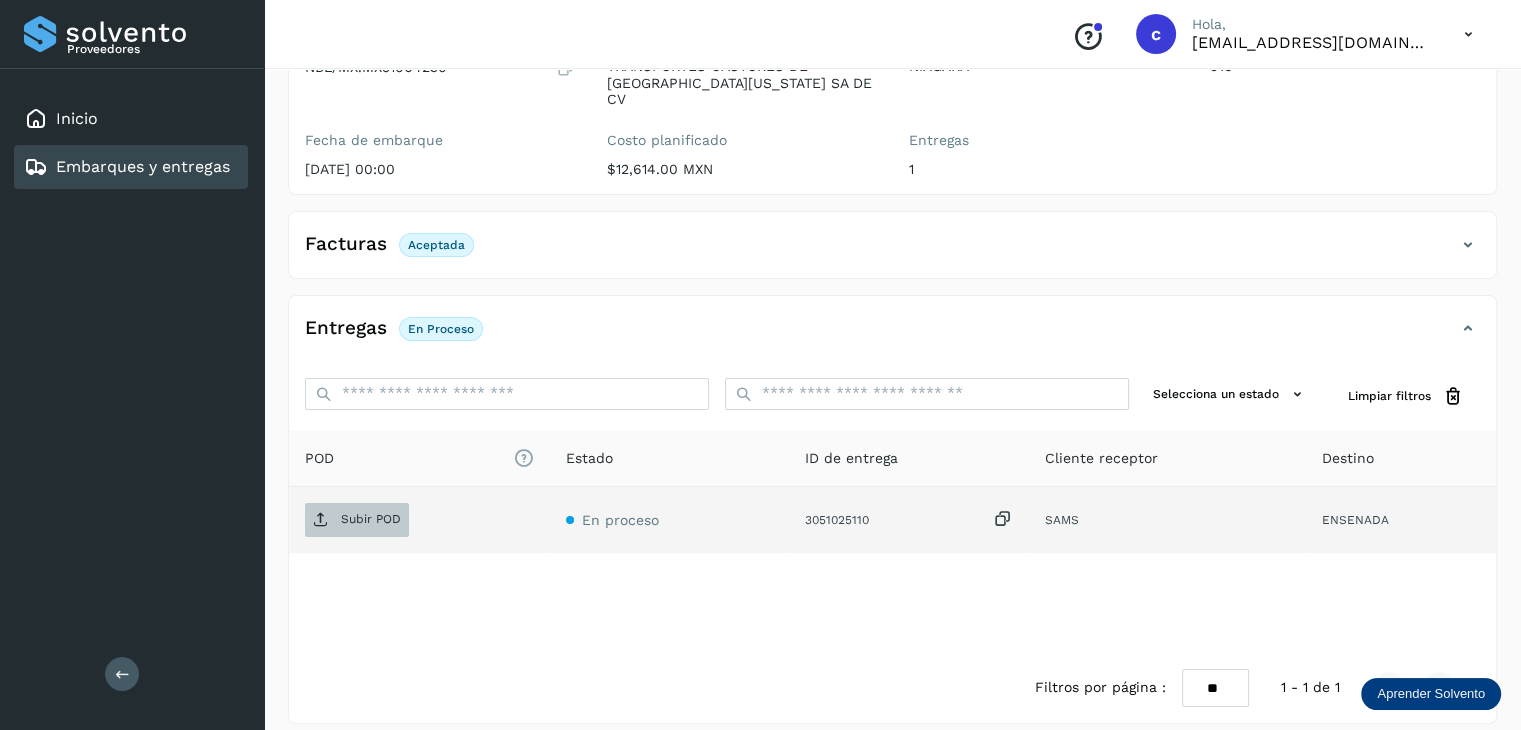 click on "Subir POD" at bounding box center (371, 519) 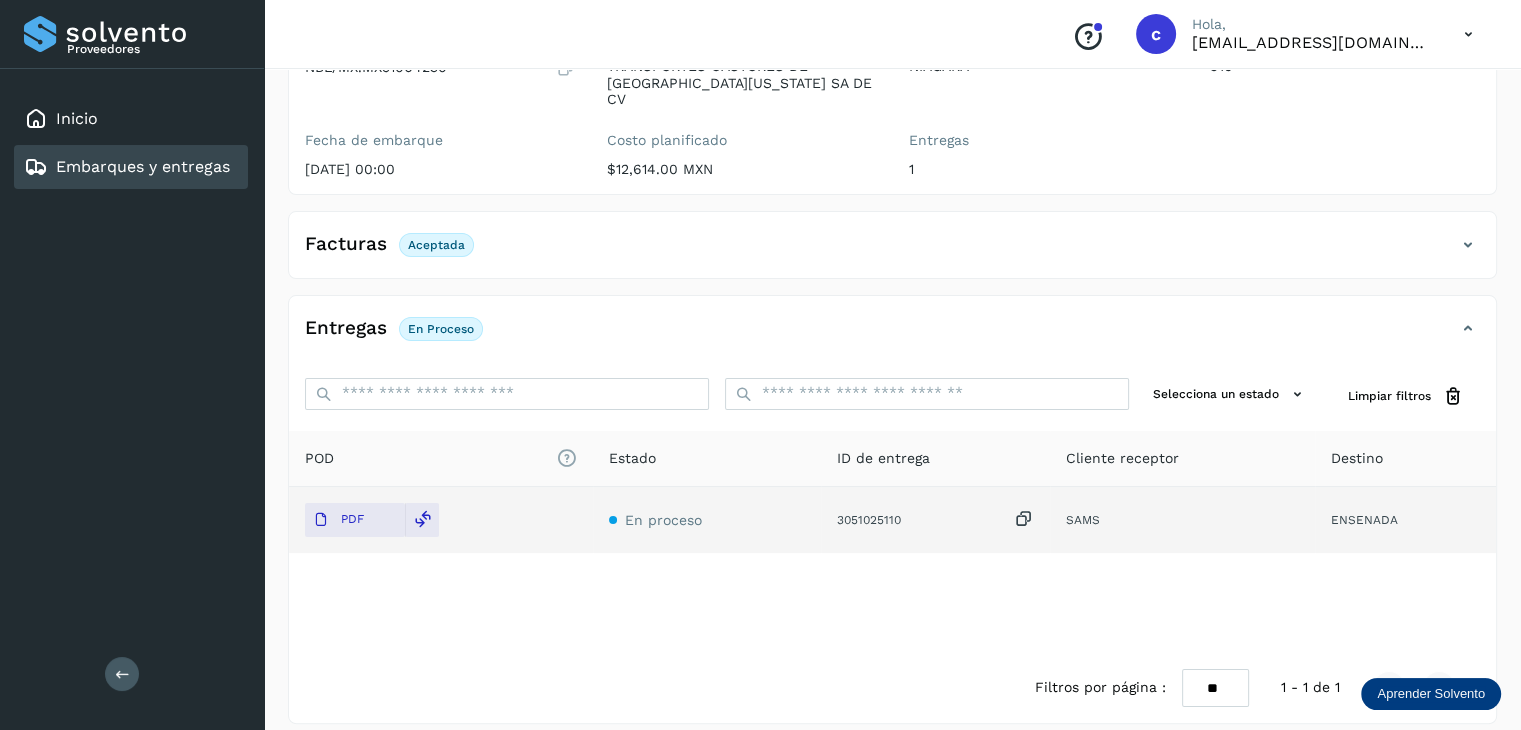 drag, startPoint x: 168, startPoint y: 169, endPoint x: 172, endPoint y: 181, distance: 12.649111 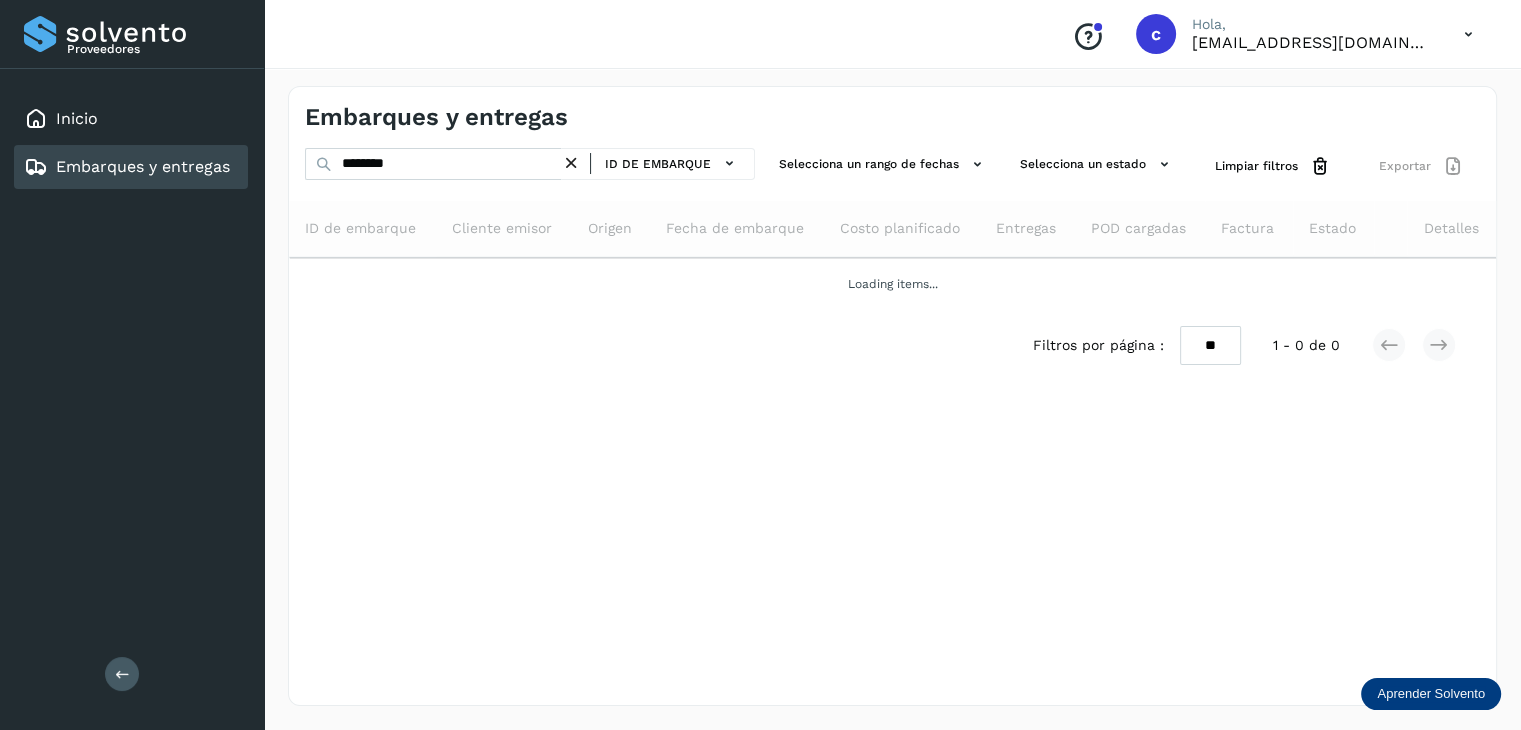 scroll, scrollTop: 0, scrollLeft: 0, axis: both 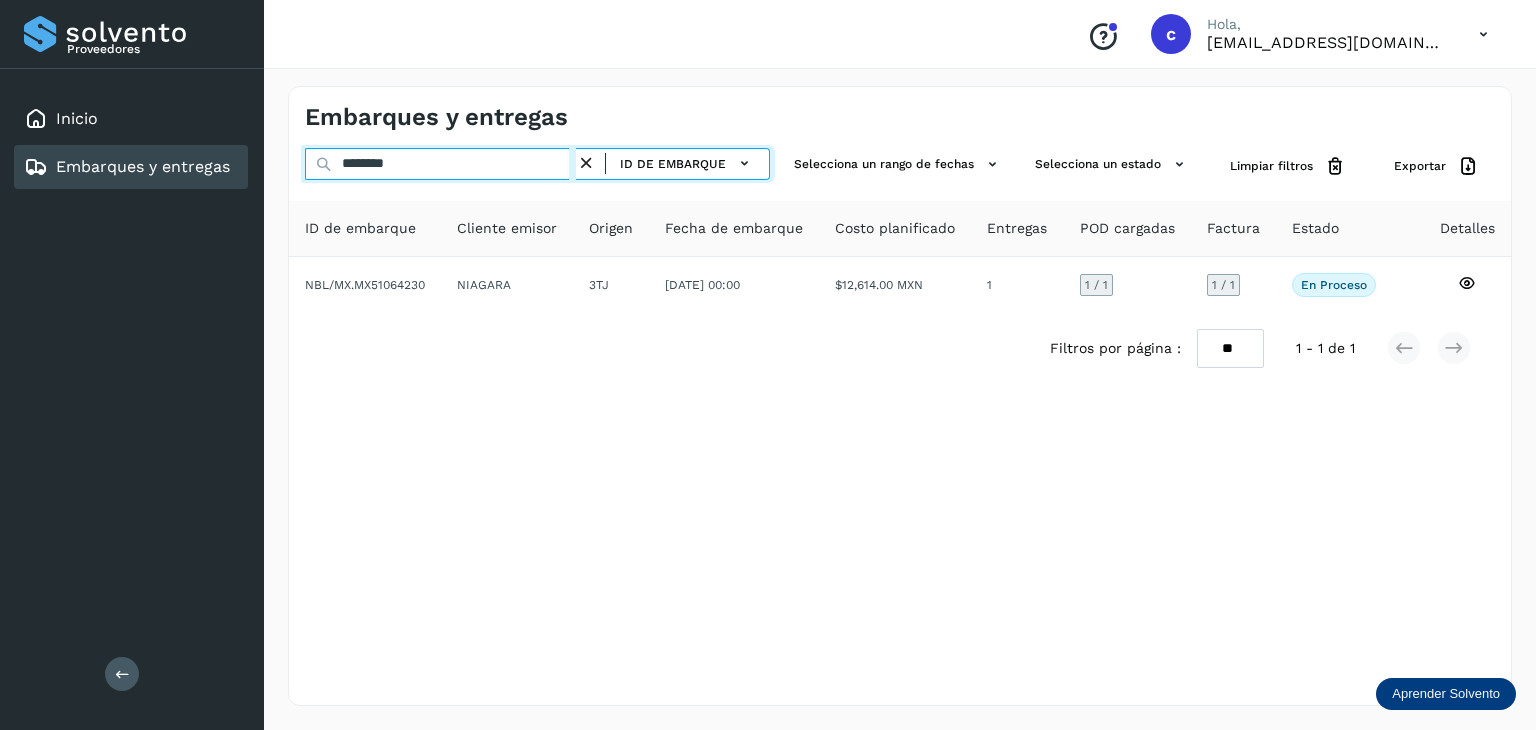 drag, startPoint x: 420, startPoint y: 161, endPoint x: 295, endPoint y: 151, distance: 125.39936 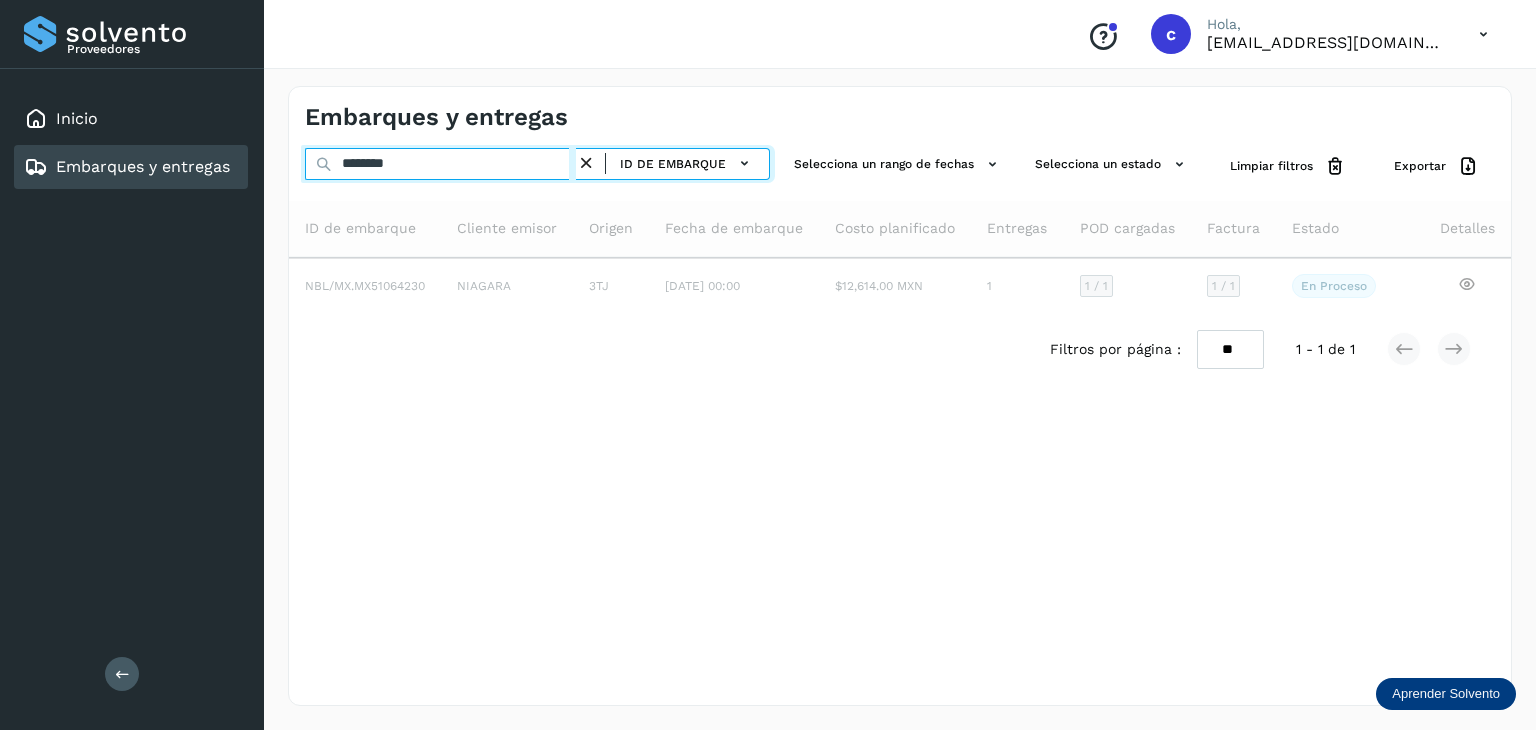 type on "********" 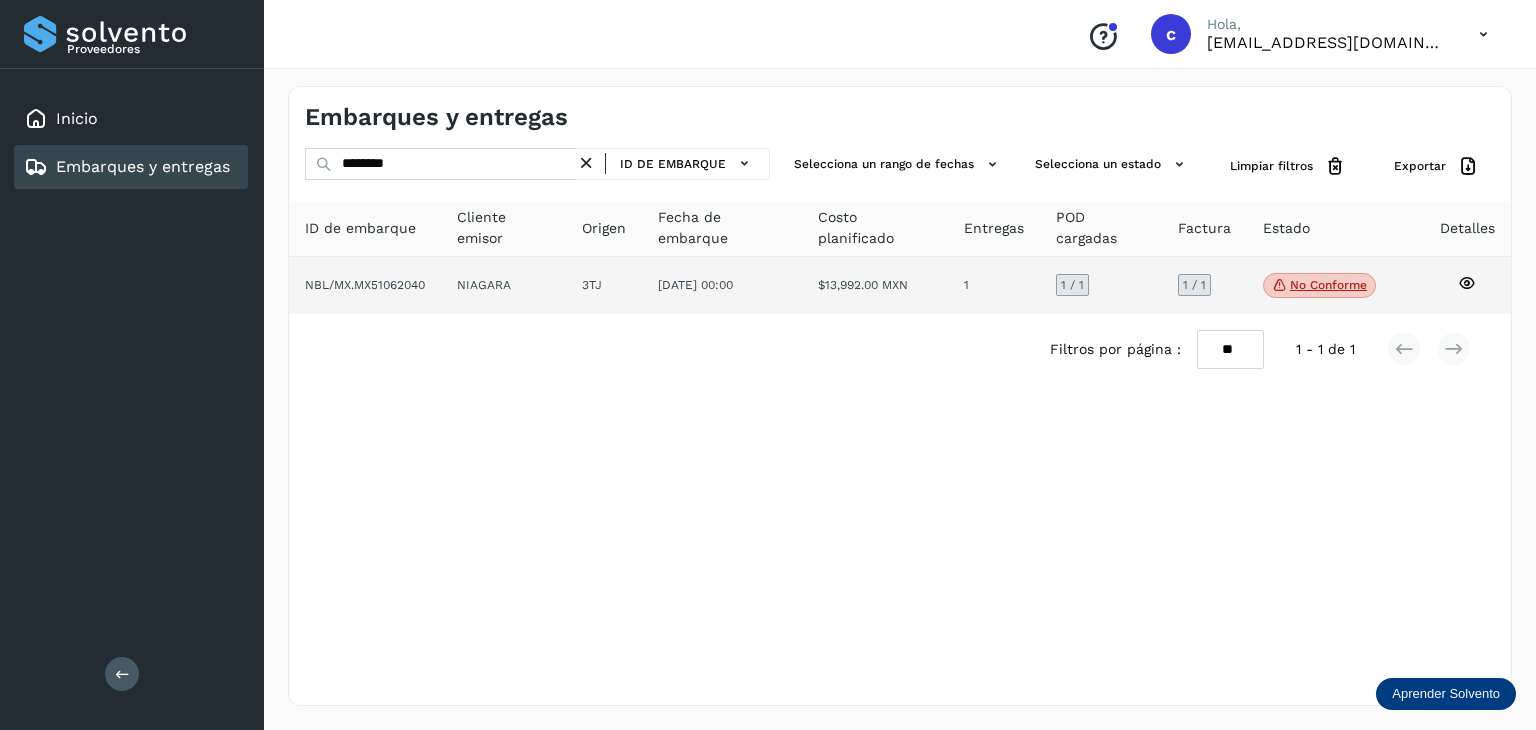 click 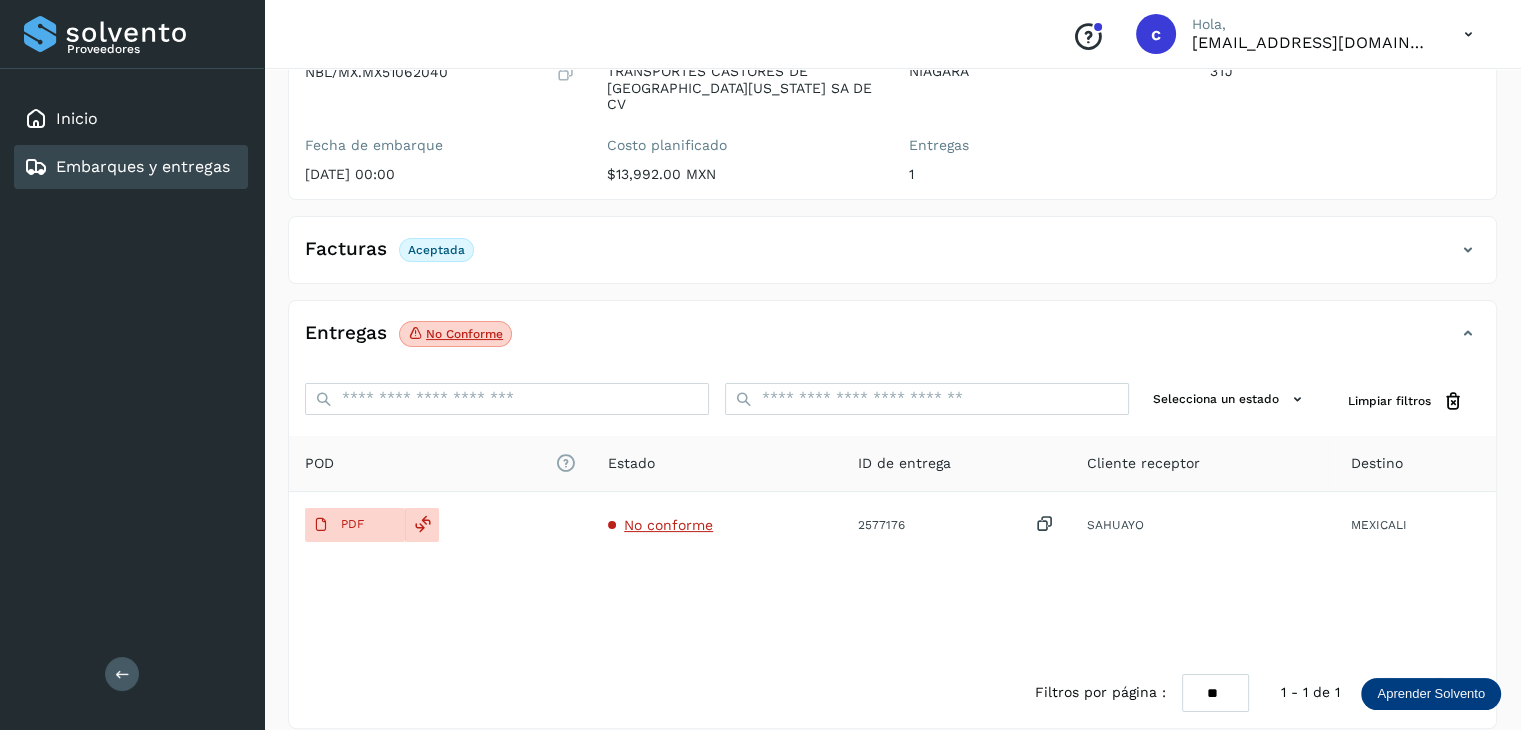 scroll, scrollTop: 229, scrollLeft: 0, axis: vertical 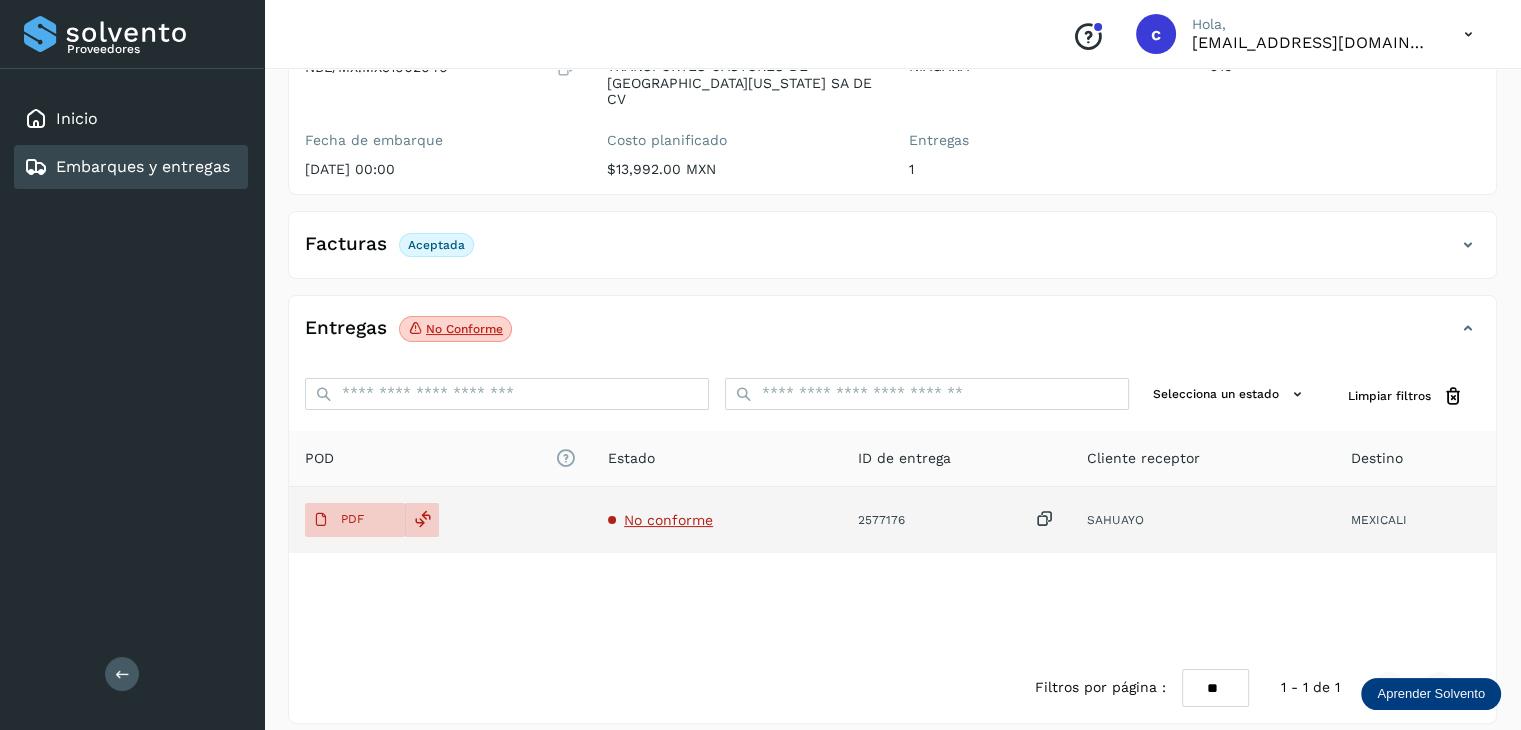 click on "No conforme" at bounding box center [668, 520] 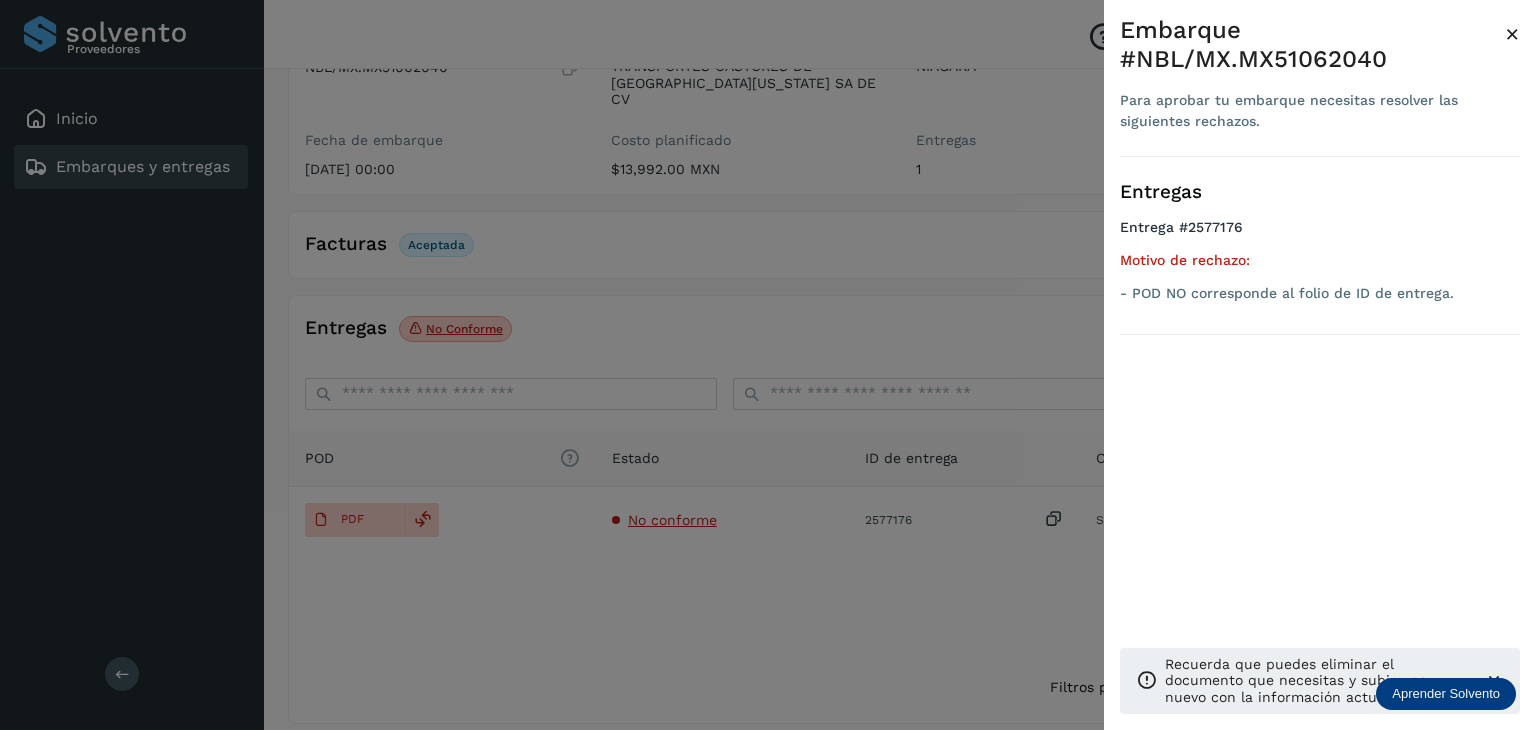 click at bounding box center [768, 365] 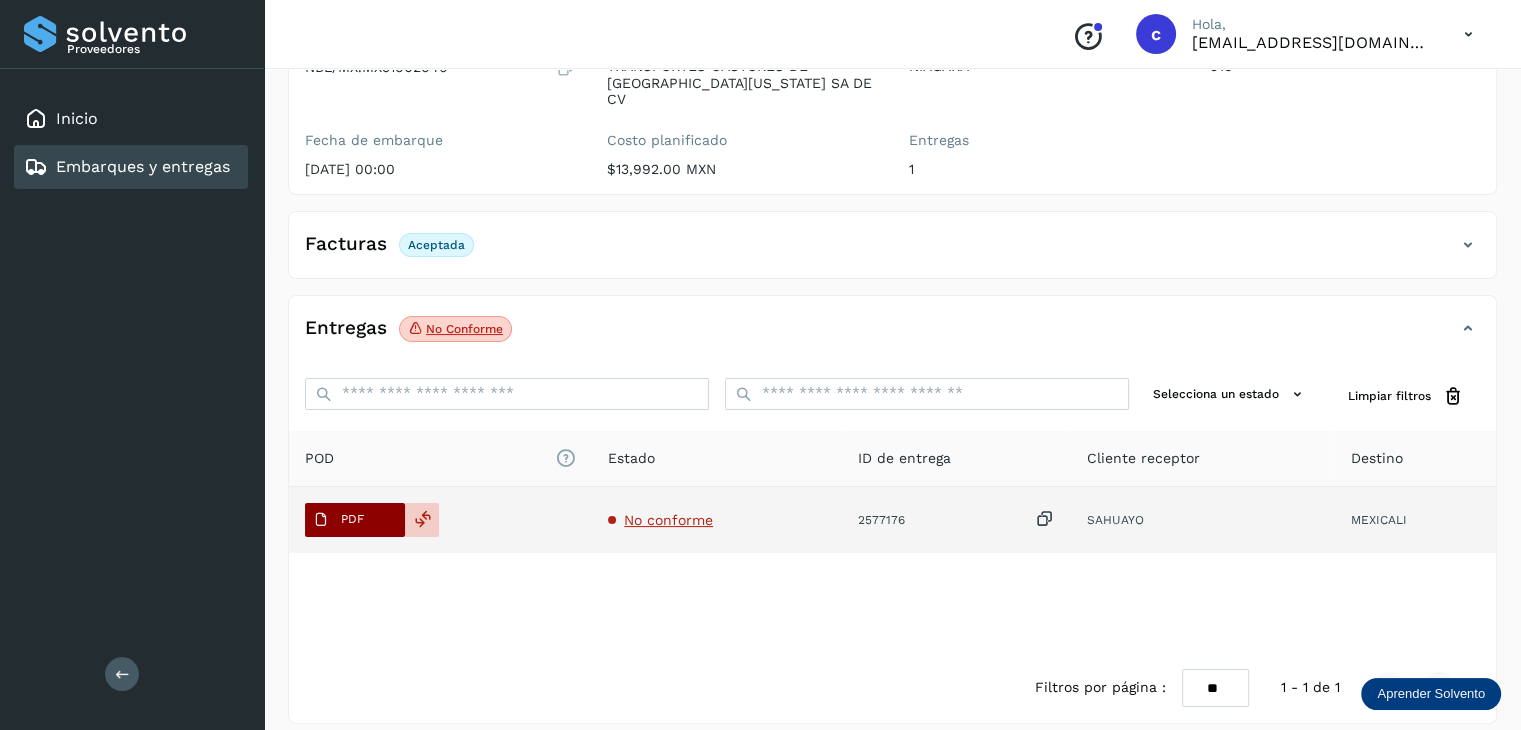 click on "PDF" at bounding box center (338, 520) 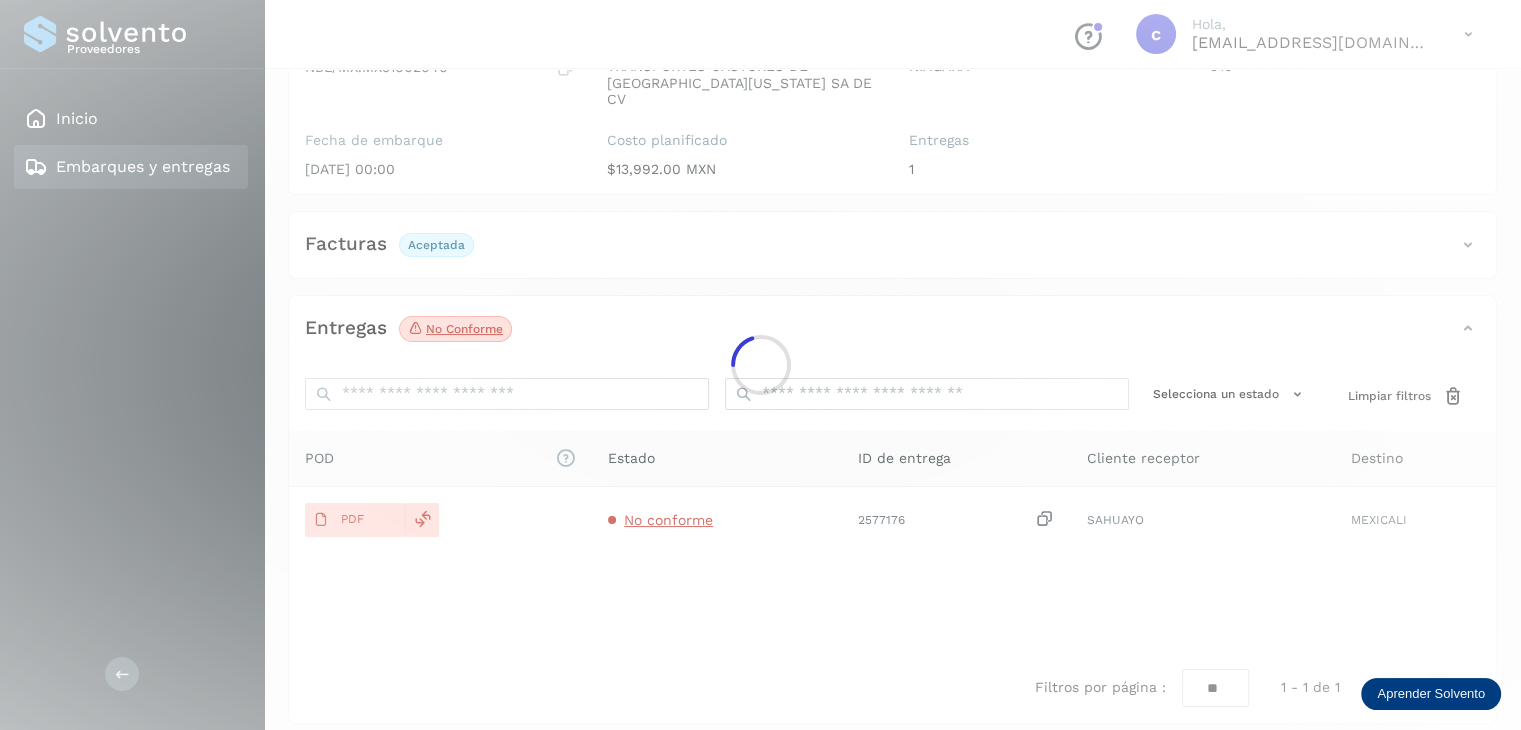 scroll, scrollTop: 29, scrollLeft: 0, axis: vertical 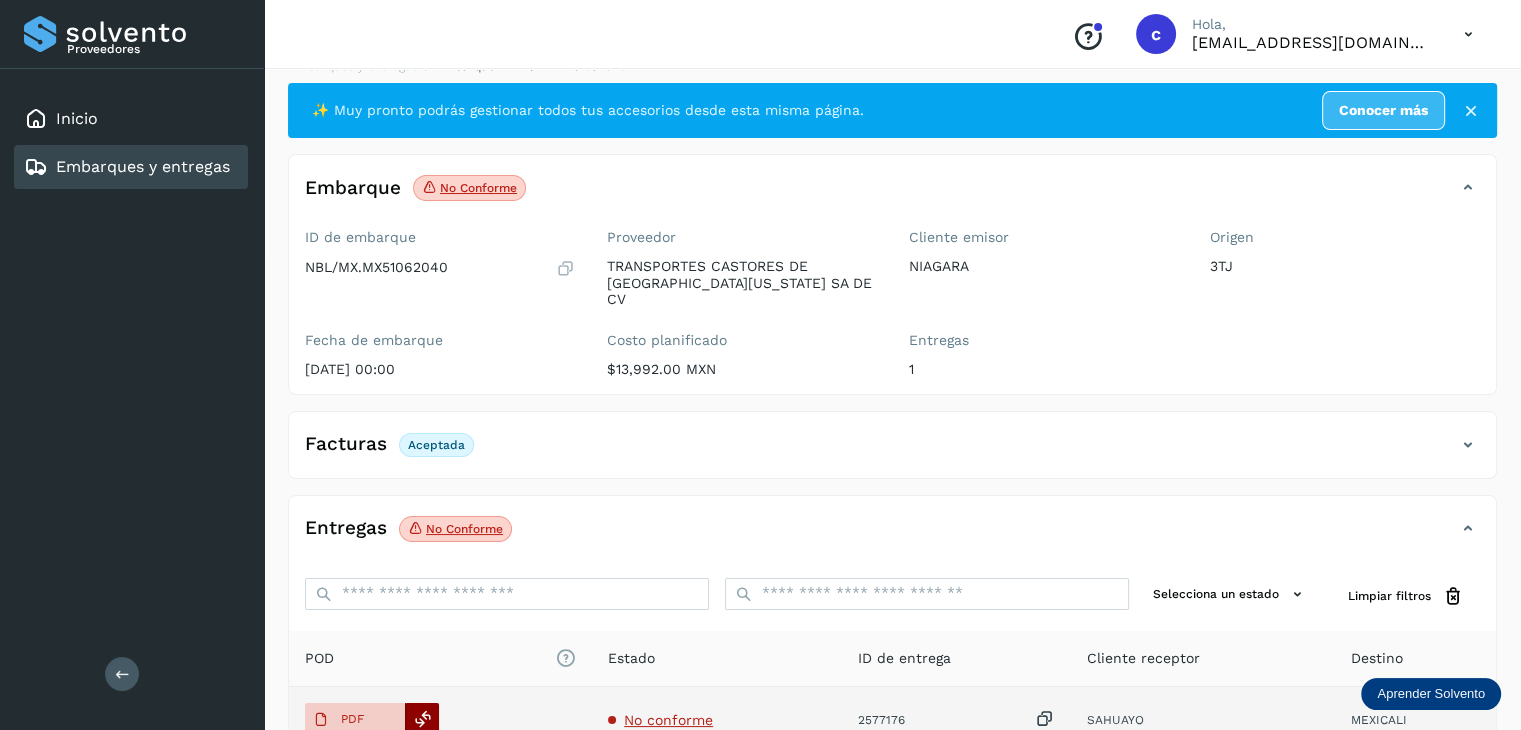 click on "Proveedores Inicio Embarques y entregas Salir
Conoce nuestros beneficios
c Hola, [EMAIL_ADDRESS][DOMAIN_NAME] Embarques y entregas Embarque #NBL/MX.MX51062040  ✨ Muy pronto podrás gestionar todos tus accesorios desde esta misma página. Conocer más Embarque No conforme
Verifica el estado de la factura o entregas asociadas a este embarque
ID de embarque NBL/MX.MX51062040 Fecha de embarque [DATE] 00:00 Proveedor TRANSPORTES CASTORES DE [GEOGRAPHIC_DATA][US_STATE] SA DE CV Costo planificado  $13,992.00 MXN  Cliente emisor NIAGARA Entregas 1 Origen 3TJ Facturas Aceptada Facturas Estado XML Aceptada Entregas No conforme Selecciona un estado Limpiar filtros POD
El tamaño máximo de archivo es de 20 Mb.
Estado ID de entrega Cliente receptor Destino PDF No conforme 2577176  SAHUAYO MEXICALI SAHUAYO 2577176 PDF Destino: MEXICALI No conforme ** ** **" 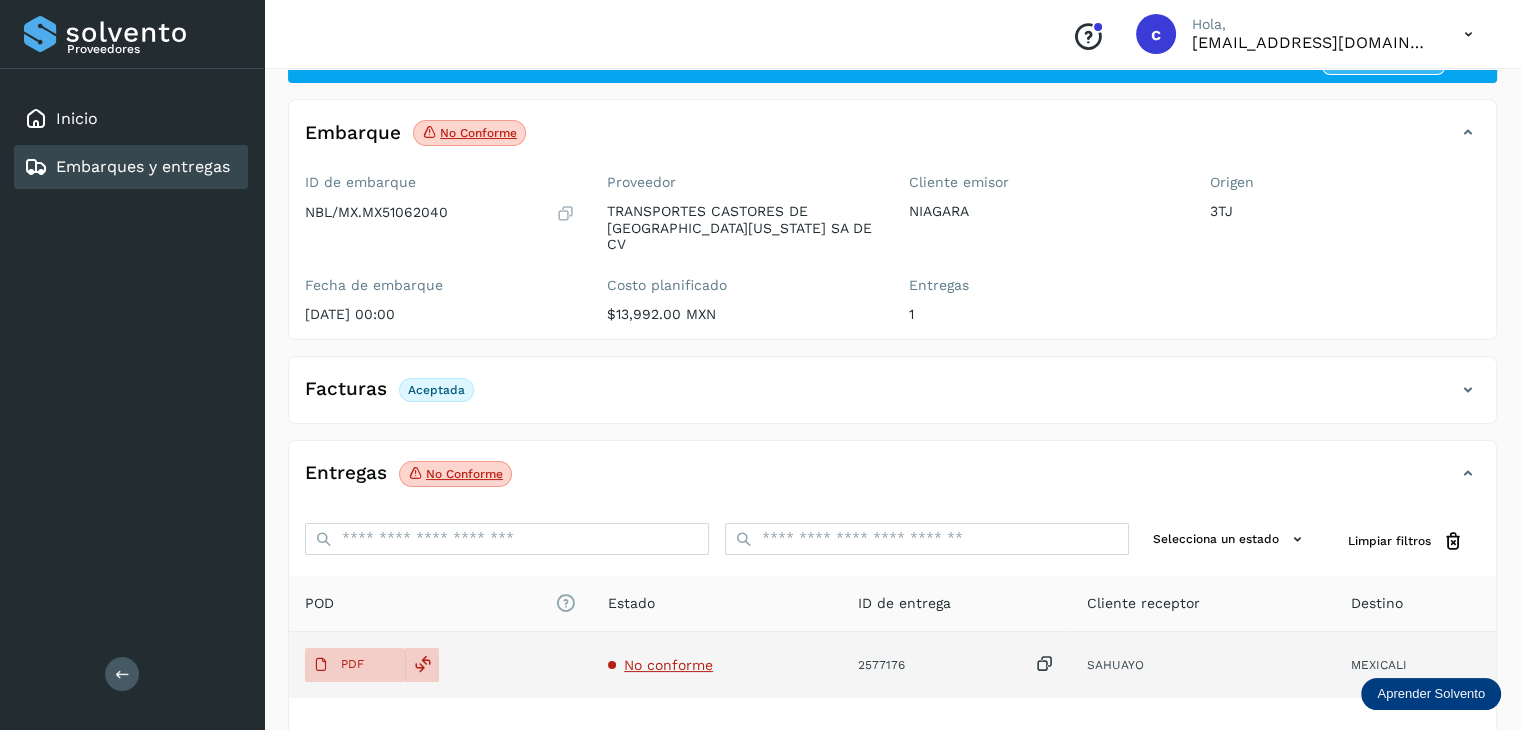 scroll, scrollTop: 129, scrollLeft: 0, axis: vertical 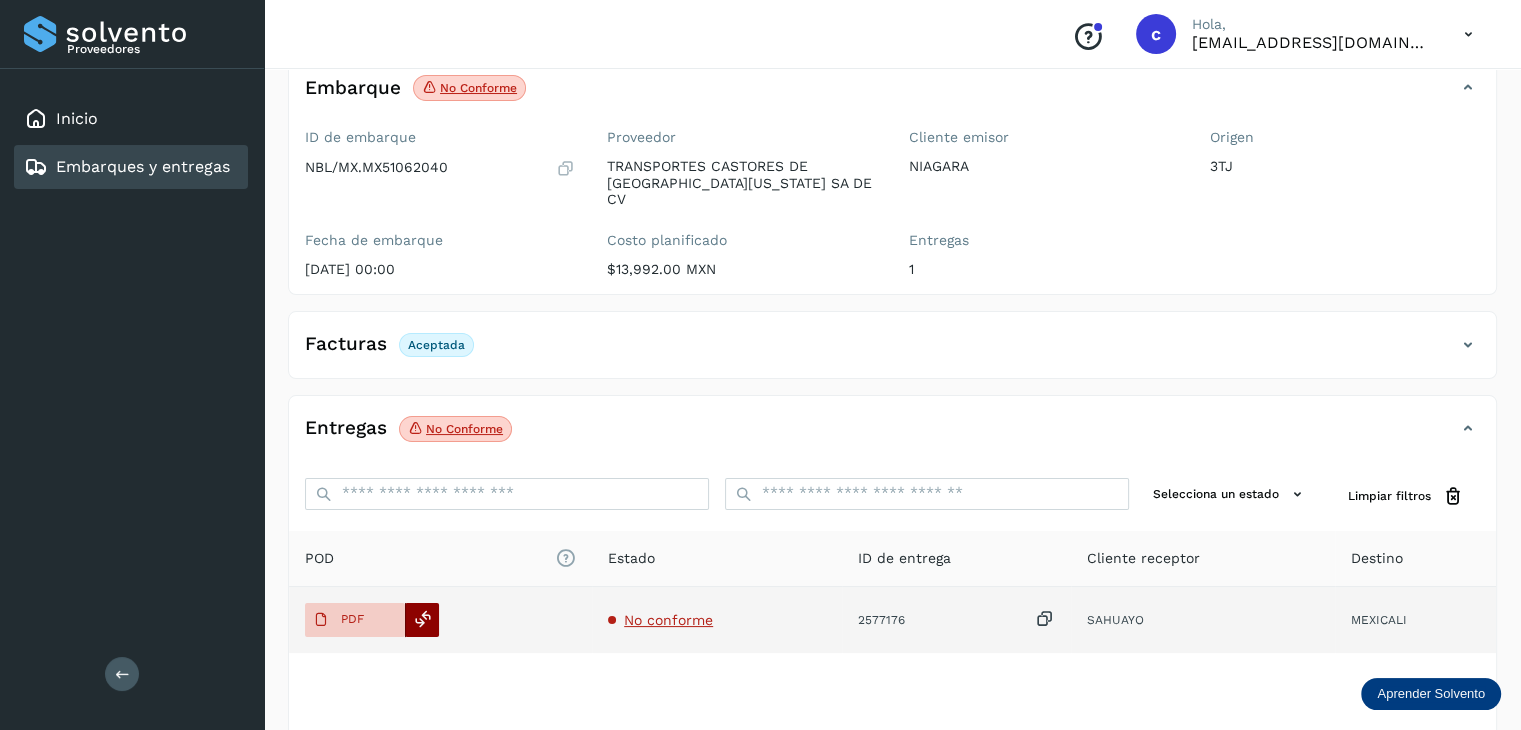 click at bounding box center [423, 619] 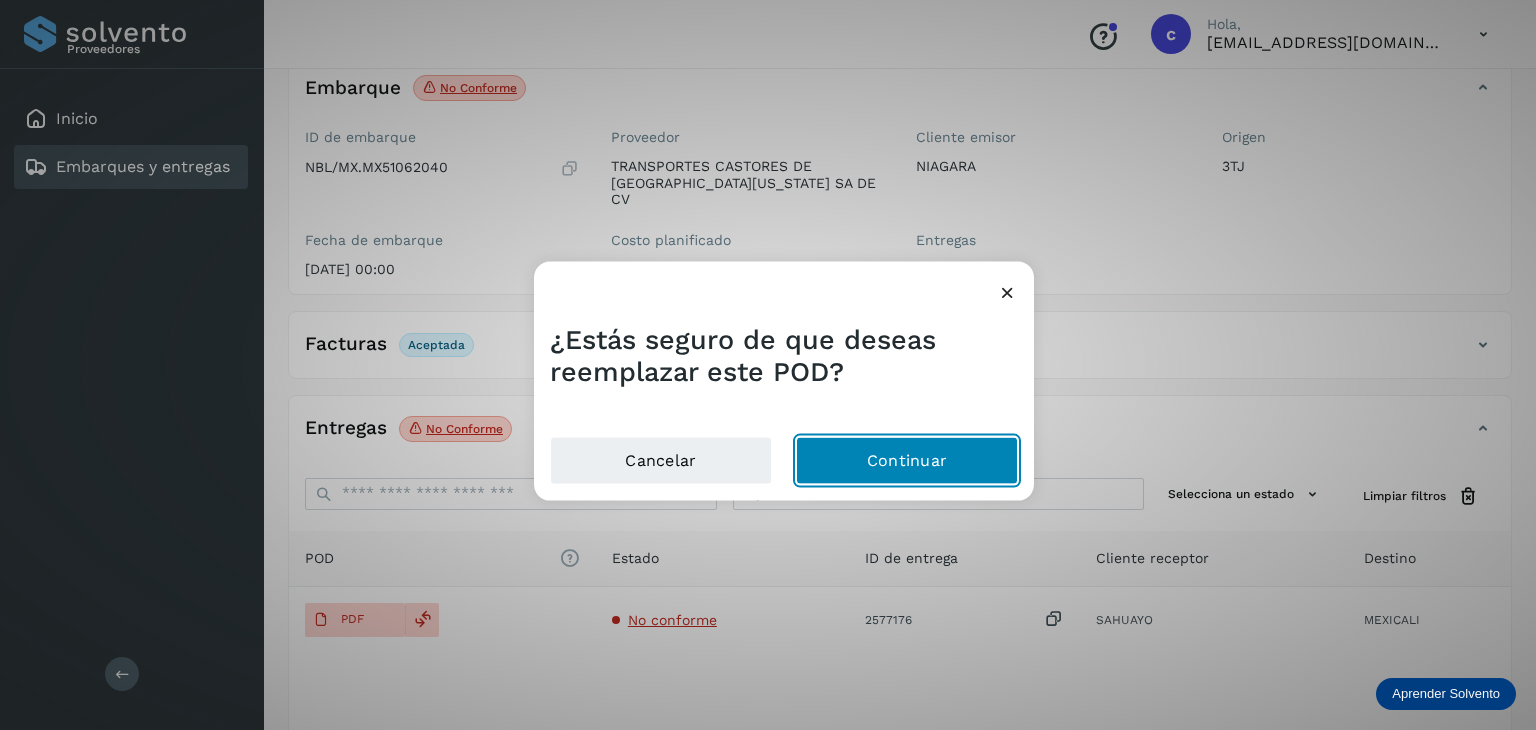 click on "Continuar" 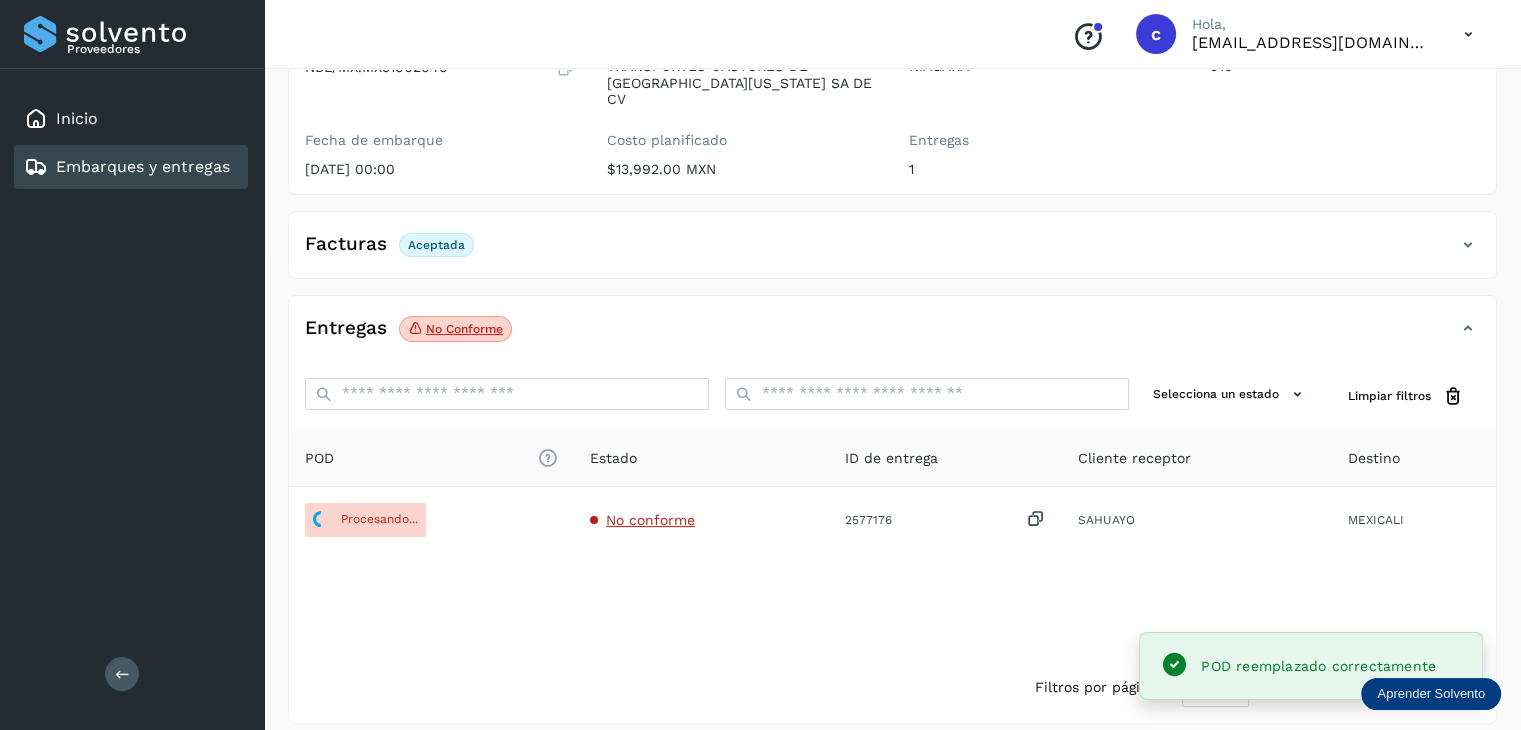 scroll, scrollTop: 0, scrollLeft: 0, axis: both 